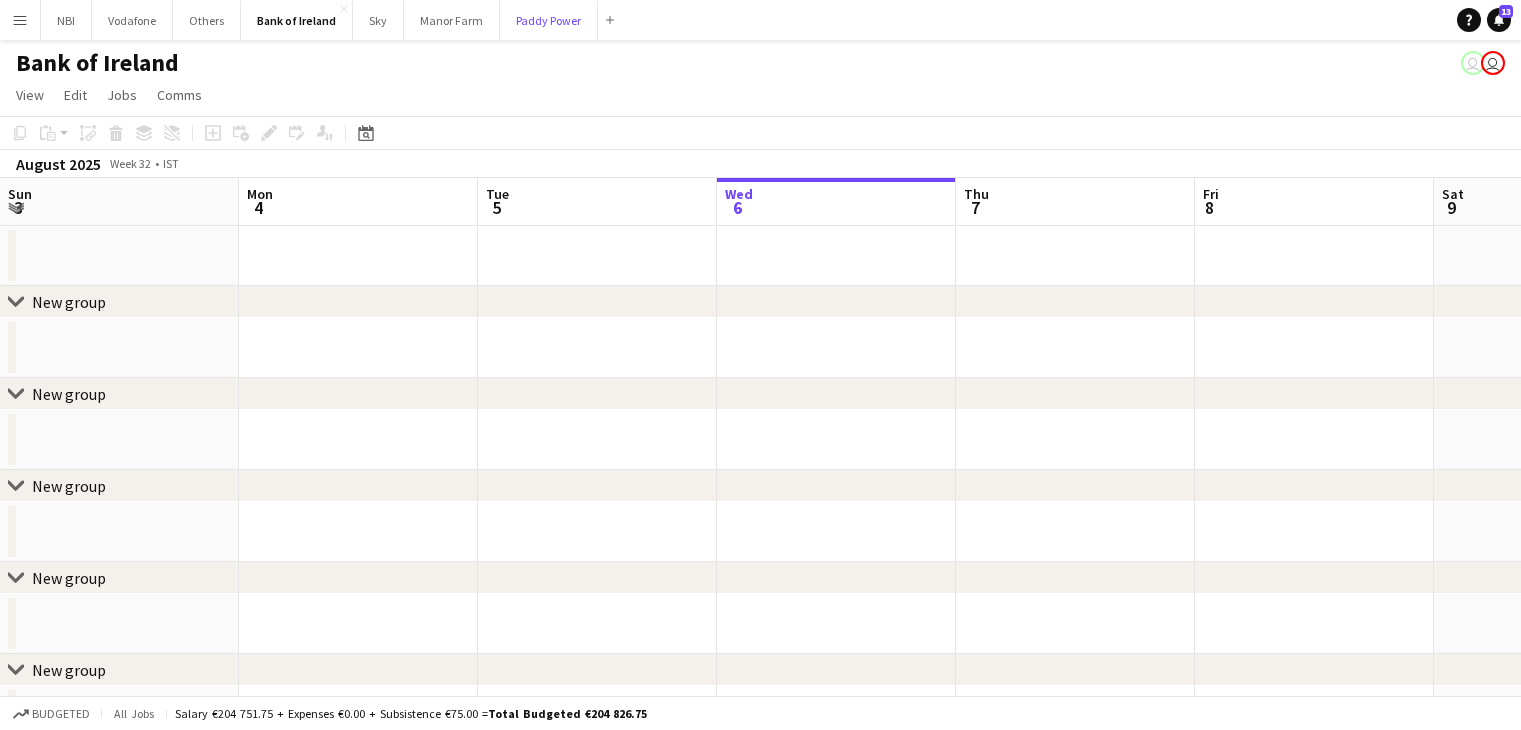 scroll, scrollTop: 0, scrollLeft: 0, axis: both 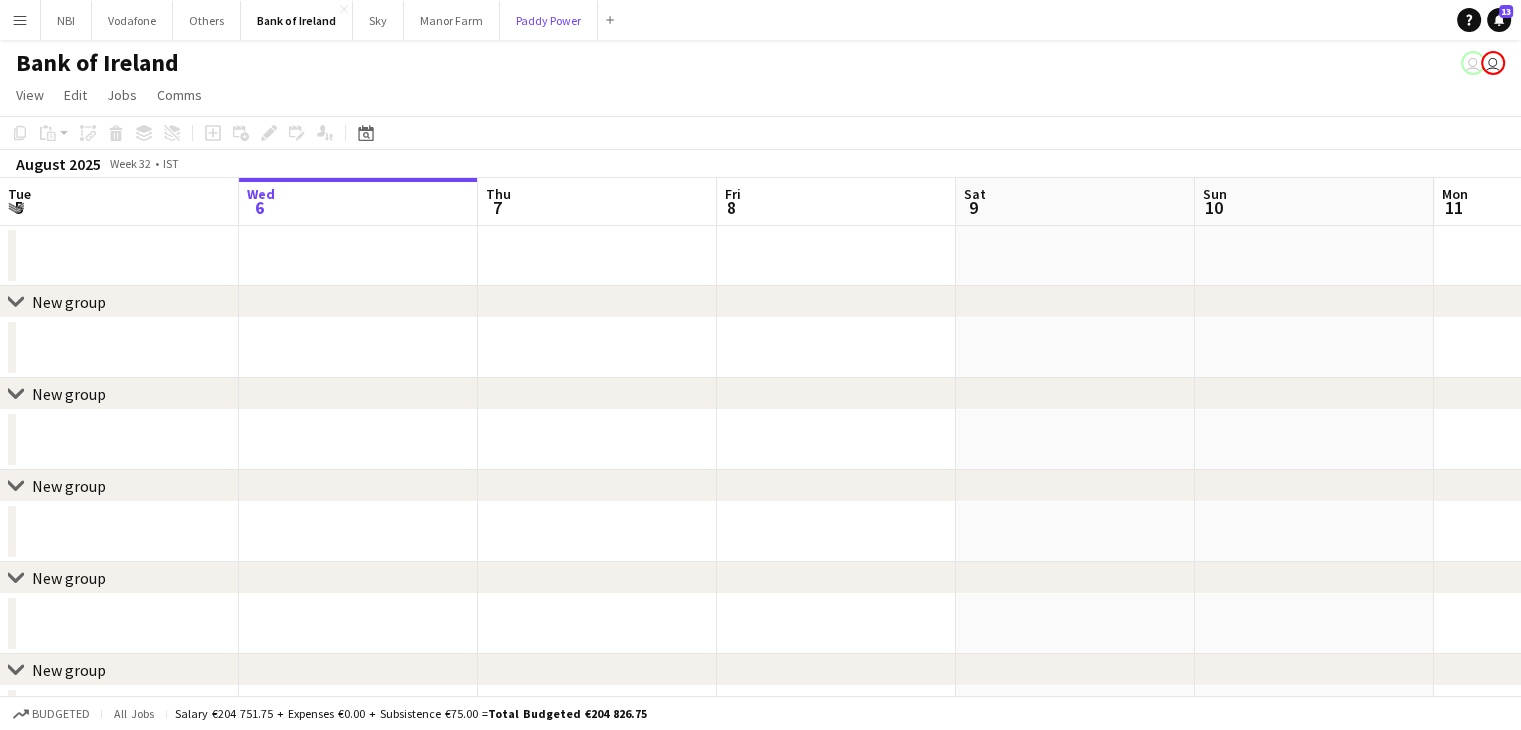 click on "Paddy Power
Close" at bounding box center (549, 20) 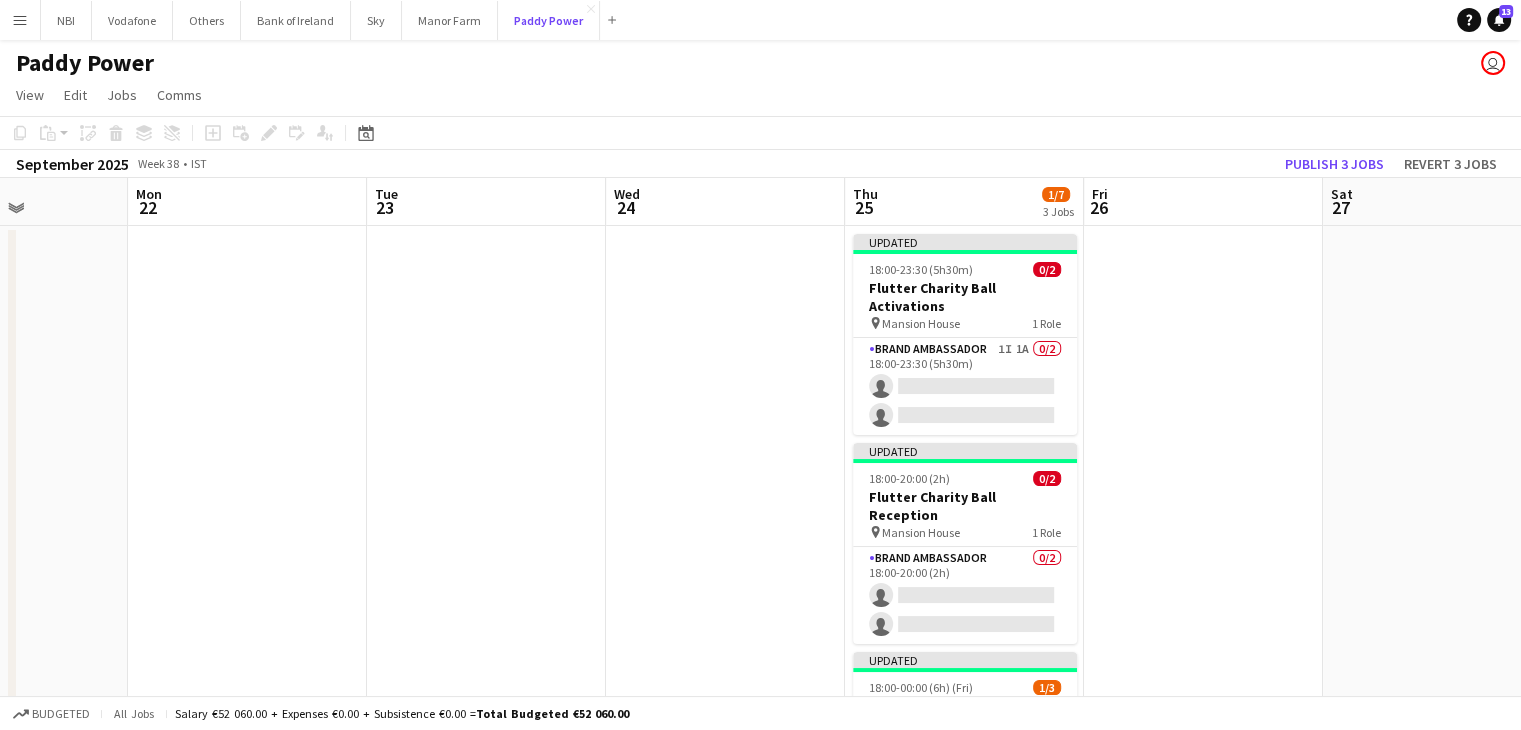 scroll, scrollTop: 0, scrollLeft: 589, axis: horizontal 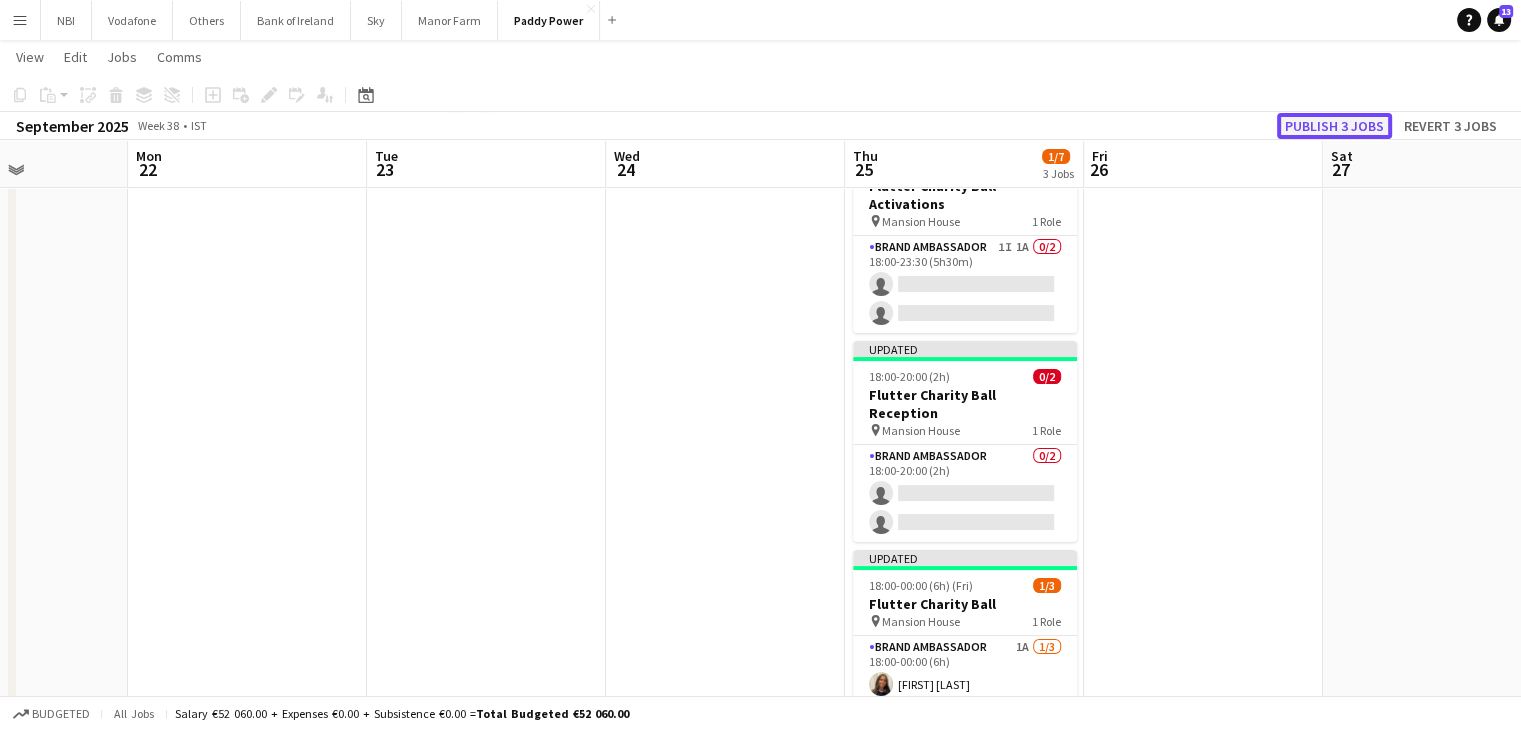 click on "Publish 3 jobs" 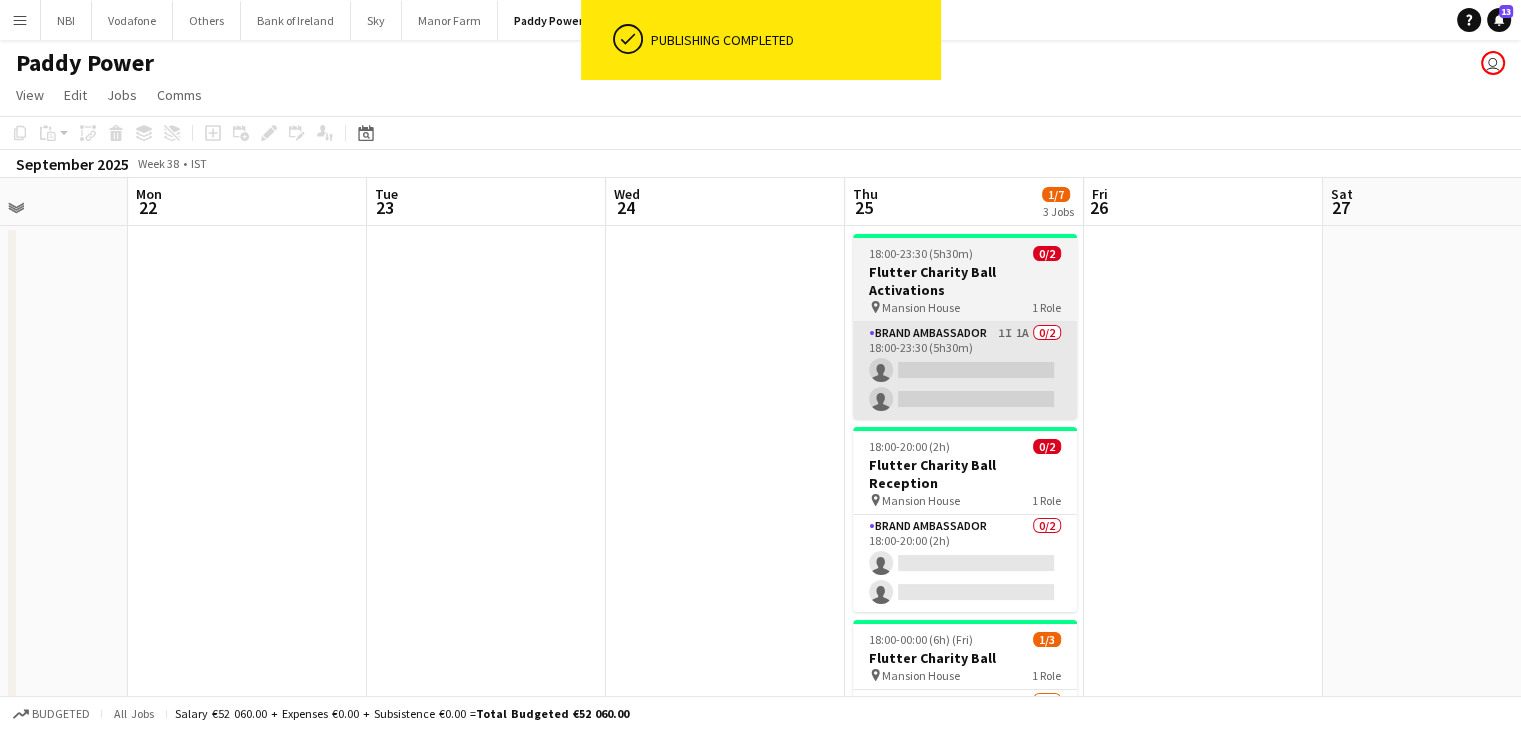scroll, scrollTop: 0, scrollLeft: 0, axis: both 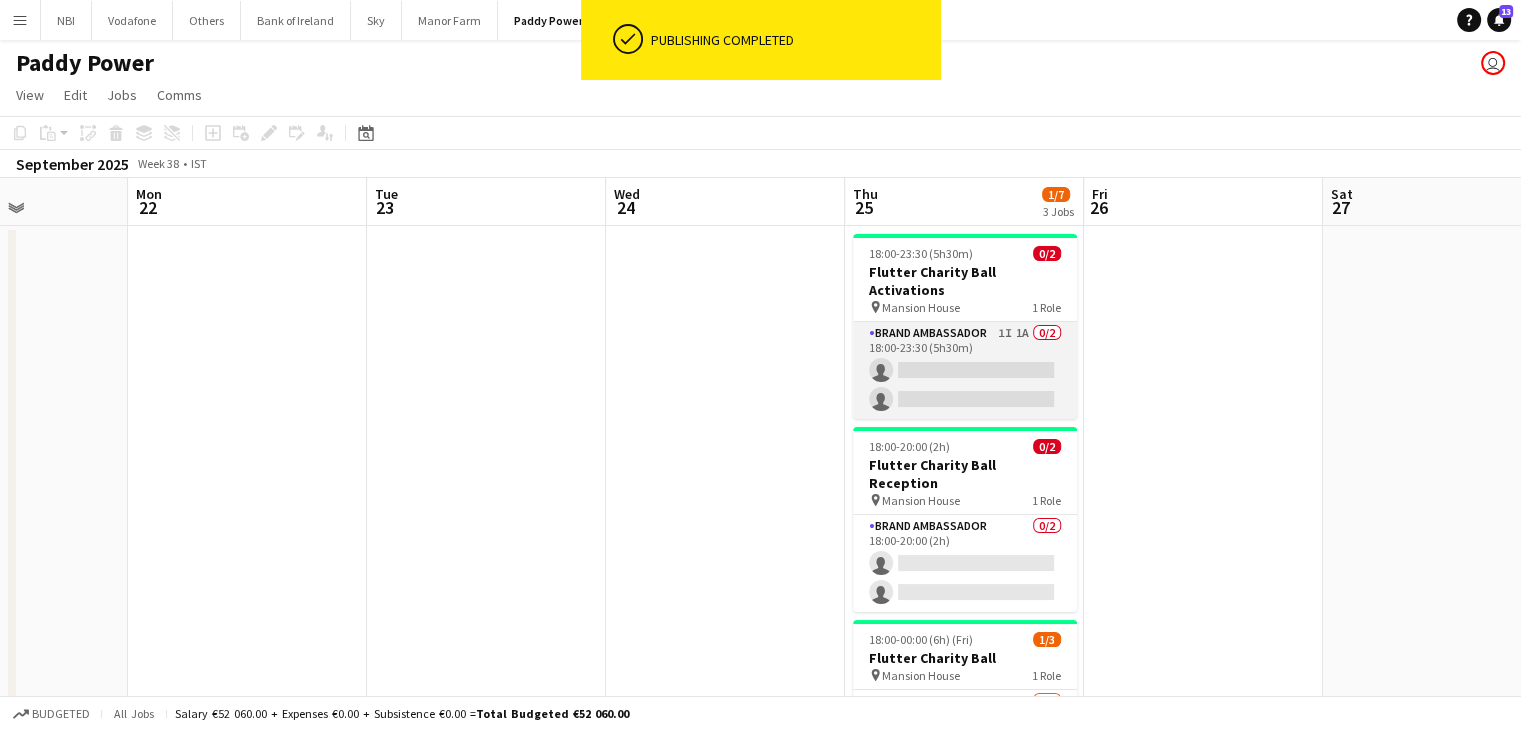 click on "Brand Ambassador   1I   1A   0/2   18:00-23:30 (5h30m)
single-neutral-actions
single-neutral-actions" at bounding box center (965, 370) 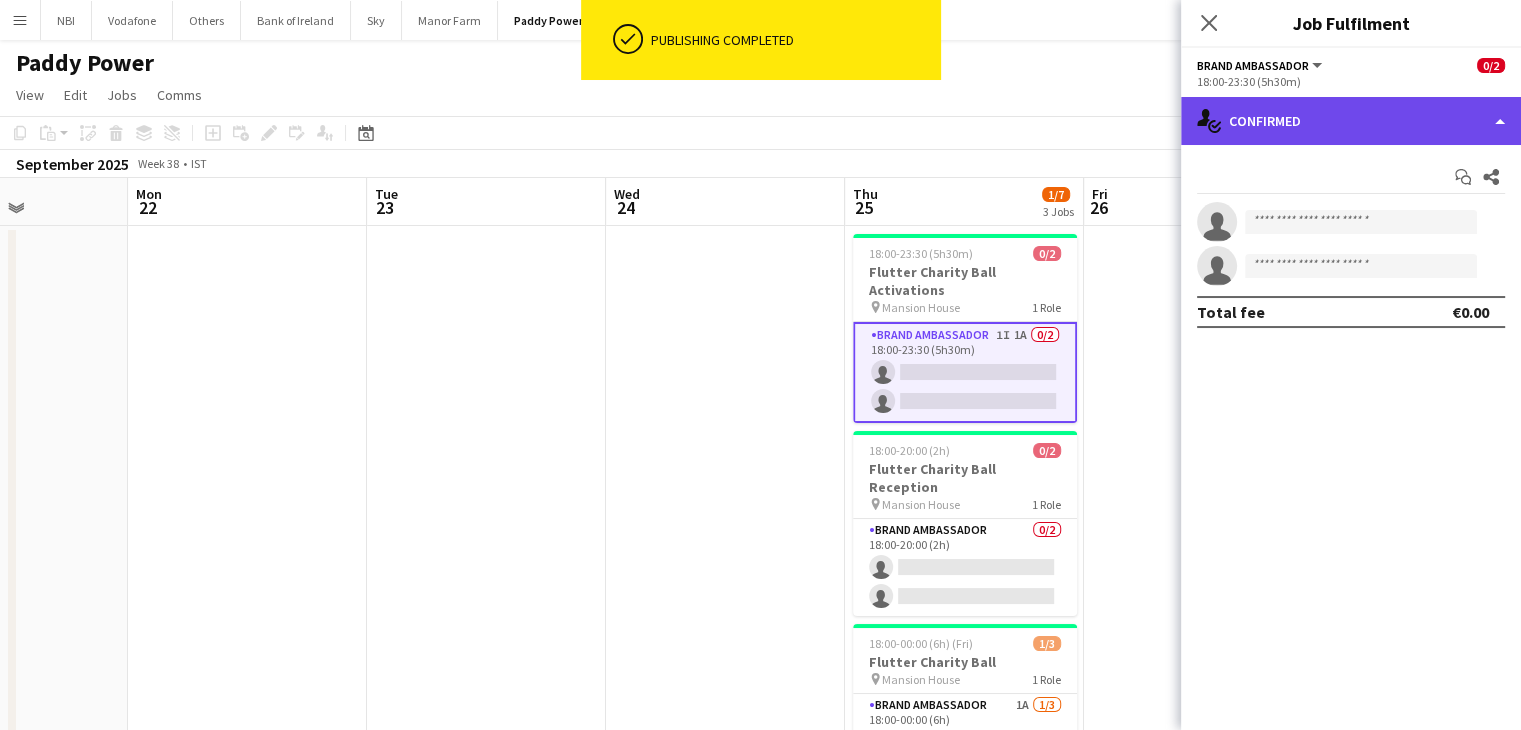 click on "single-neutral-actions-check-2
Confirmed" 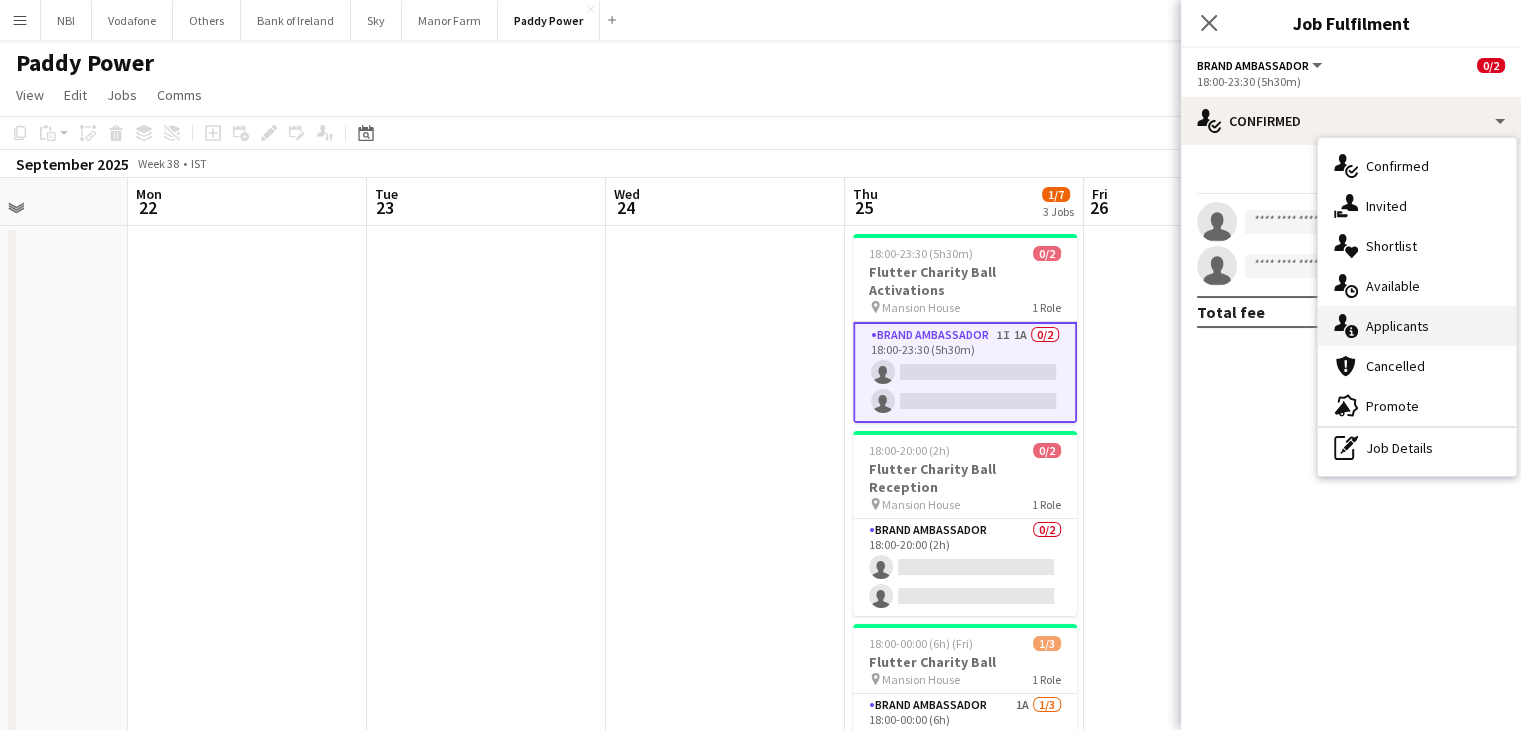 click on "single-neutral-actions-information
Applicants" at bounding box center (1417, 326) 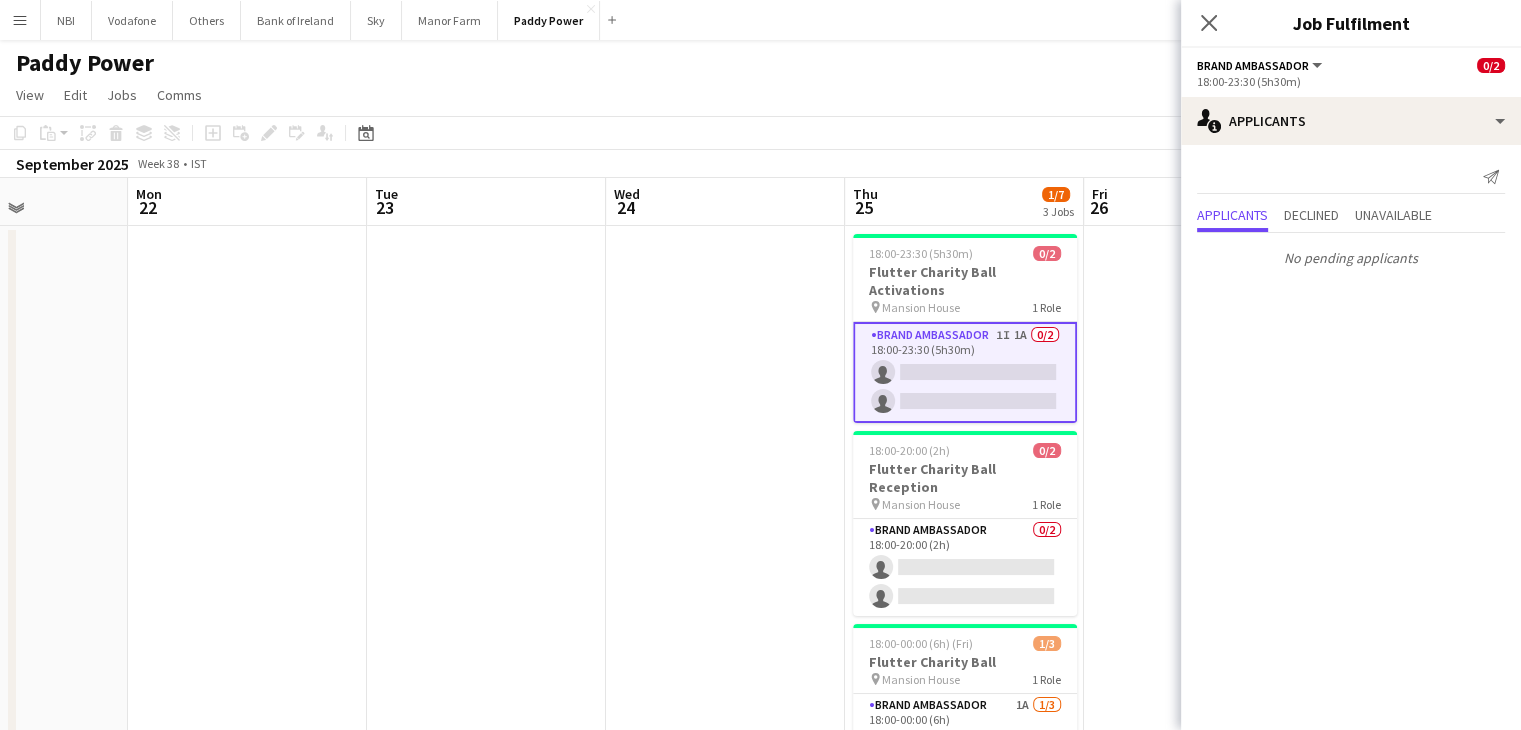 drag, startPoint x: 736, startPoint y: 329, endPoint x: 718, endPoint y: 326, distance: 18.248287 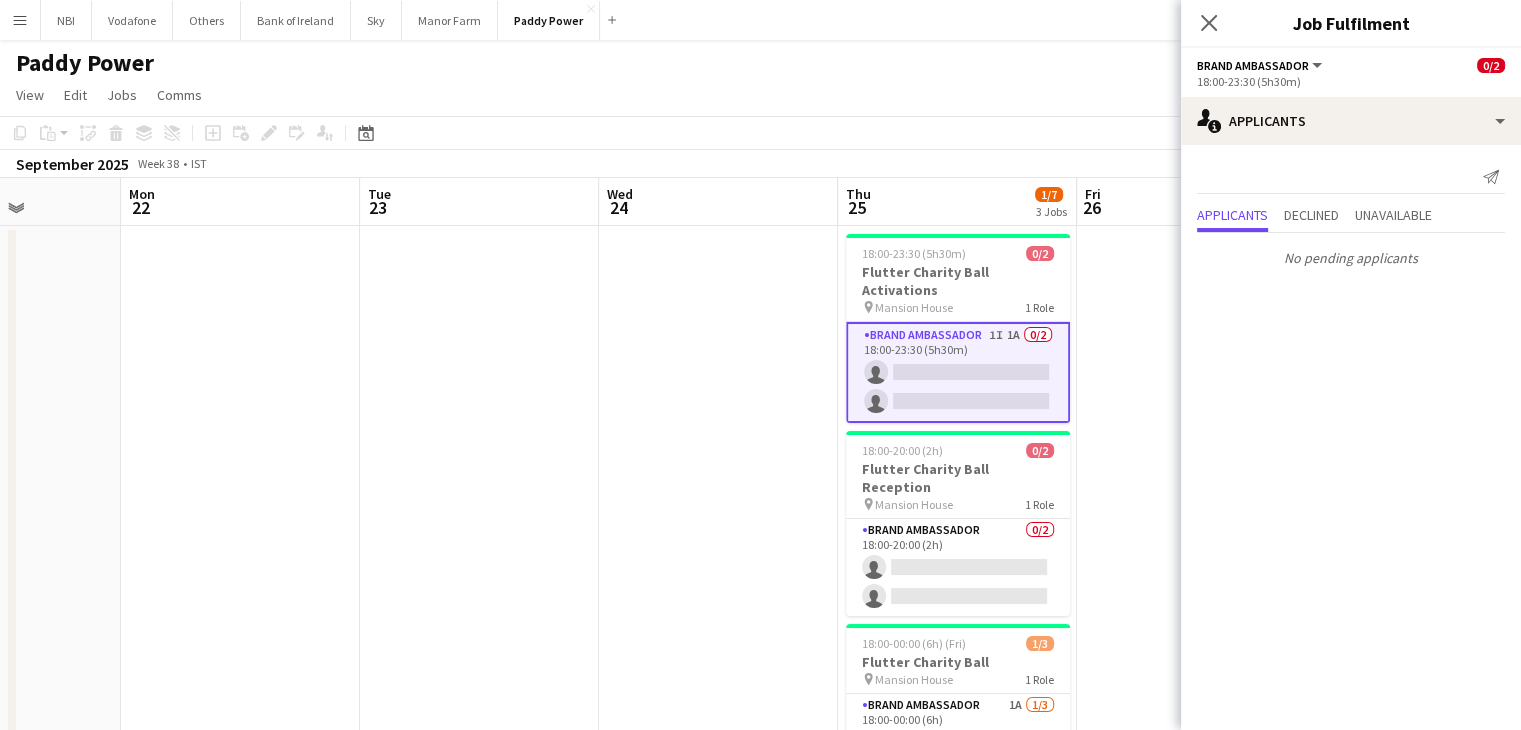 click at bounding box center (1196, 567) 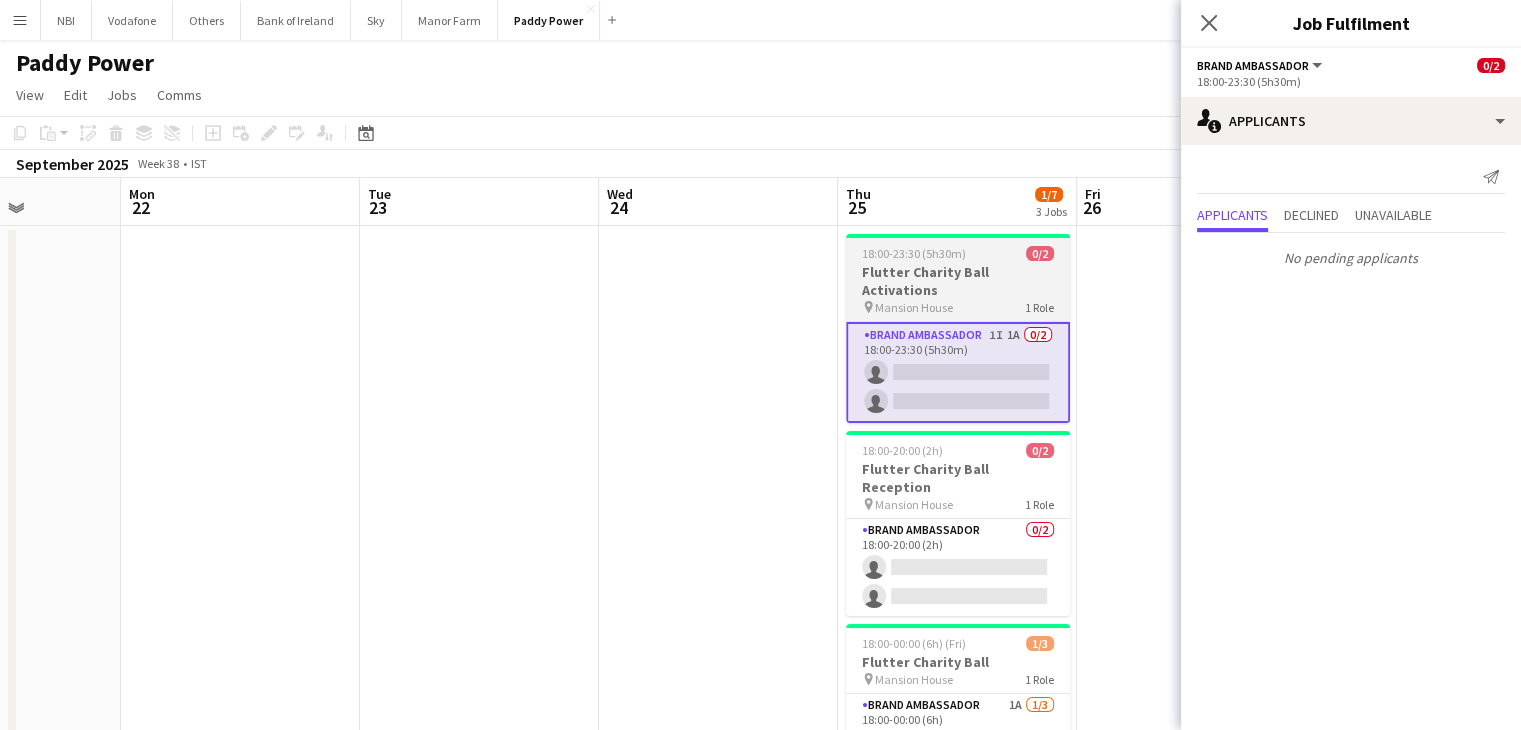 scroll, scrollTop: 0, scrollLeft: 595, axis: horizontal 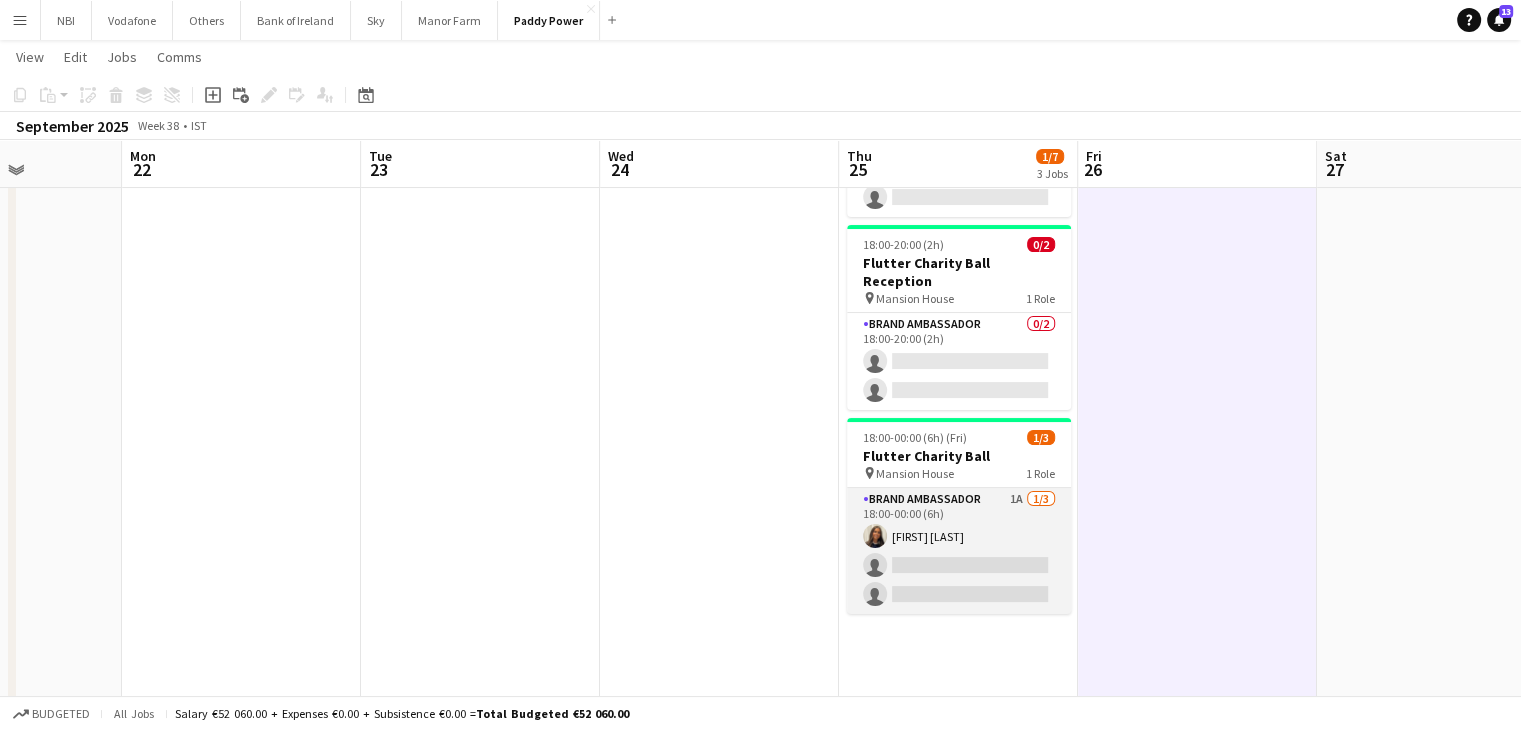 click on "Brand Ambassador   1A   1/3   18:00-00:00 (6h)
[FIRST] [LAST]
single-neutral-actions
single-neutral-actions" at bounding box center (959, 551) 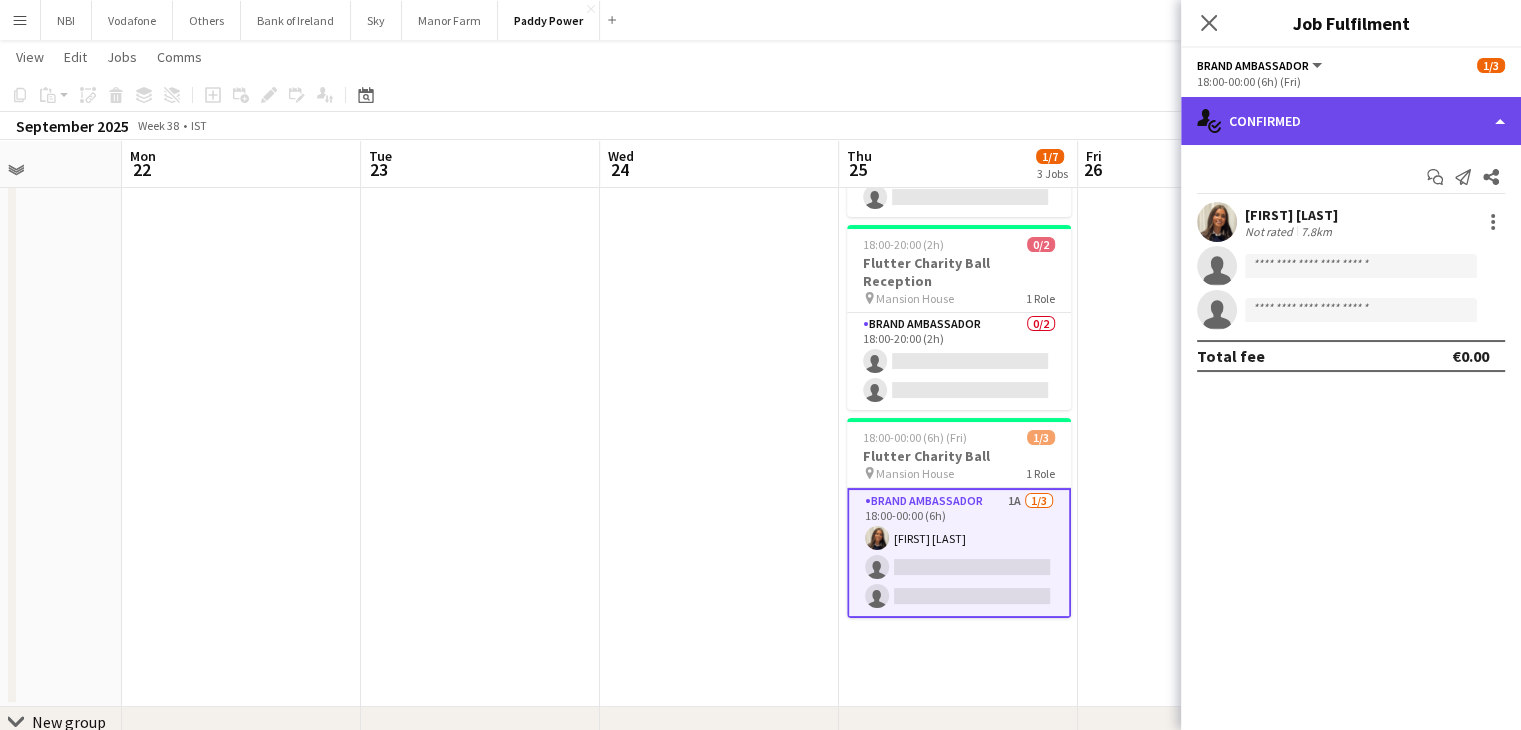 click on "single-neutral-actions-check-2
Confirmed" 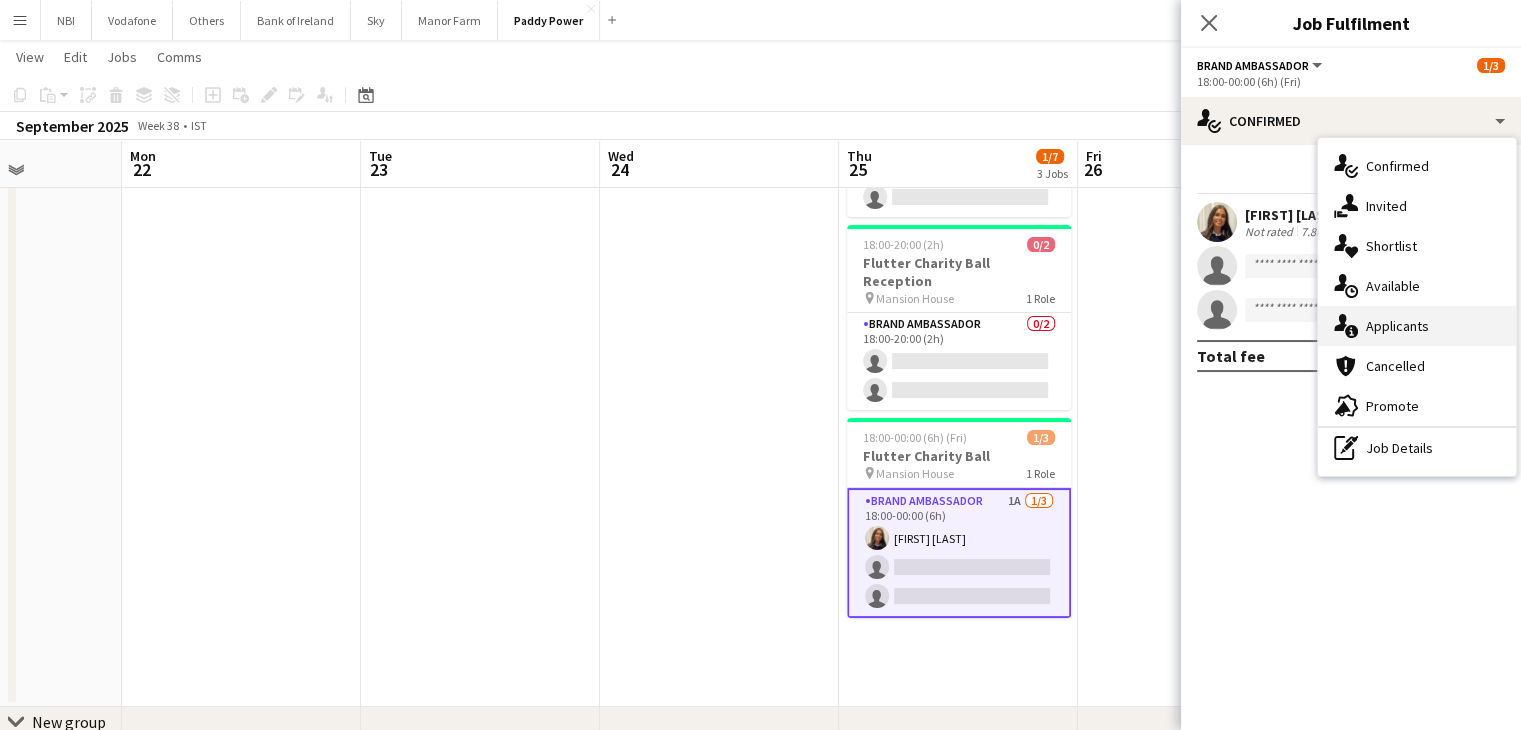 click on "single-neutral-actions-information
Applicants" at bounding box center (1417, 326) 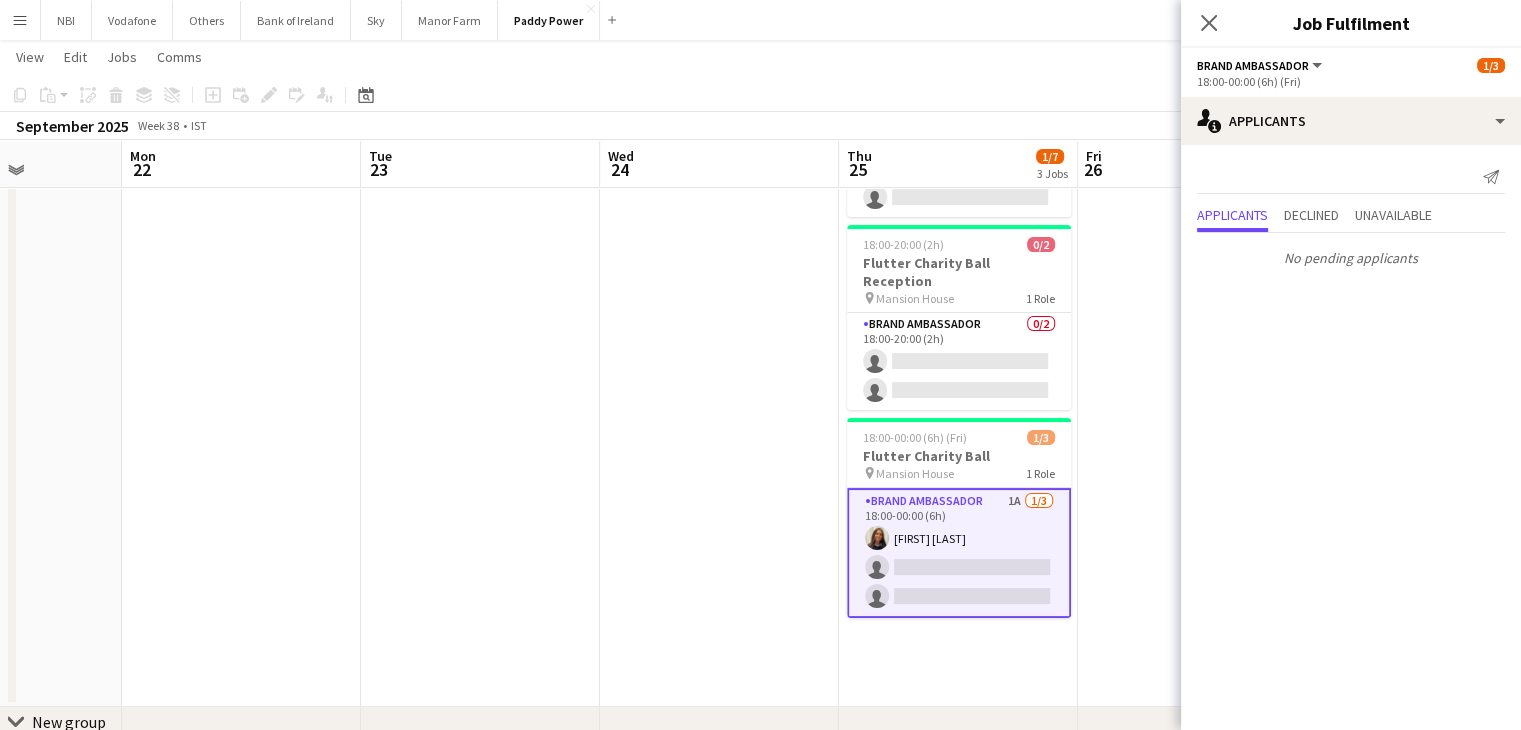 click at bounding box center (719, 365) 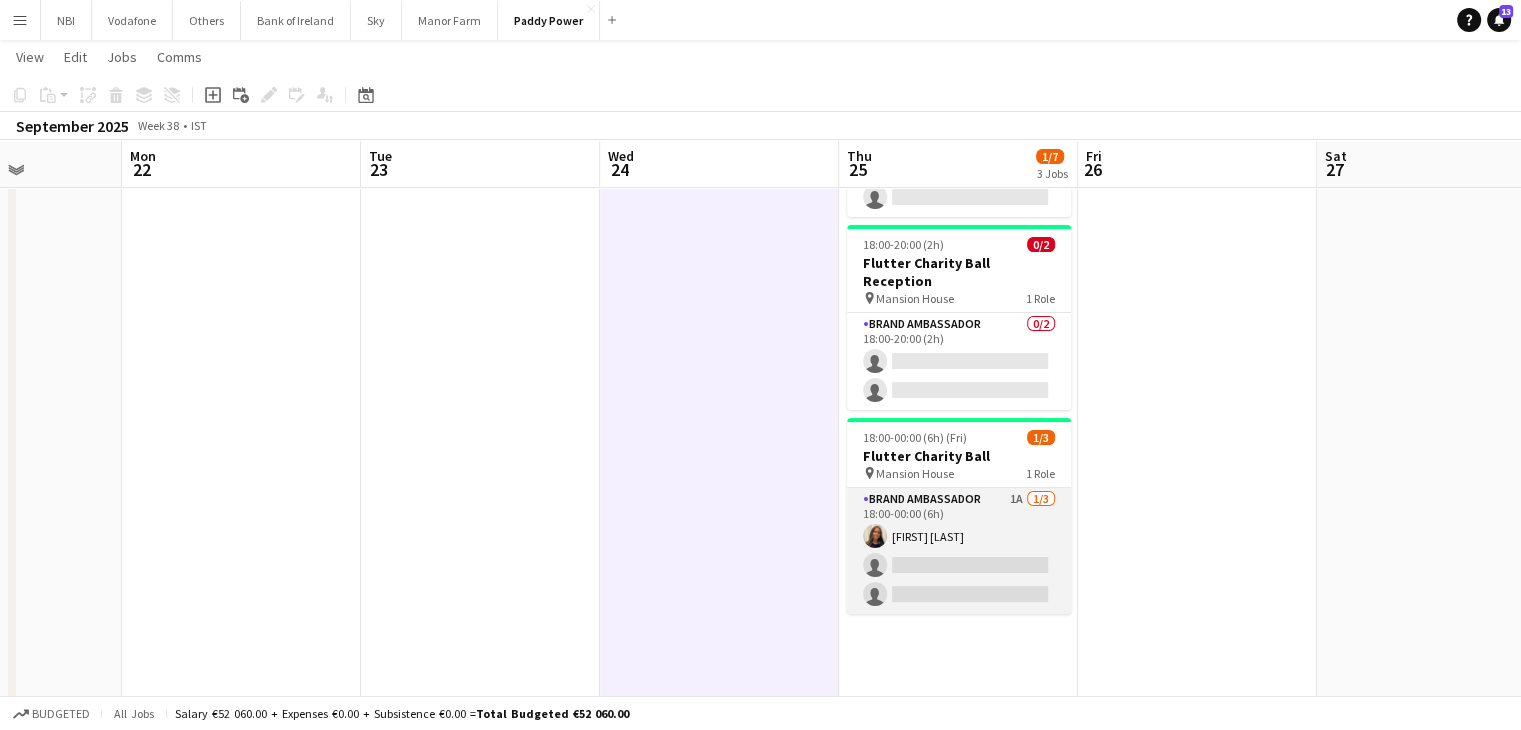 drag, startPoint x: 1008, startPoint y: 489, endPoint x: 1016, endPoint y: 467, distance: 23.409399 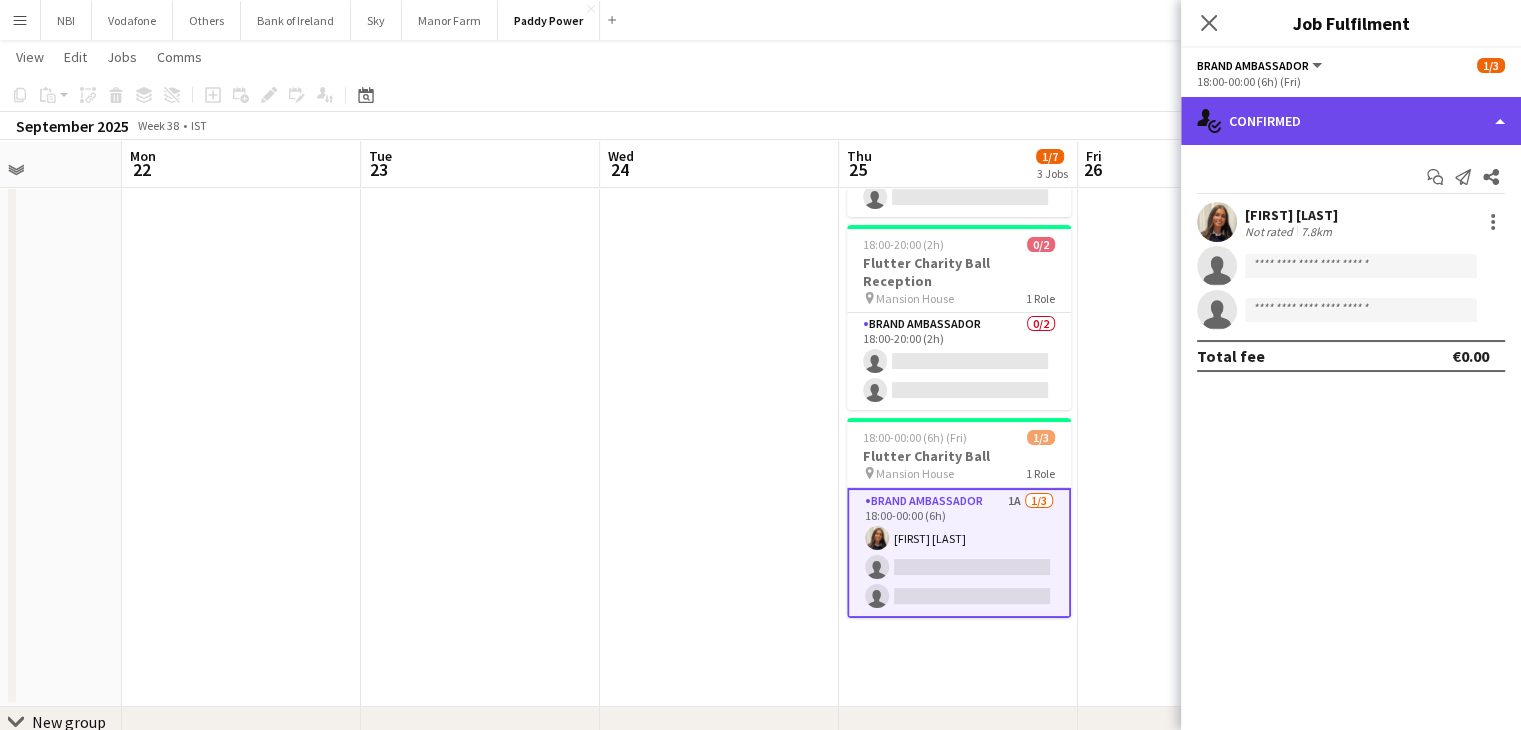 click on "single-neutral-actions-check-2
Confirmed" 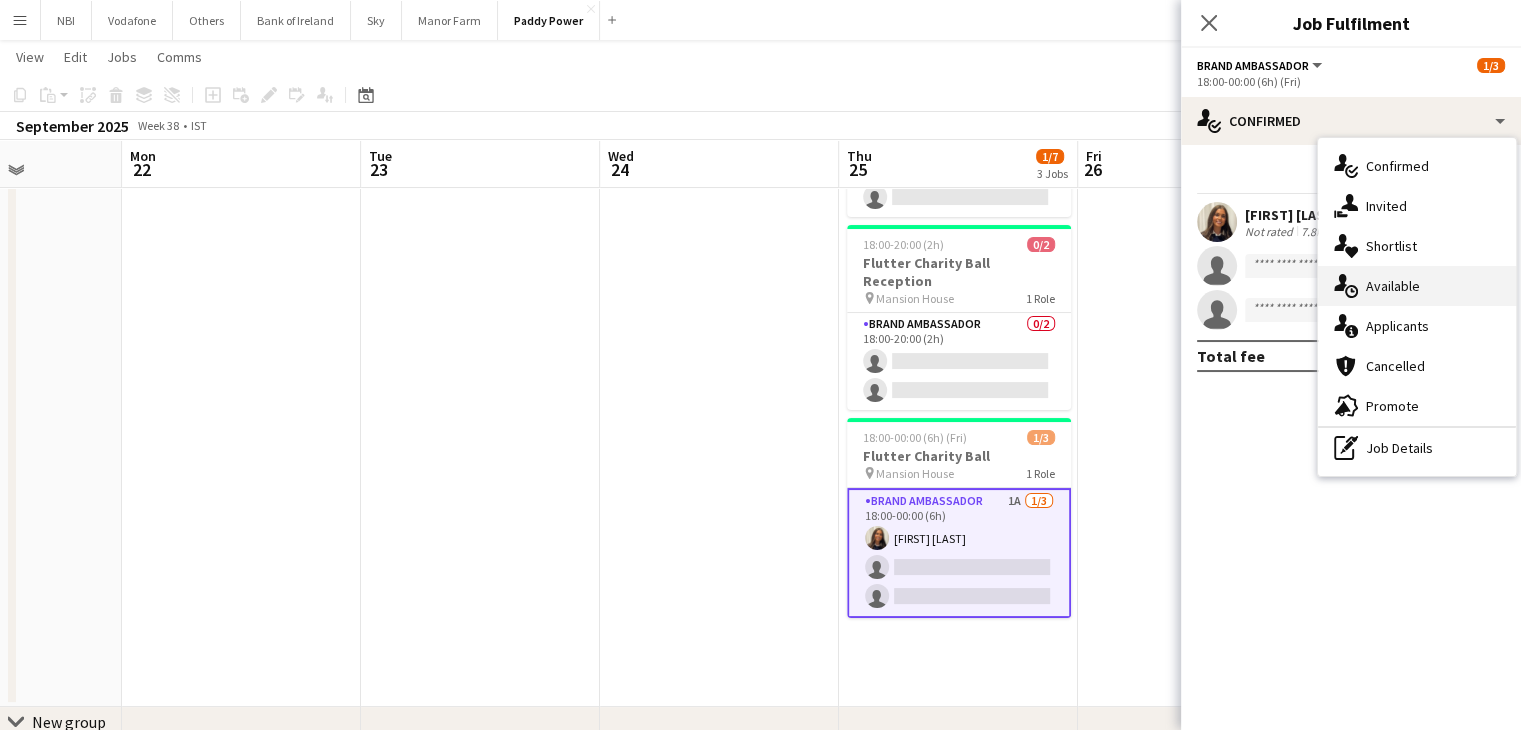 click on "single-neutral-actions-upload
Available" at bounding box center [1417, 286] 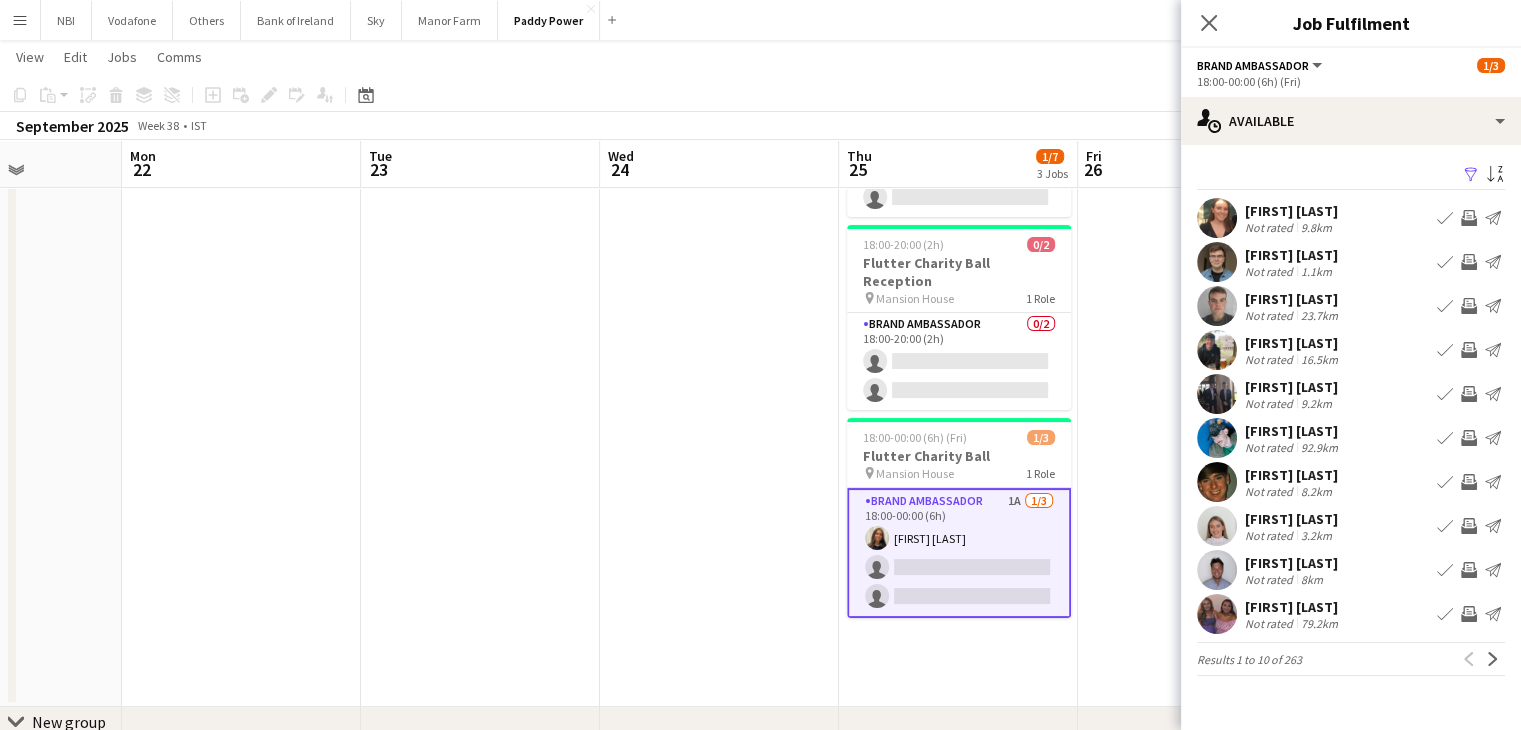 click on "Close pop-in" 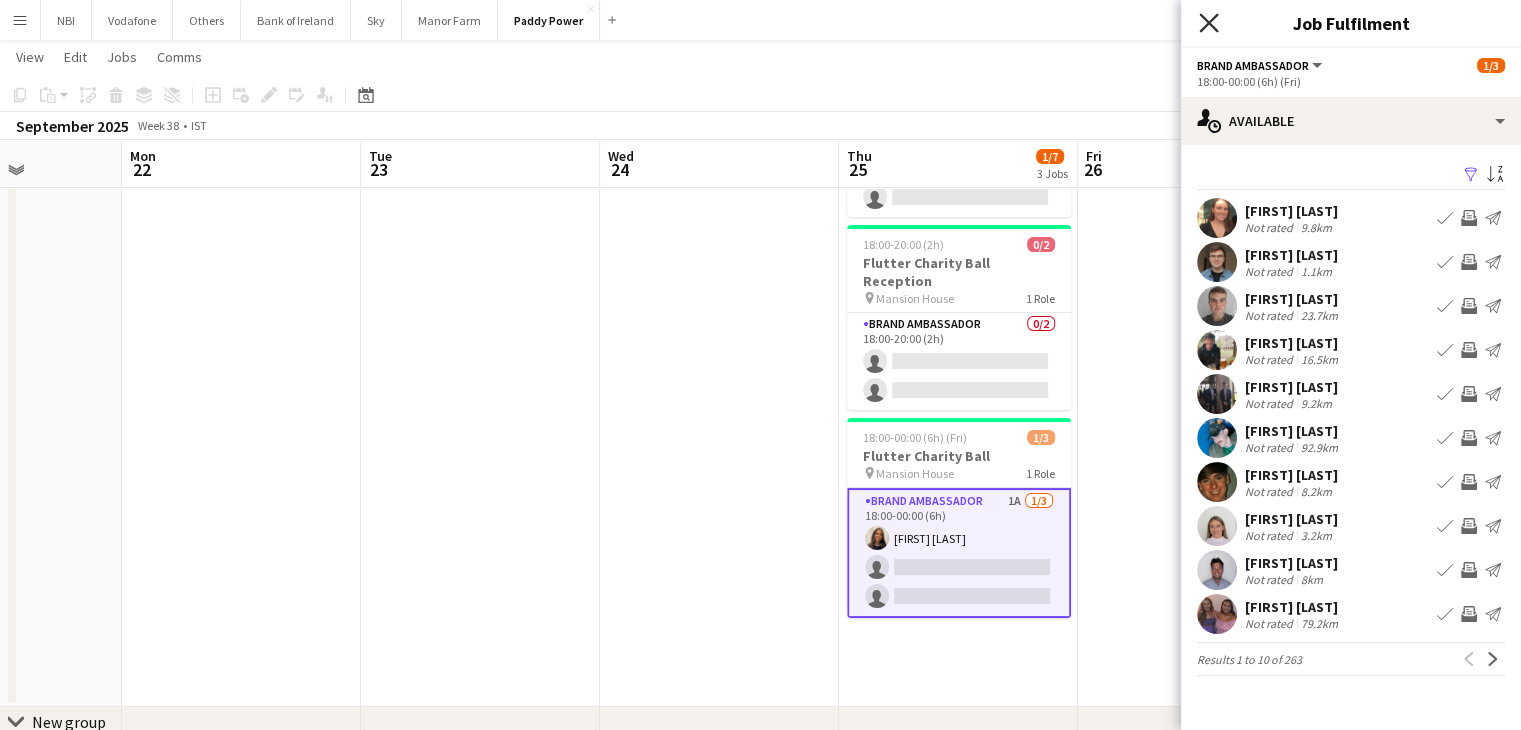 click 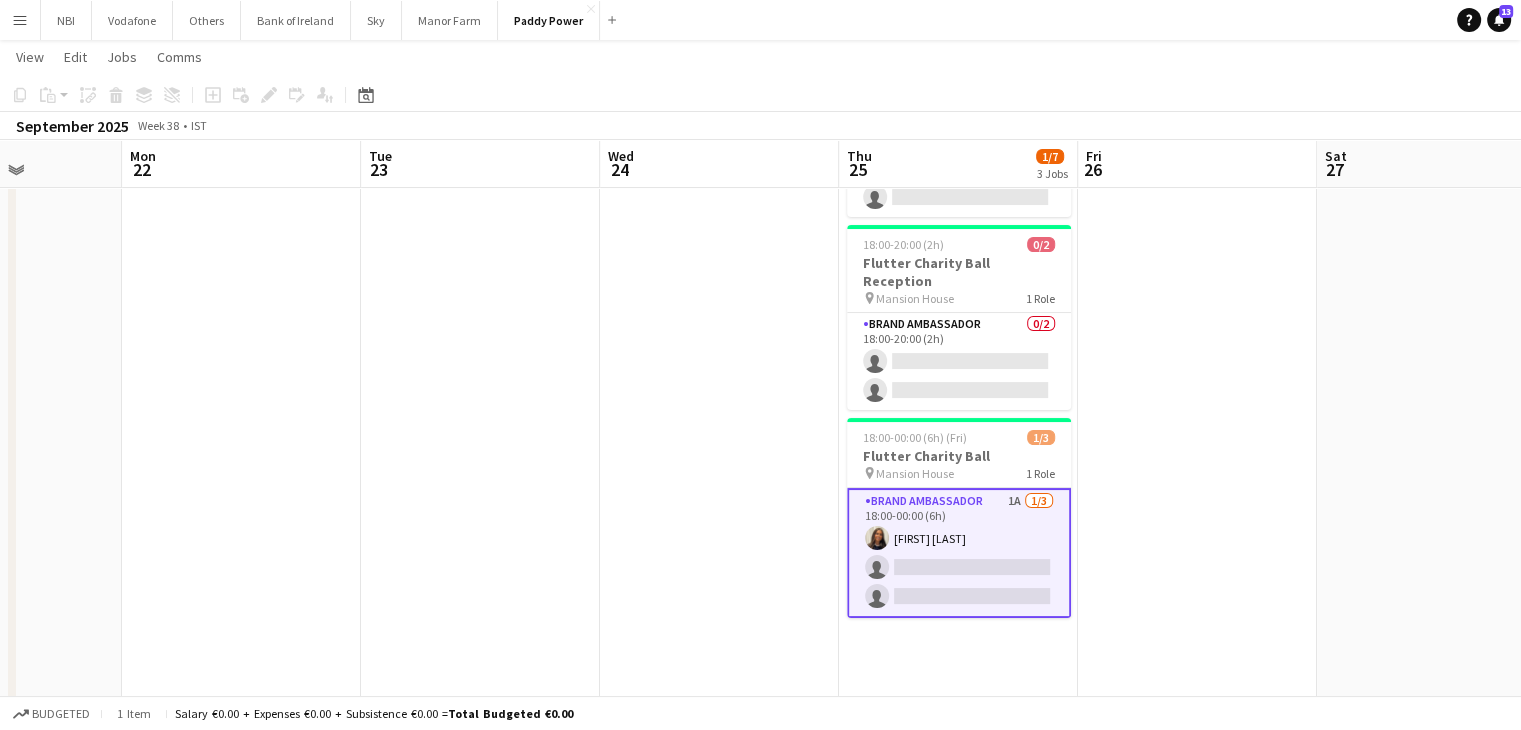 click on "Brand Ambassador   1A   1/3   18:00-00:00 (6h)
[FIRST] [LAST]
single-neutral-actions
single-neutral-actions" at bounding box center [959, 553] 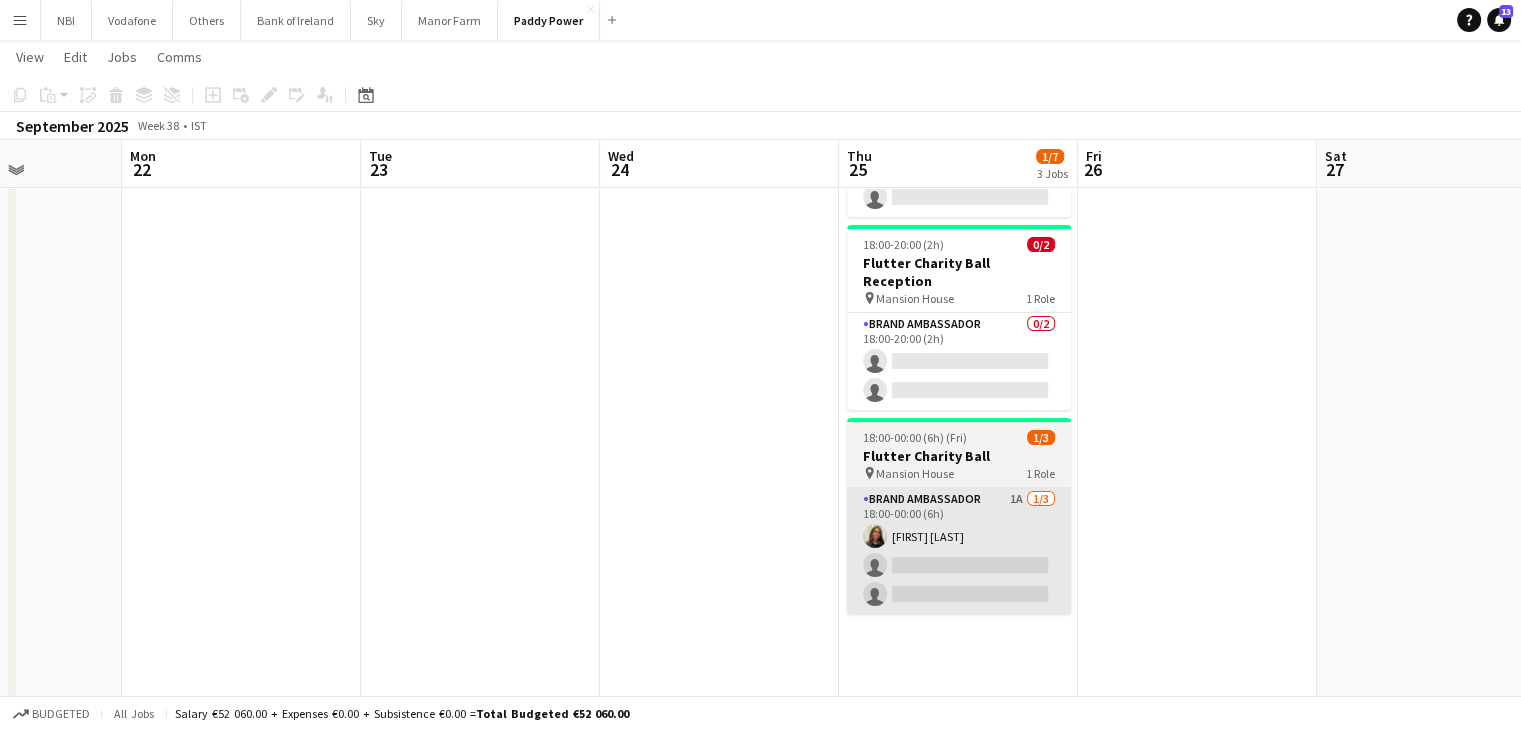 drag, startPoint x: 777, startPoint y: 595, endPoint x: 954, endPoint y: 519, distance: 192.62659 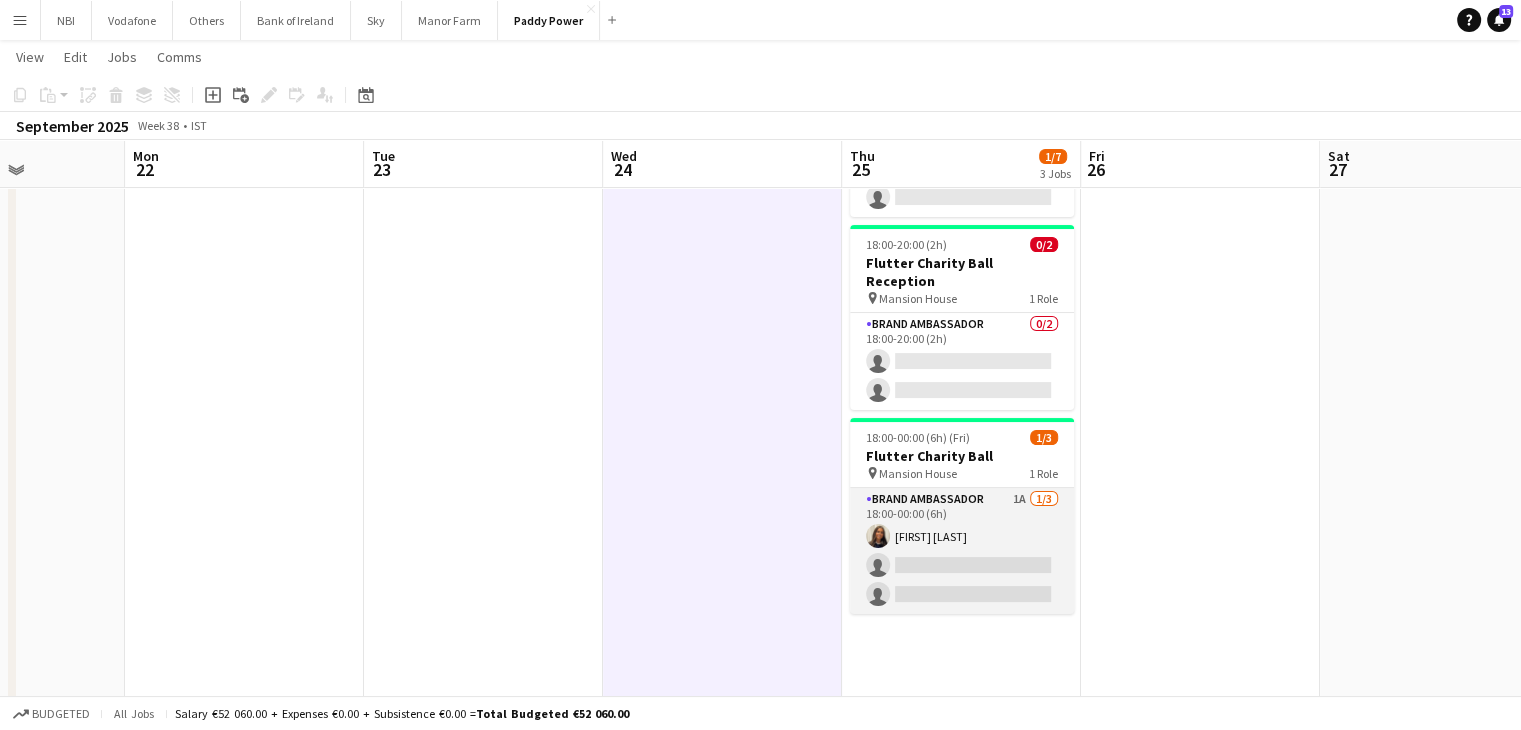 click on "Brand Ambassador   1A   1/3   18:00-00:00 (6h)
[FIRST] [LAST]
single-neutral-actions
single-neutral-actions" at bounding box center (962, 551) 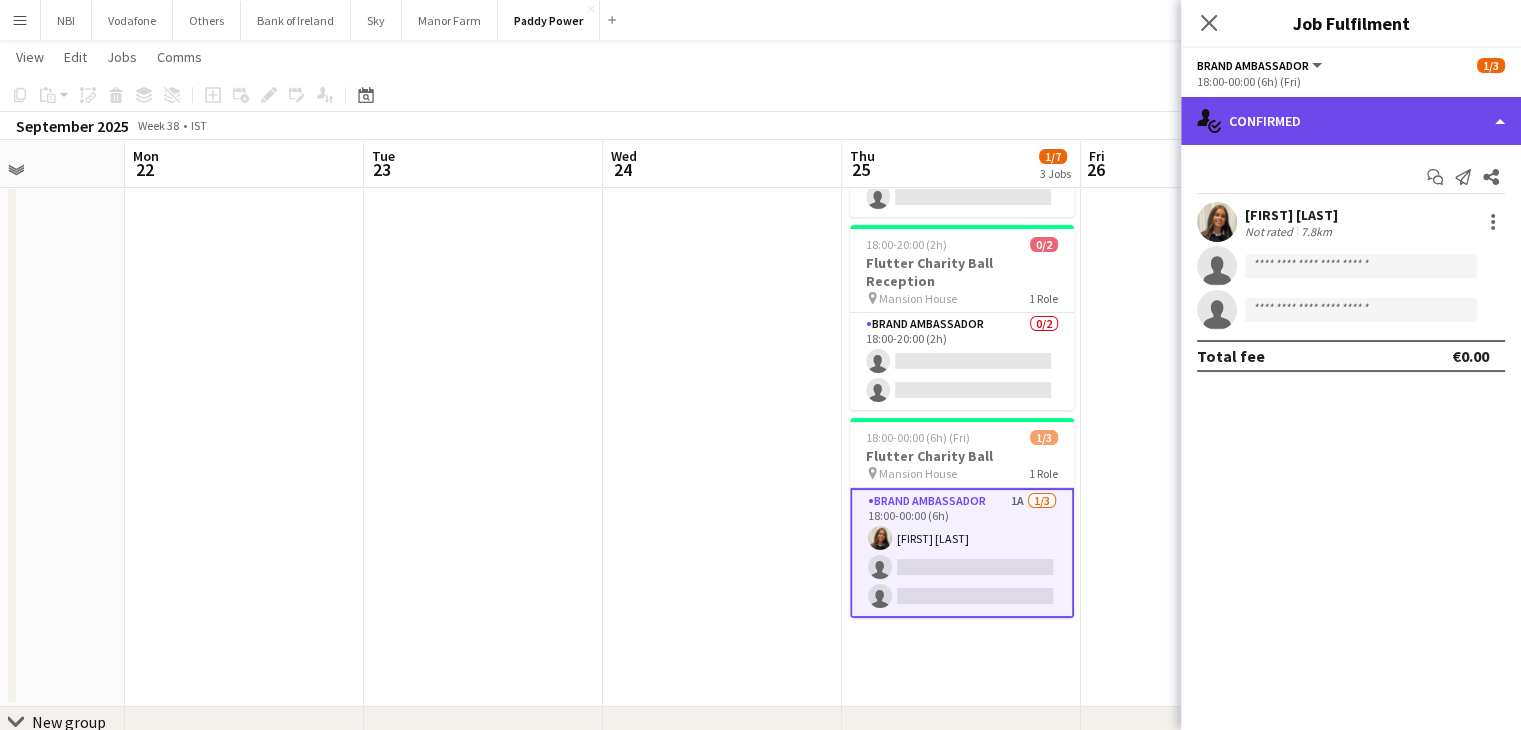 click on "single-neutral-actions-check-2
Confirmed" 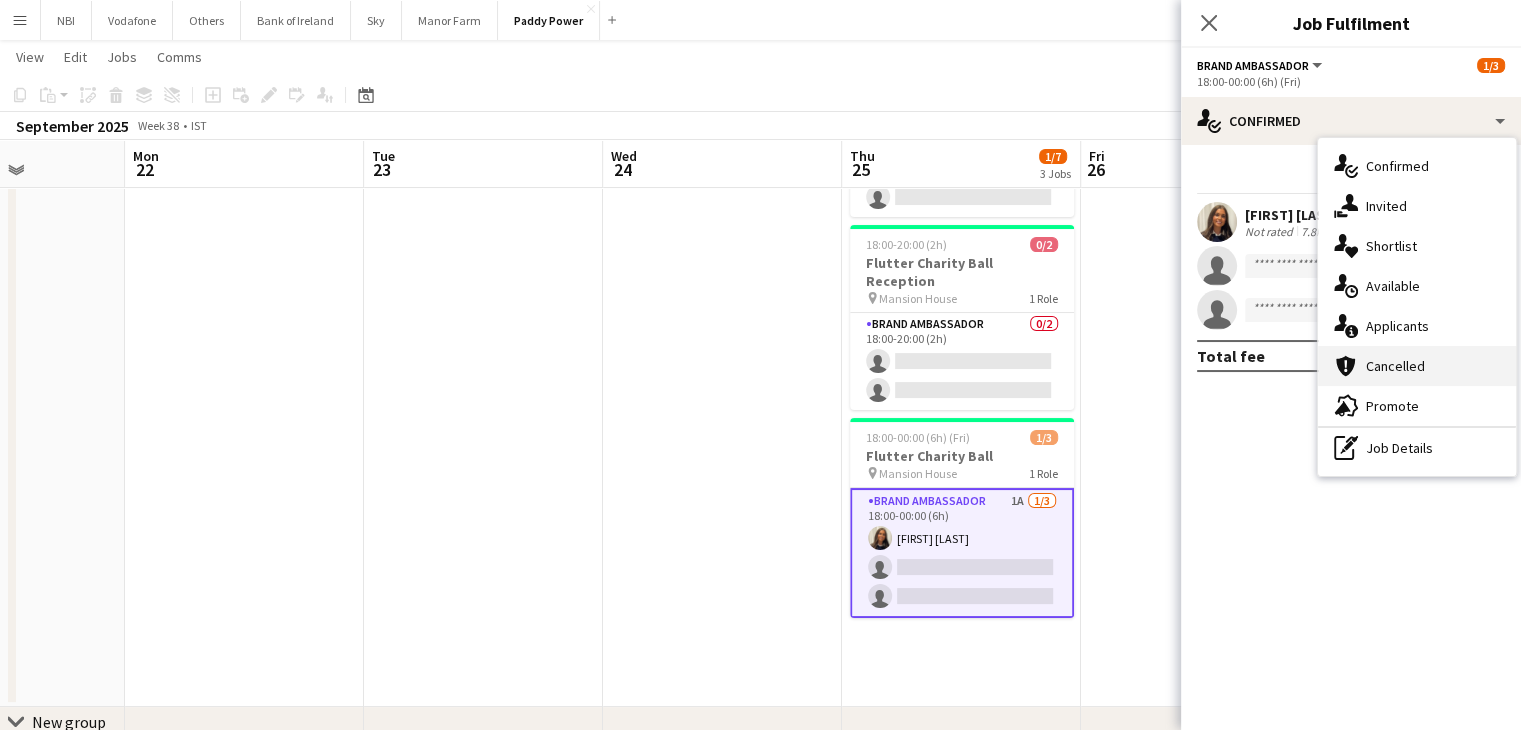 click on "cancellation
Cancelled" at bounding box center (1417, 366) 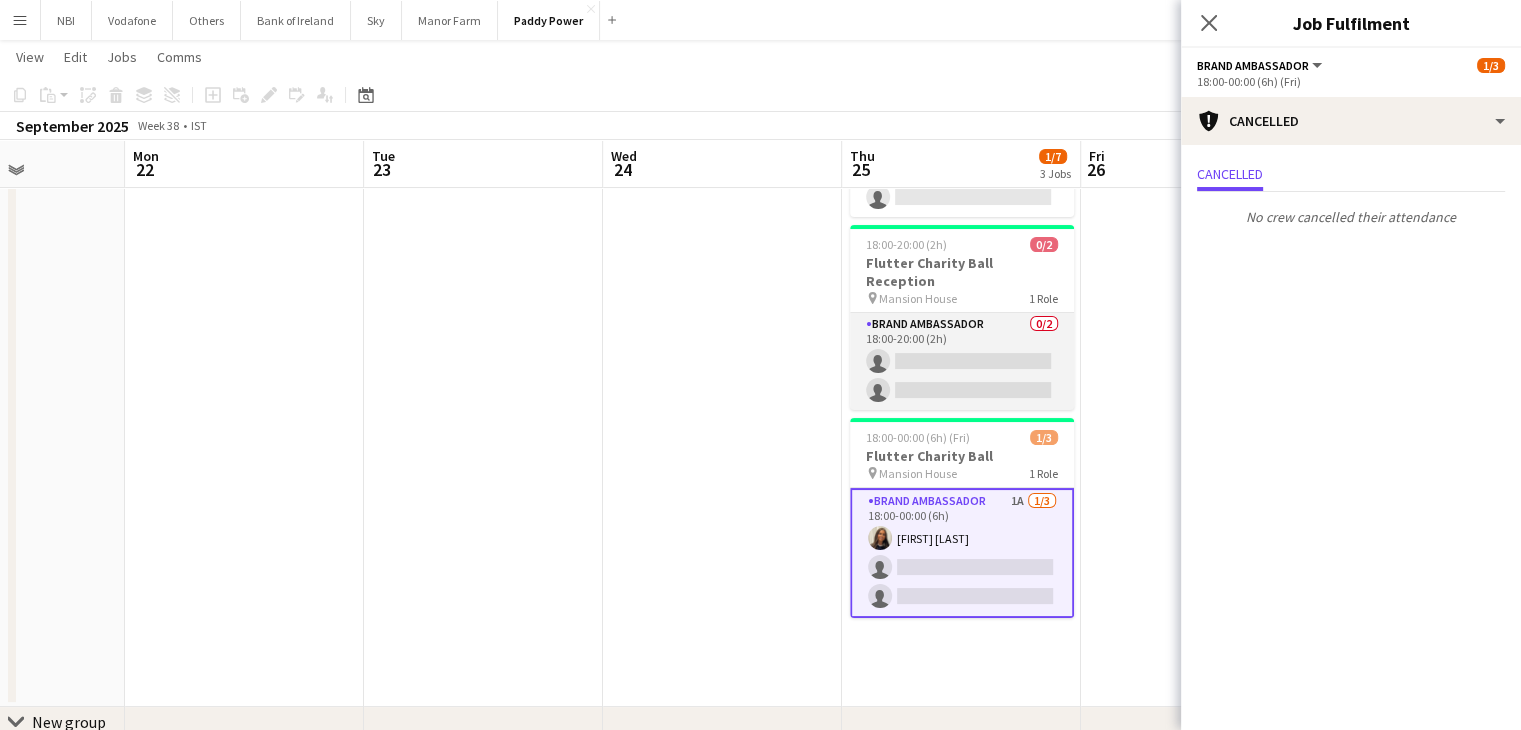 click on "Brand Ambassador   0/2   18:00-20:00 (2h)
single-neutral-actions
single-neutral-actions" at bounding box center (962, 361) 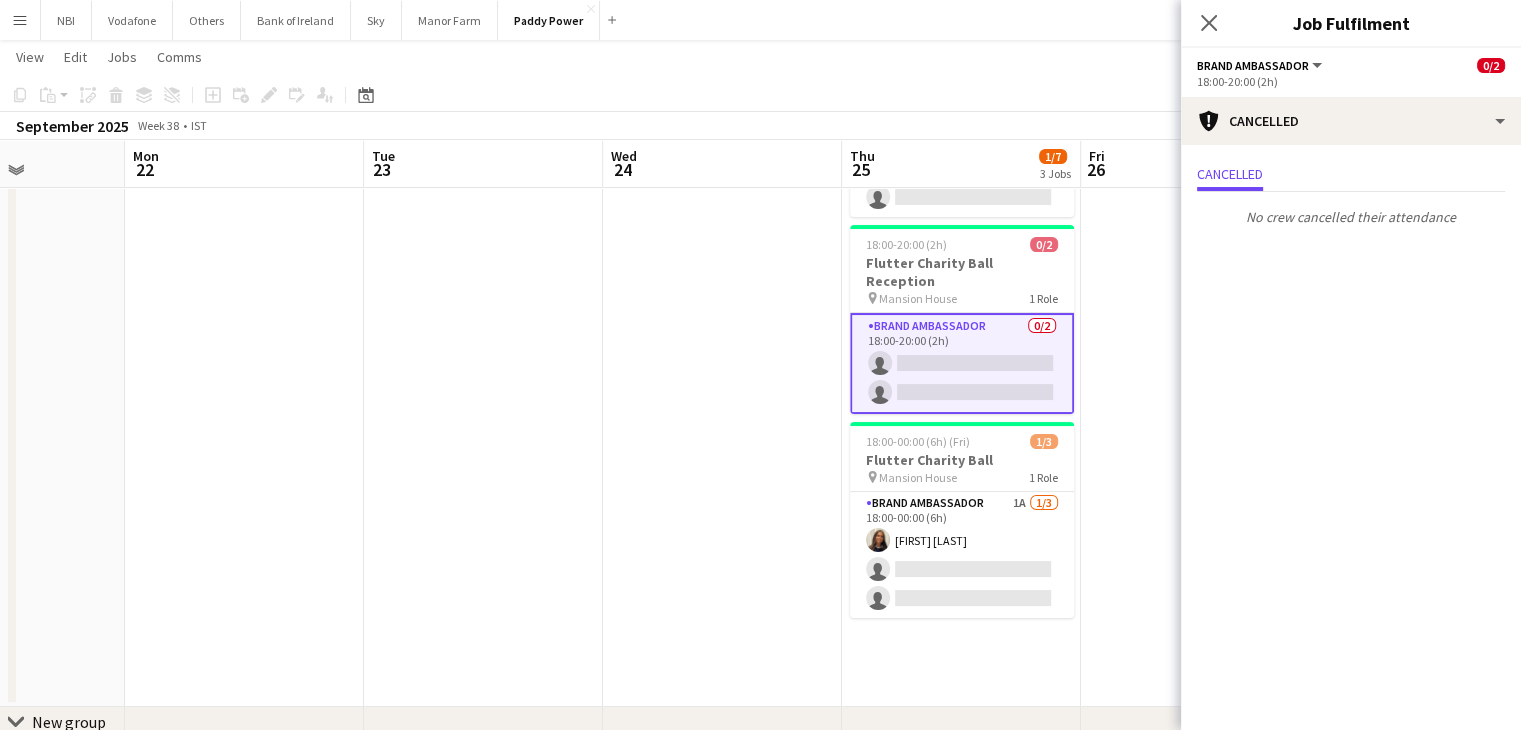 scroll, scrollTop: 0, scrollLeft: 591, axis: horizontal 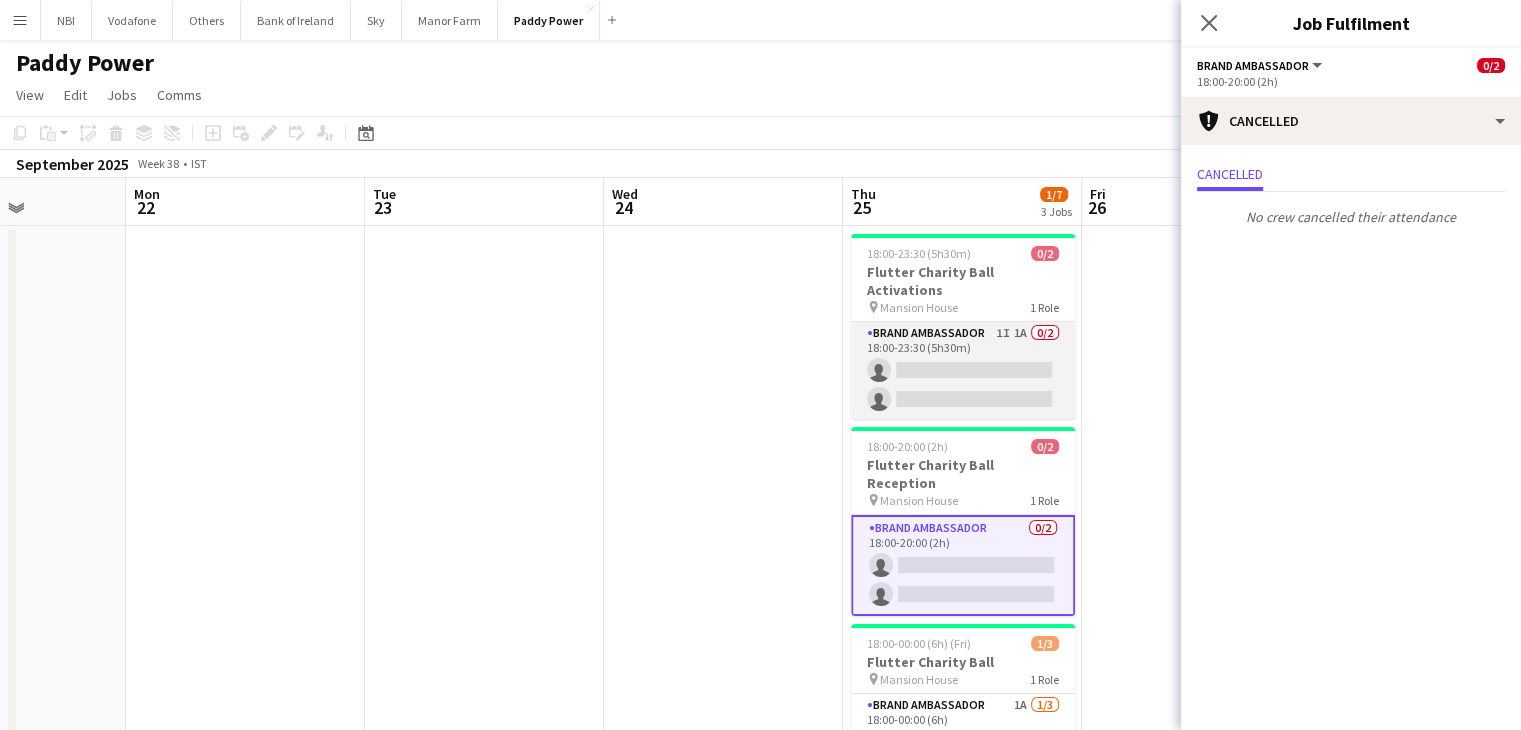 click on "Brand Ambassador   1I   1A   0/2   18:00-23:30 (5h30m)
single-neutral-actions
single-neutral-actions" at bounding box center (963, 370) 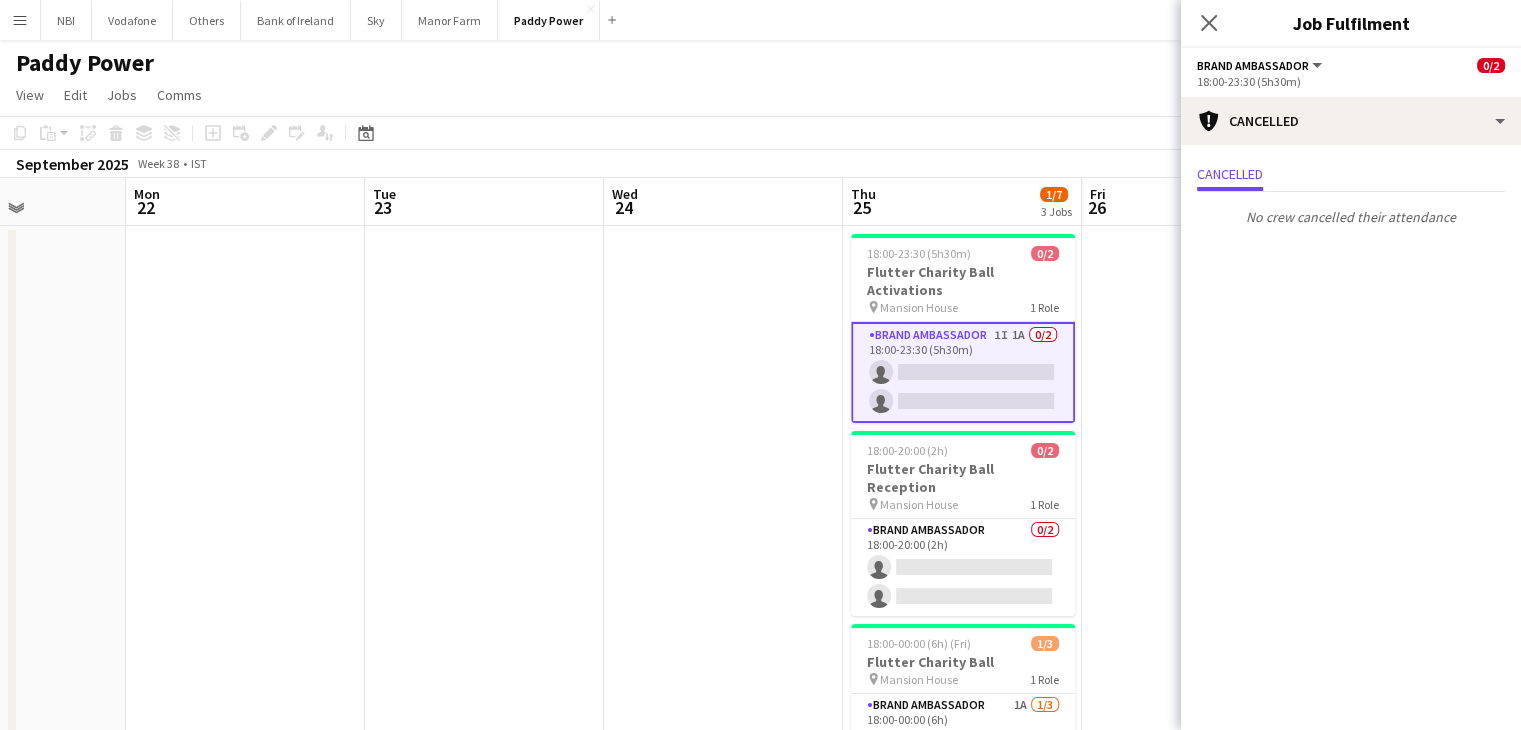 click on "Brand Ambassador   1I   1A   0/2   18:00-23:30 (5h30m)
single-neutral-actions
single-neutral-actions" at bounding box center (963, 372) 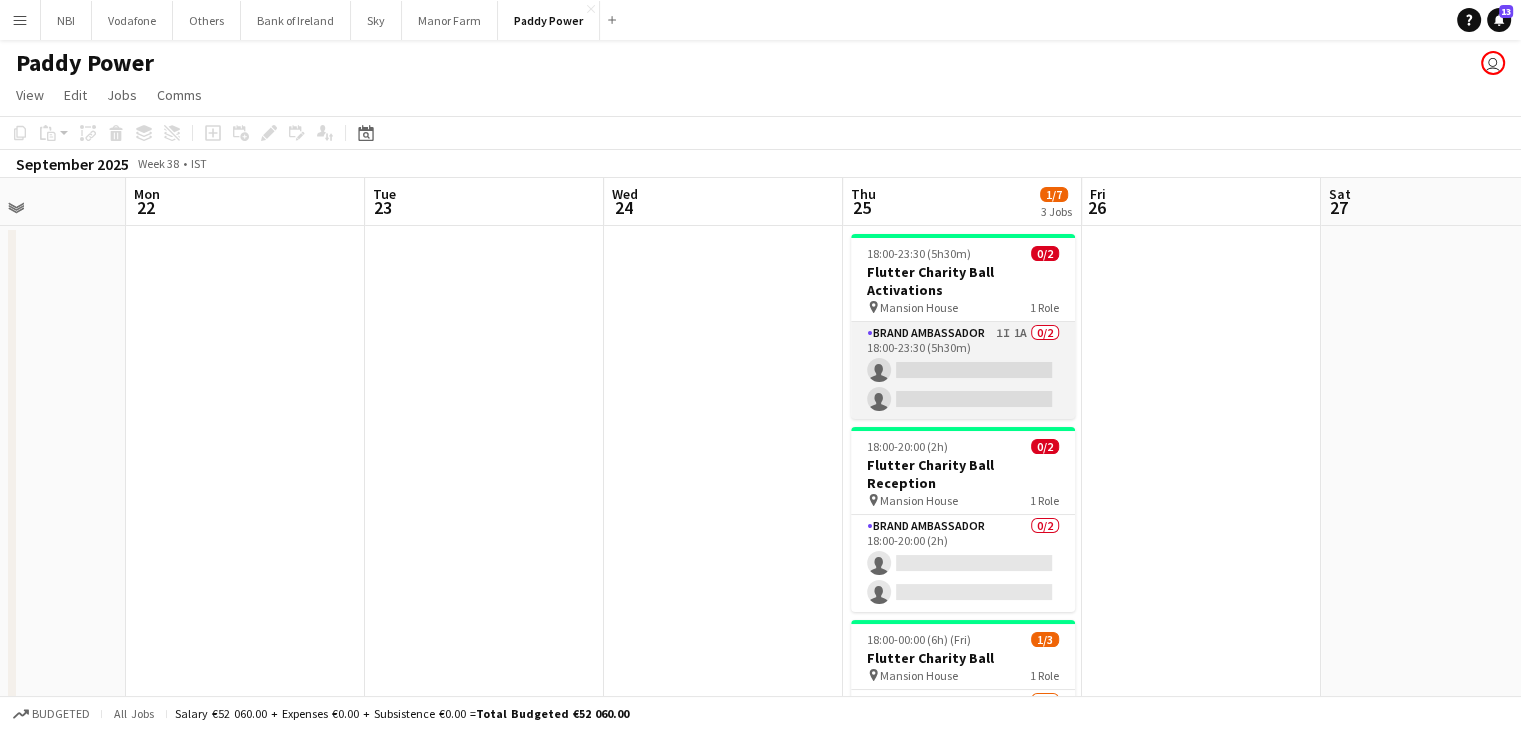 click on "Brand Ambassador   1I   1A   0/2   18:00-23:30 (5h30m)
single-neutral-actions
single-neutral-actions" at bounding box center (963, 370) 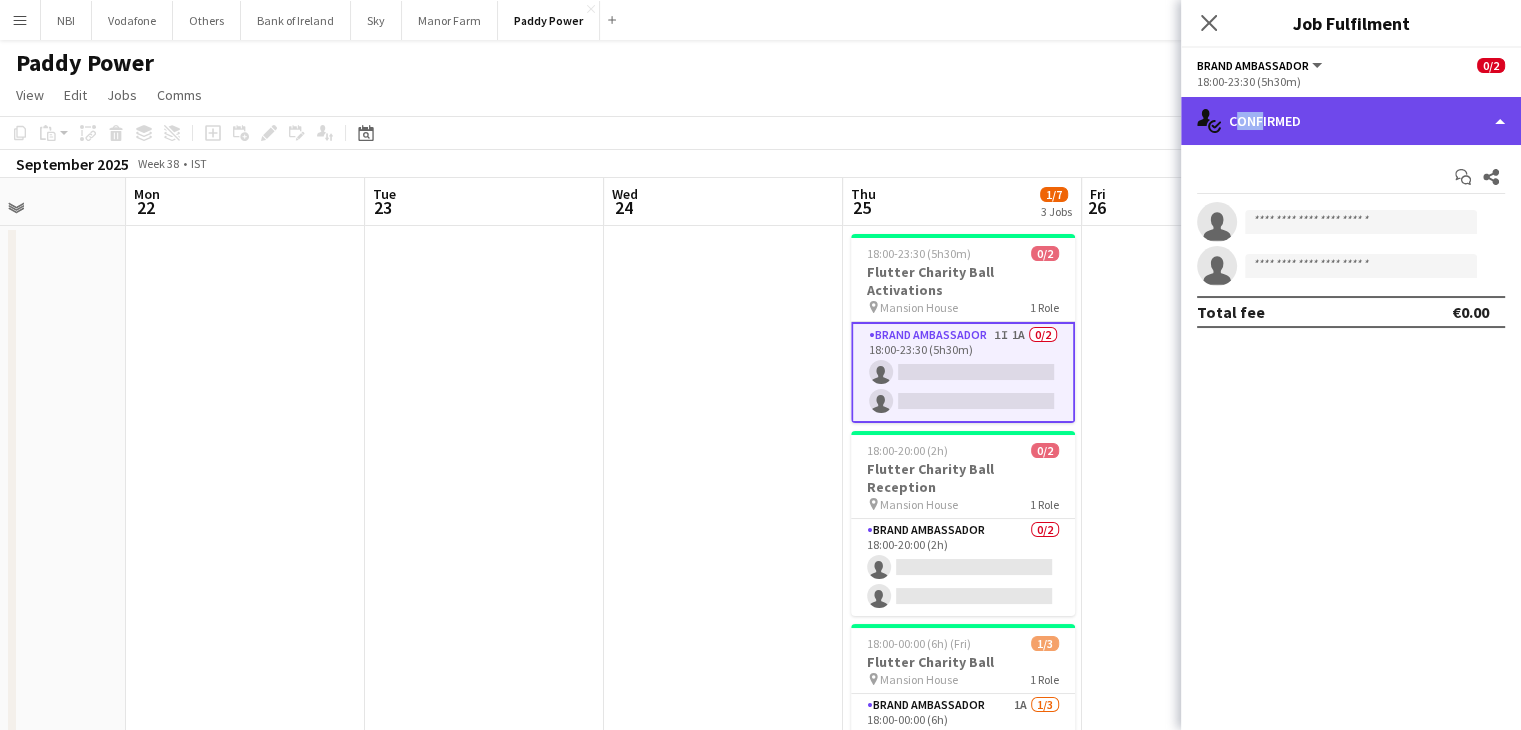 click on "single-neutral-actions-check-2
Confirmed" 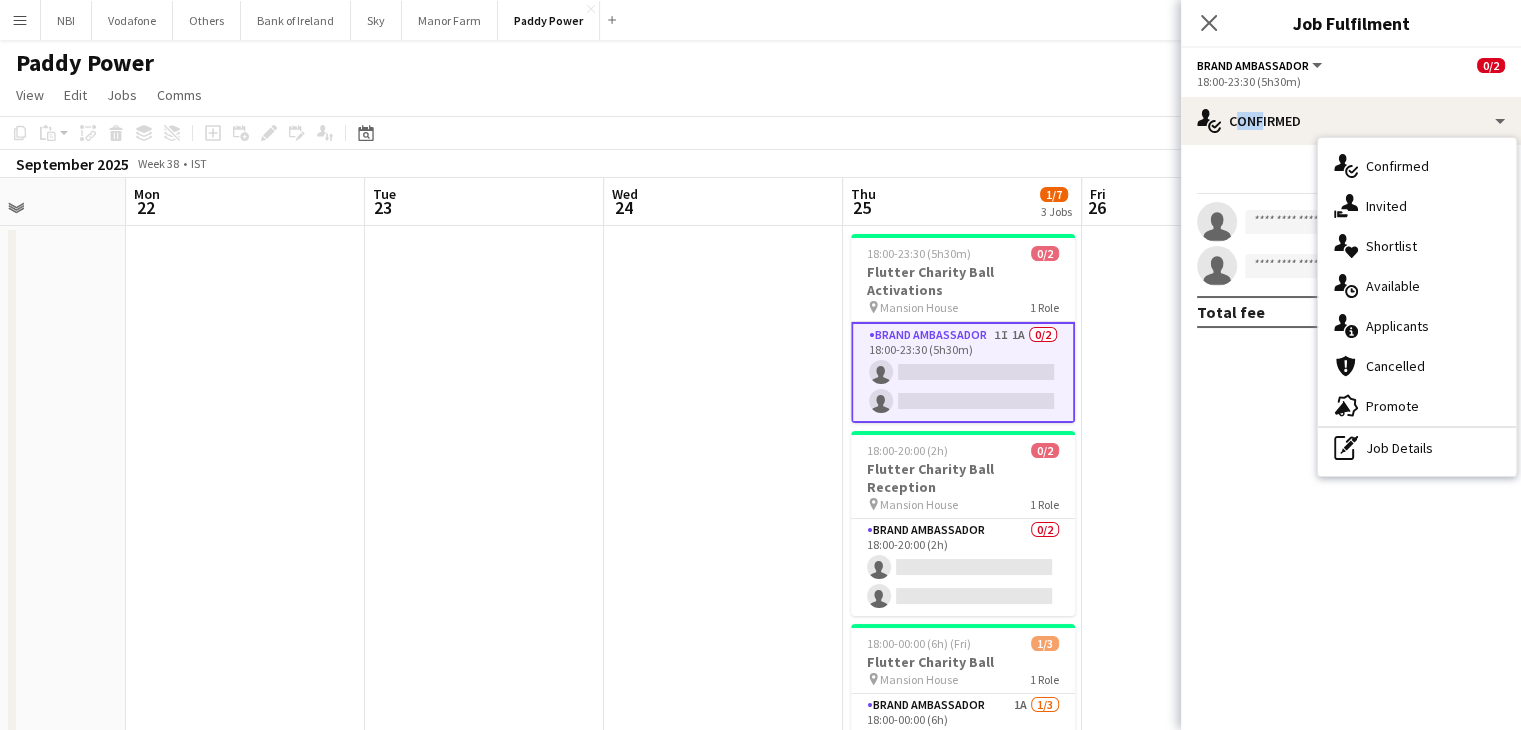 click at bounding box center [723, 567] 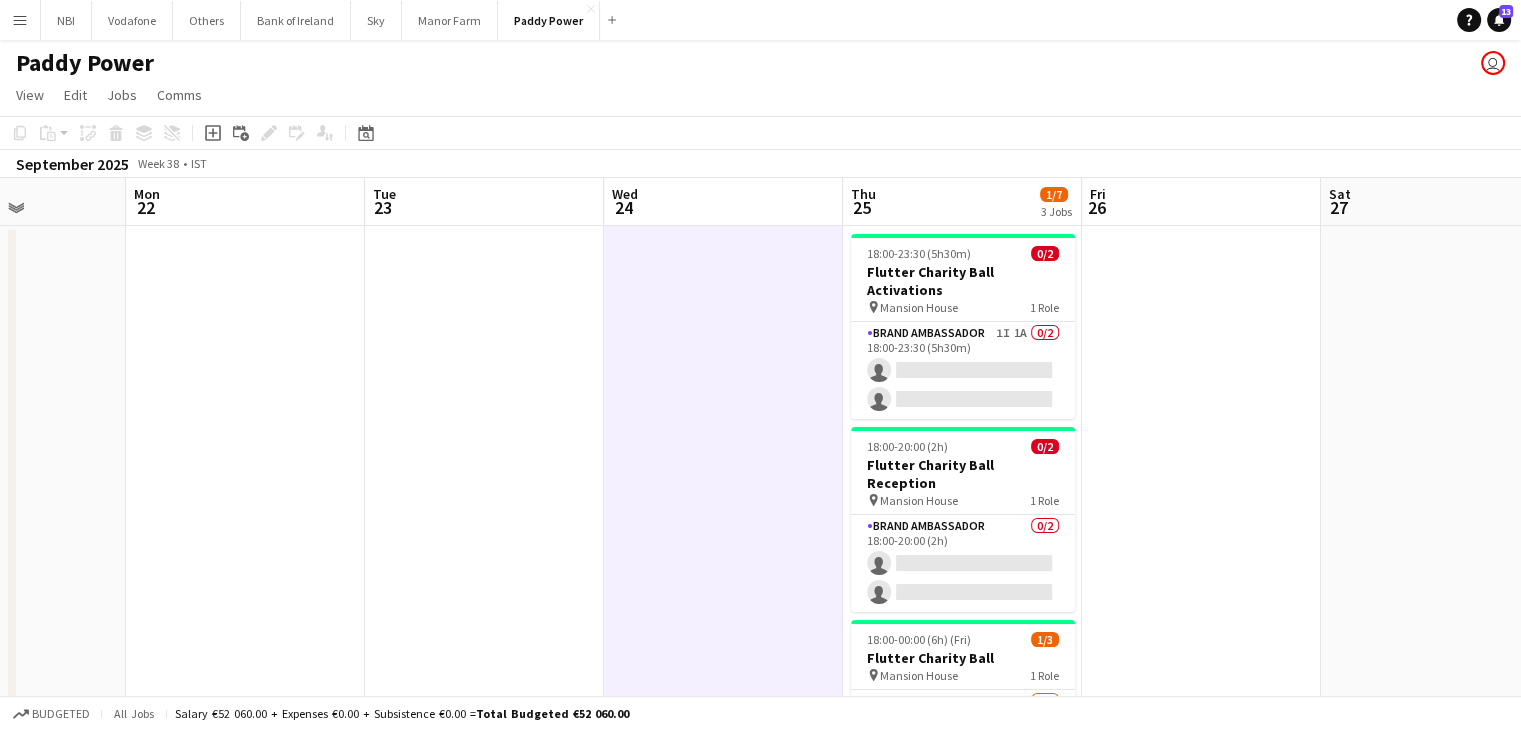 click at bounding box center [1201, 567] 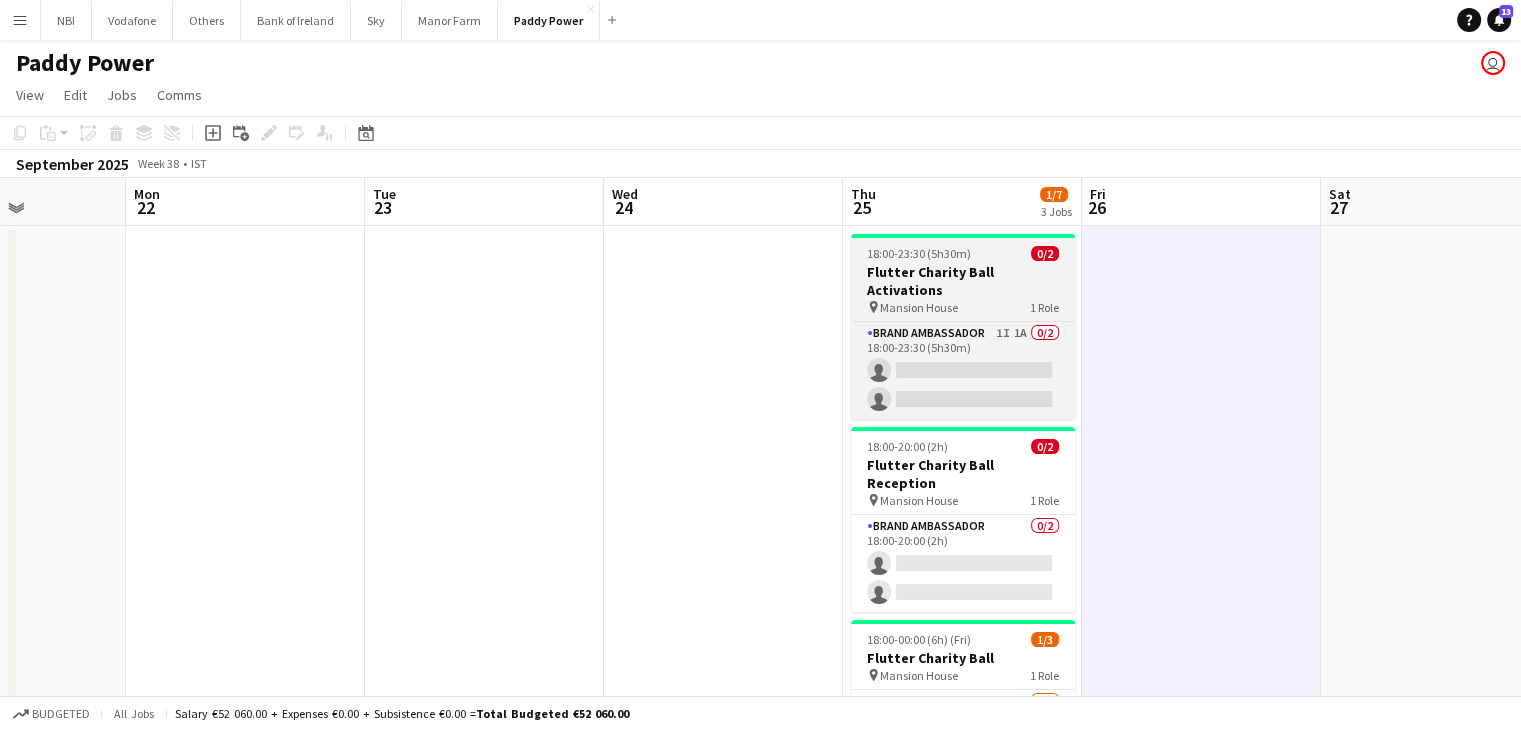 click on "18:00-23:30 (5h30m)    0/2" at bounding box center (963, 253) 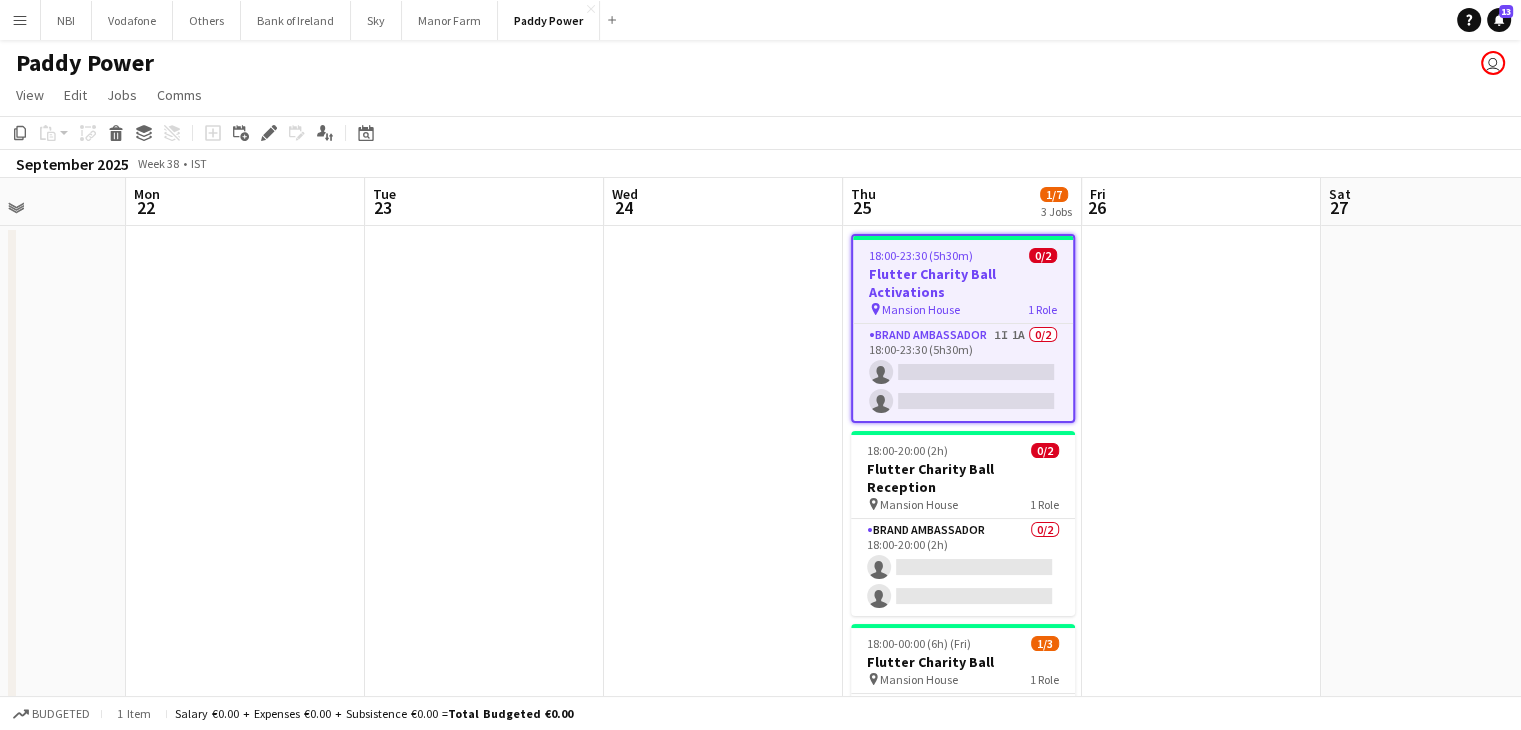 click at bounding box center [723, 567] 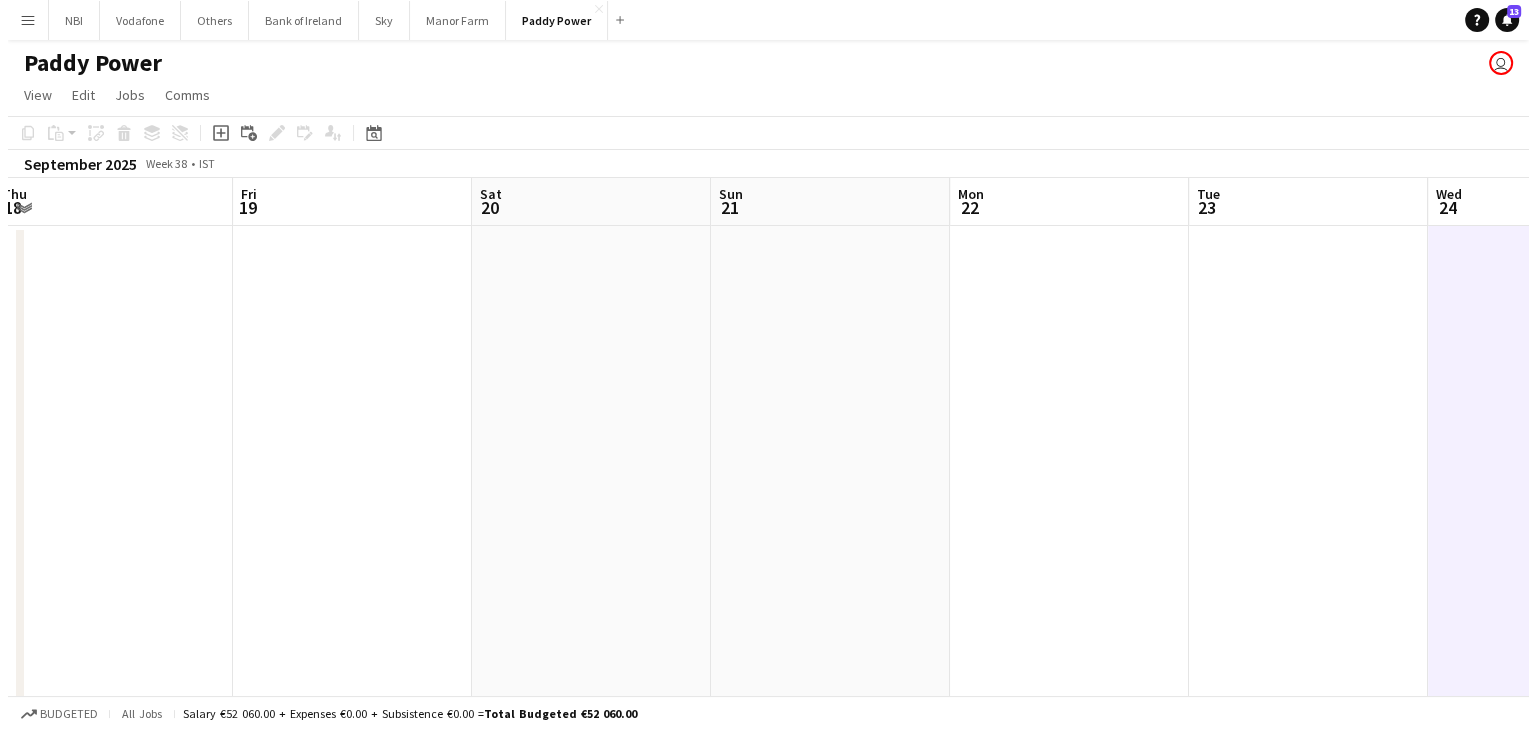 scroll, scrollTop: 0, scrollLeft: 470, axis: horizontal 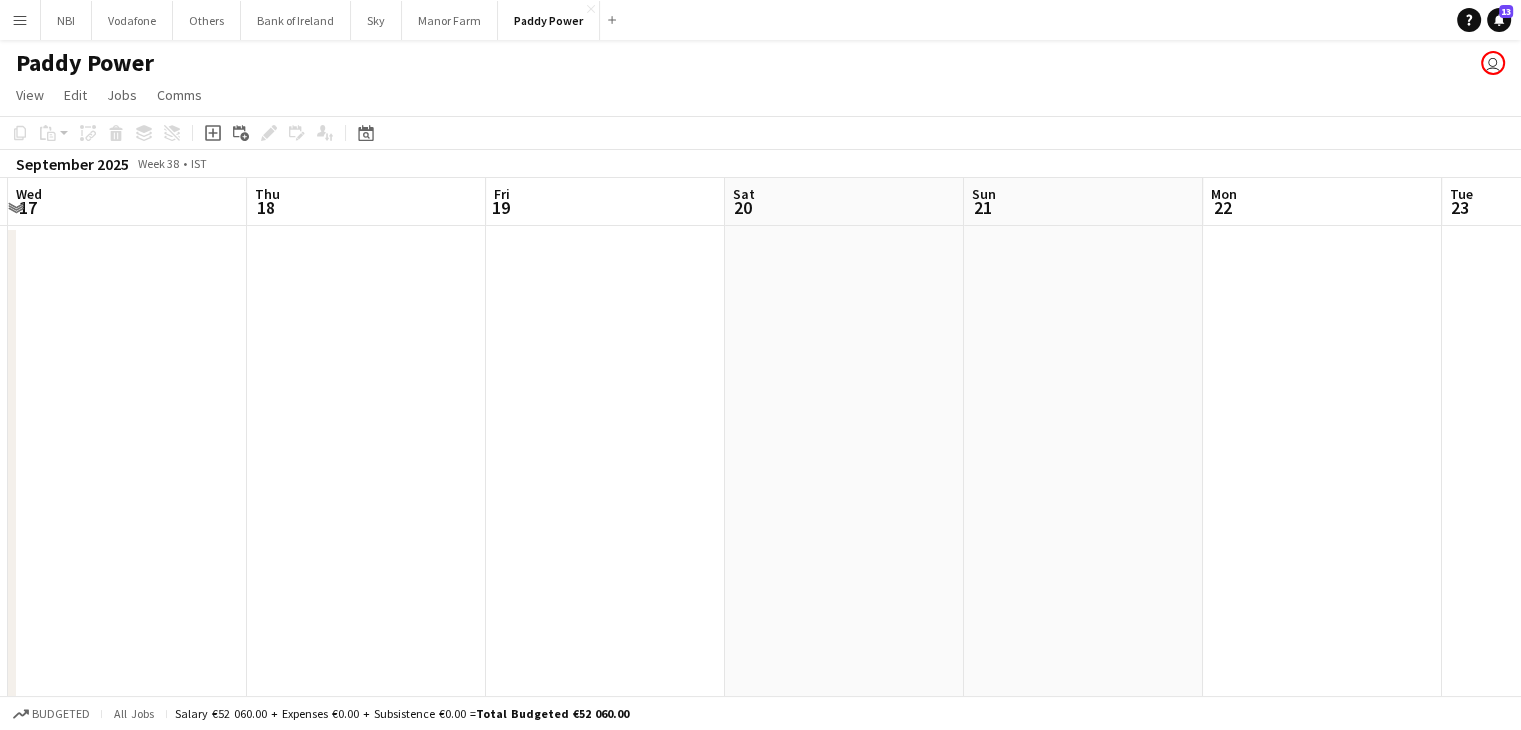 drag, startPoint x: 426, startPoint y: 425, endPoint x: 1344, endPoint y: 305, distance: 925.80994 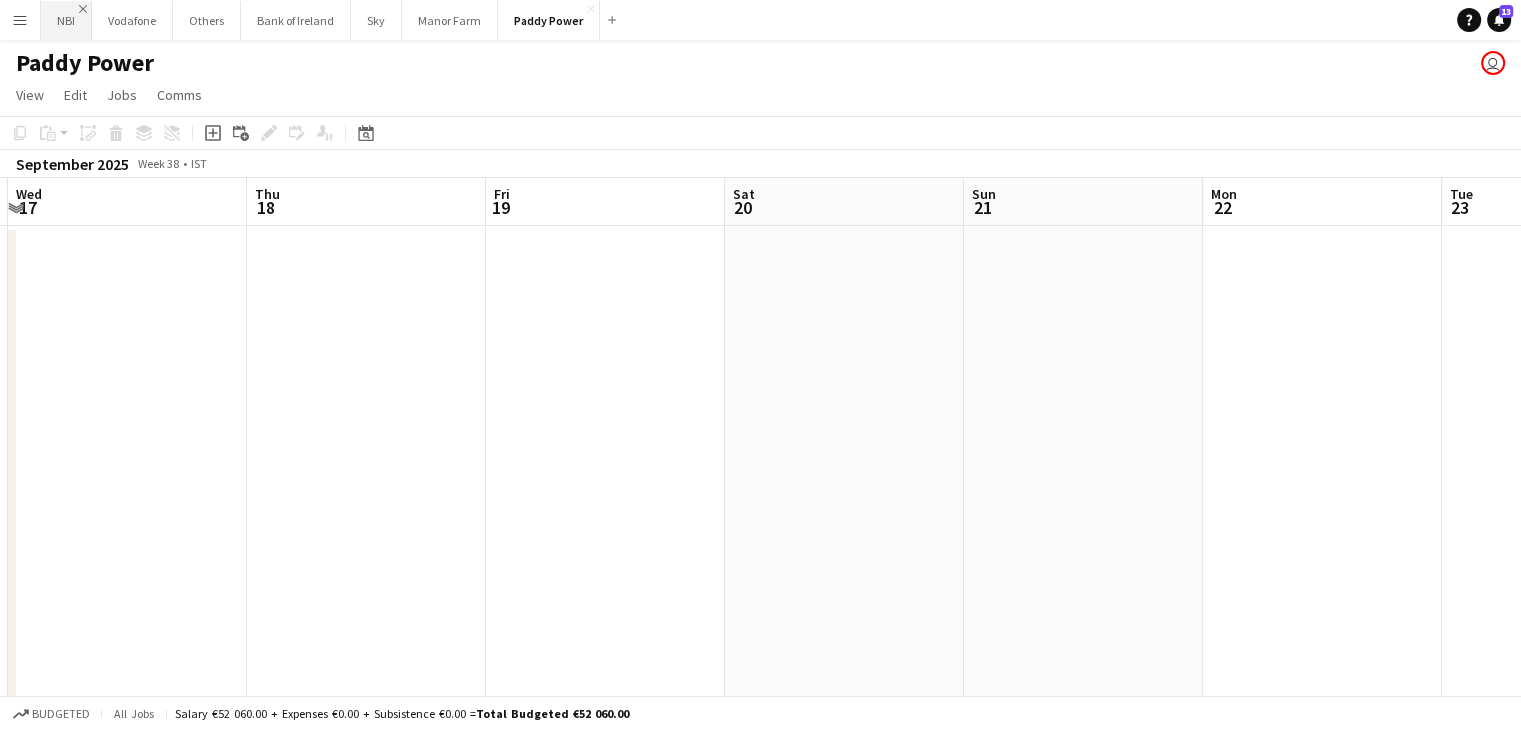 click on "Close" at bounding box center (83, 9) 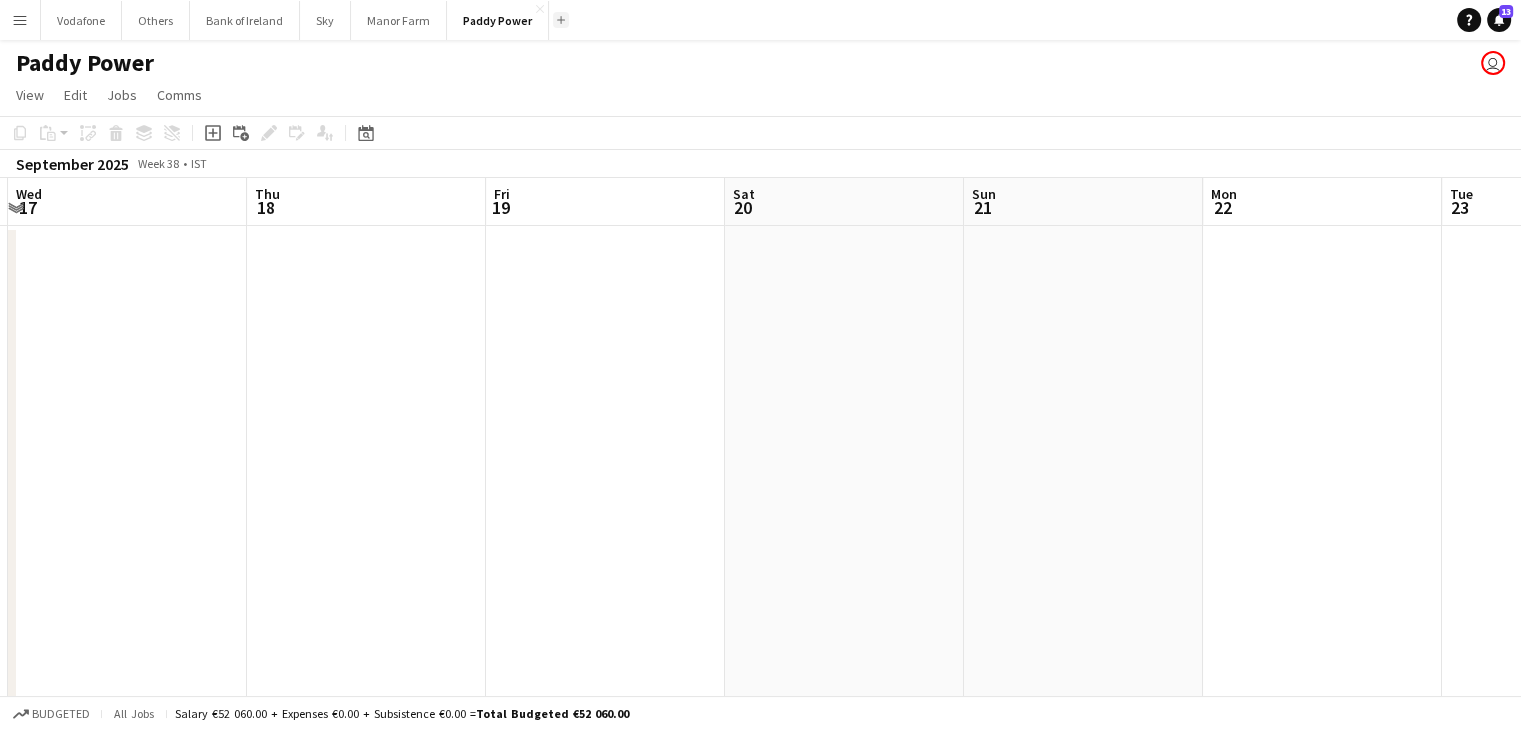 click on "Add" at bounding box center (561, 20) 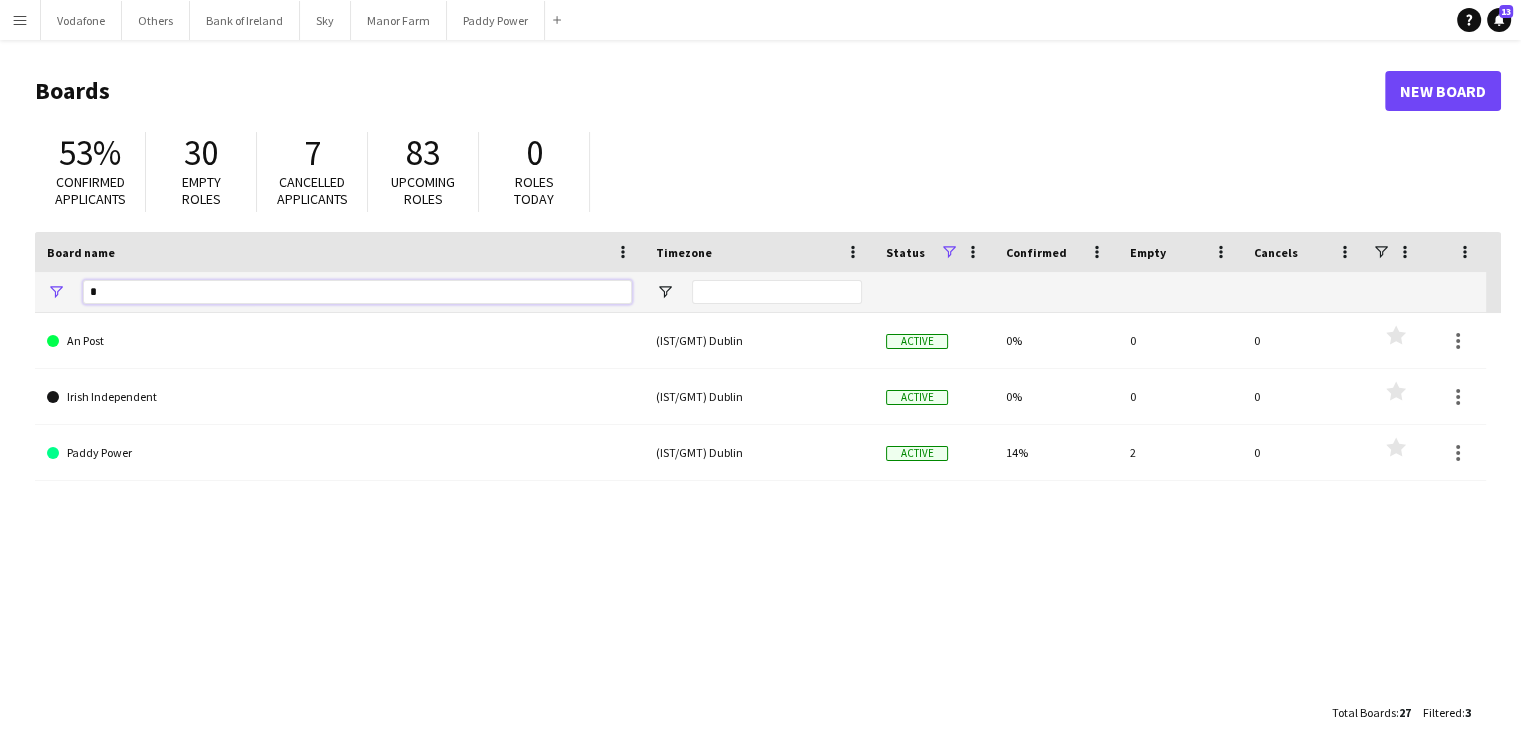 drag, startPoint x: 164, startPoint y: 284, endPoint x: 0, endPoint y: 309, distance: 165.89455 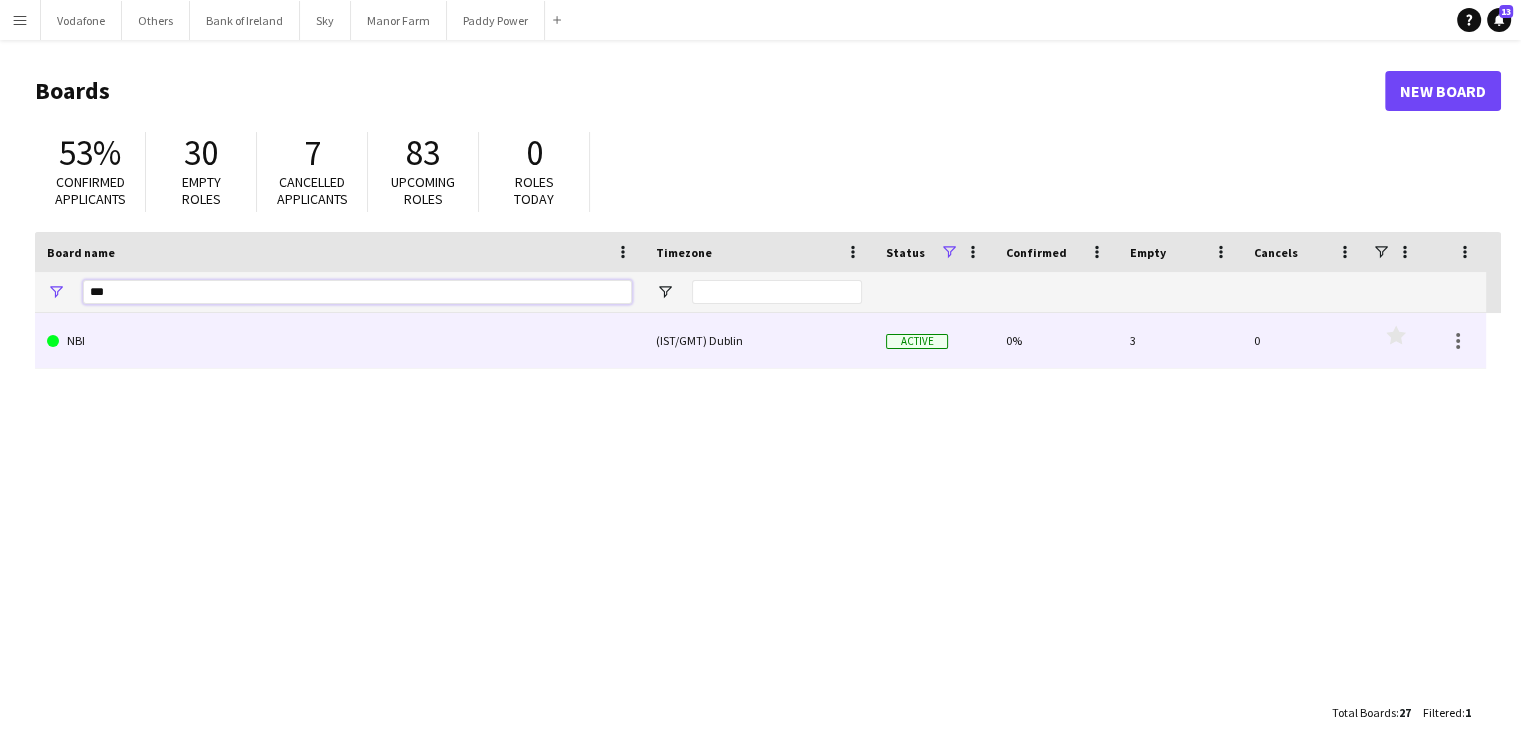 type on "***" 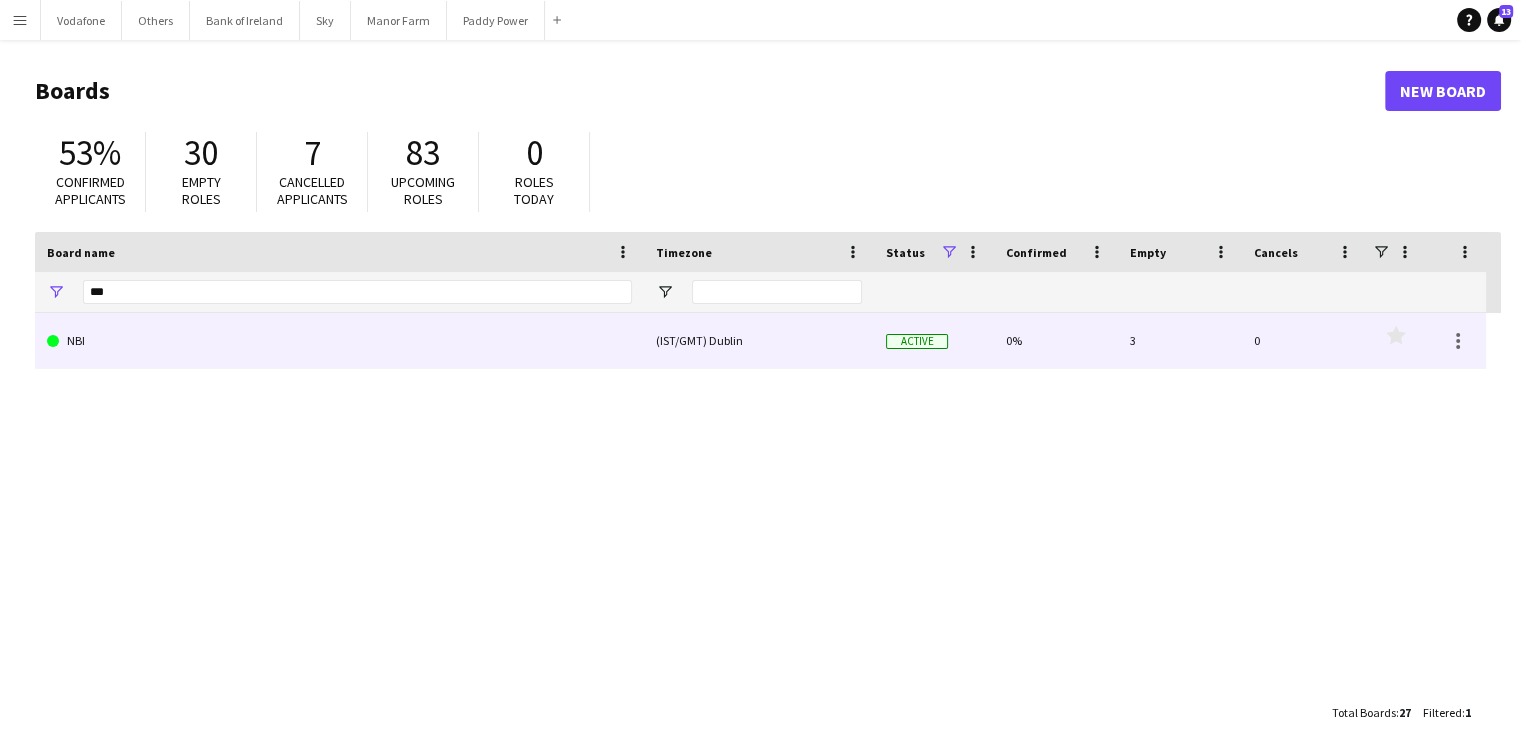 click on "NBI" 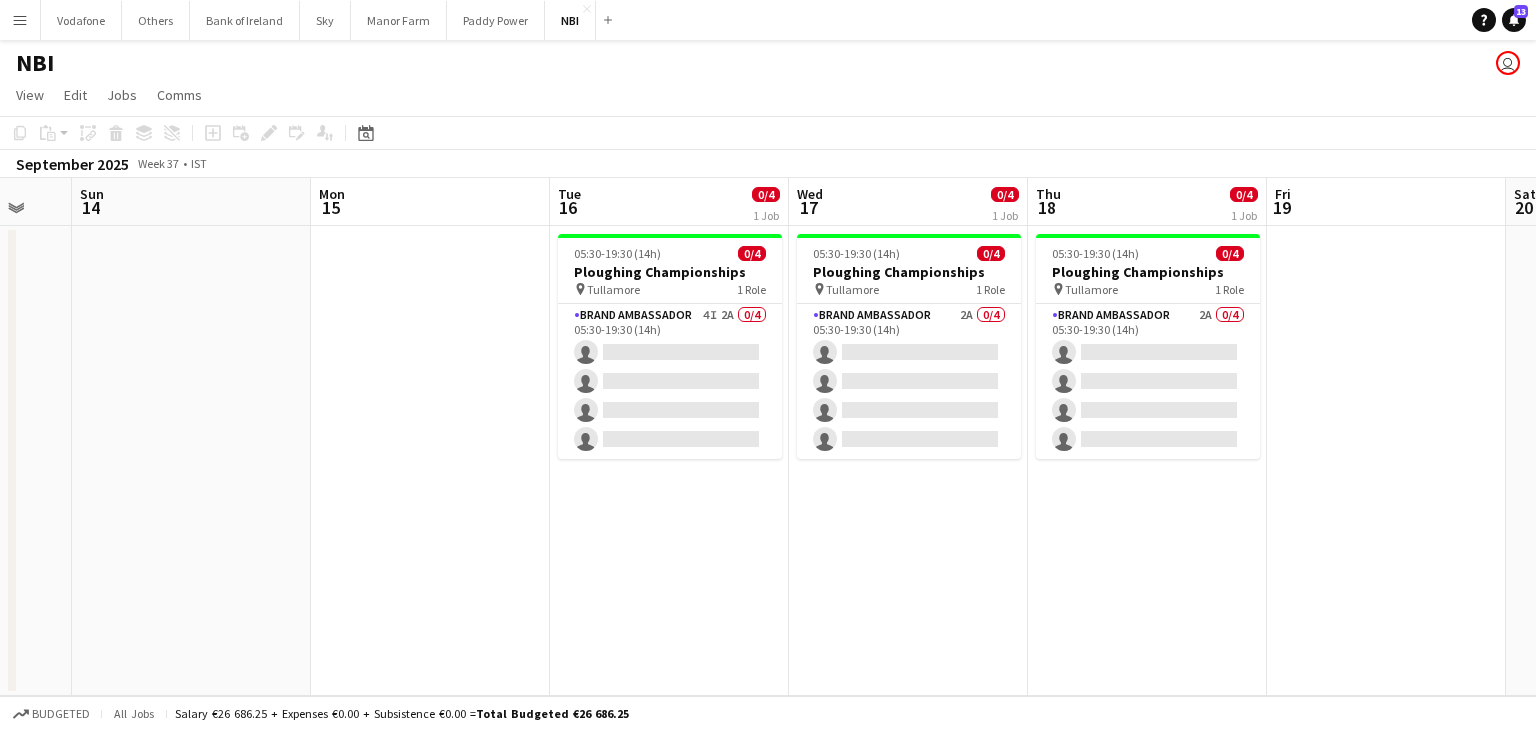 scroll, scrollTop: 0, scrollLeft: 884, axis: horizontal 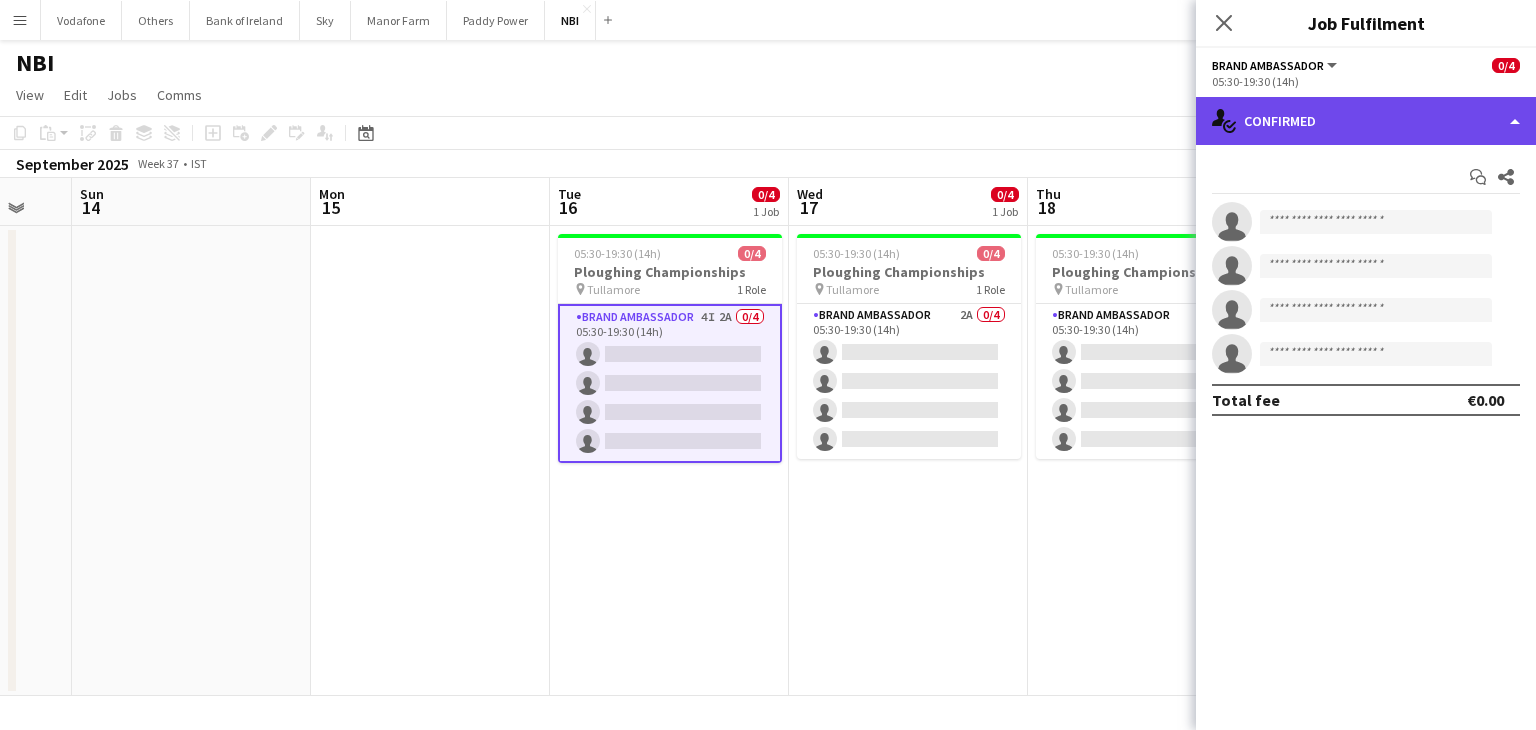 click on "single-neutral-actions-check-2
Confirmed" 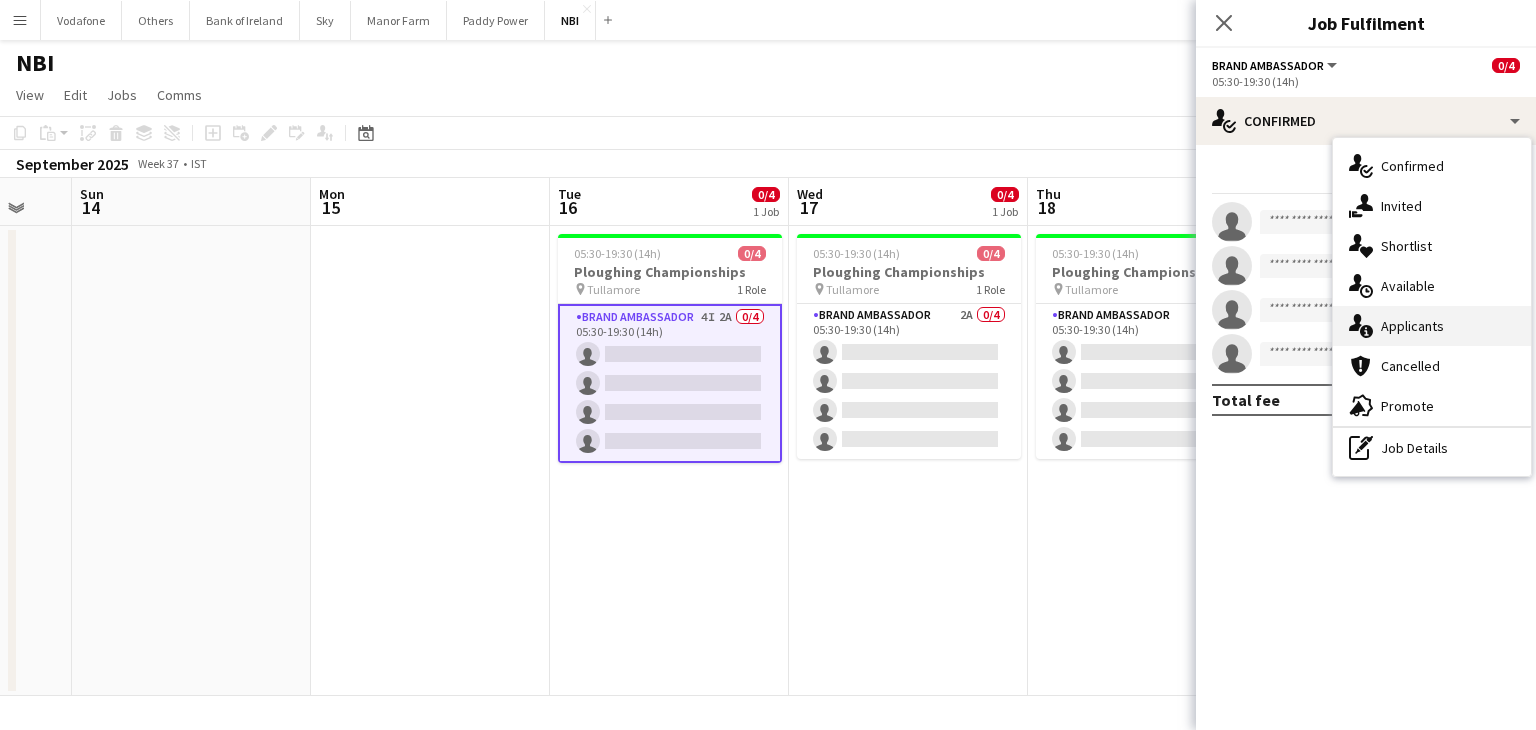 click on "single-neutral-actions-information
Applicants" at bounding box center (1432, 326) 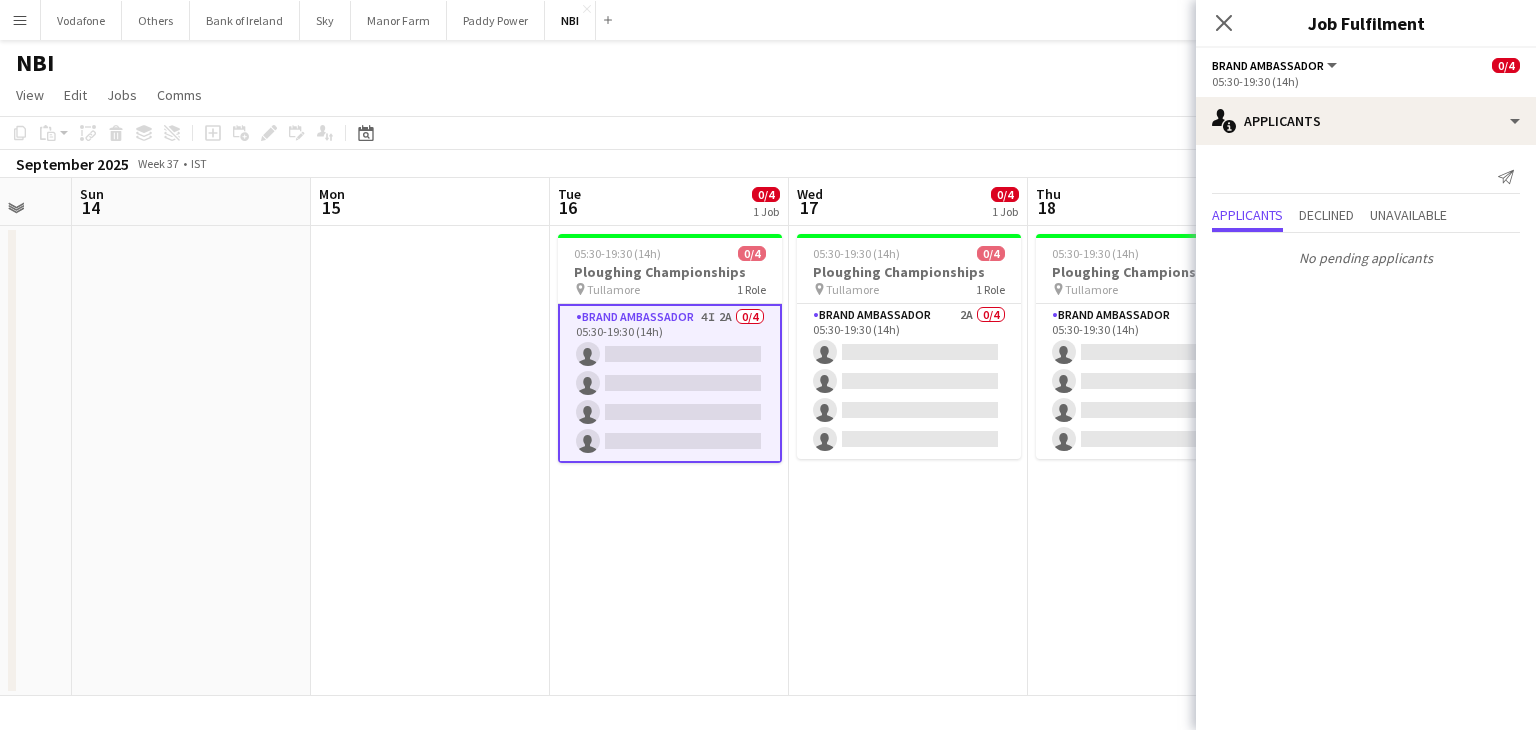 click on "05:30-19:30 (14h)    0/4   Ploughing Championships
pin
Tullamore   1 Role   Brand Ambassador   2A   0/4   05:30-19:30 (14h)
single-neutral-actions
single-neutral-actions
single-neutral-actions
single-neutral-actions" at bounding box center (908, 461) 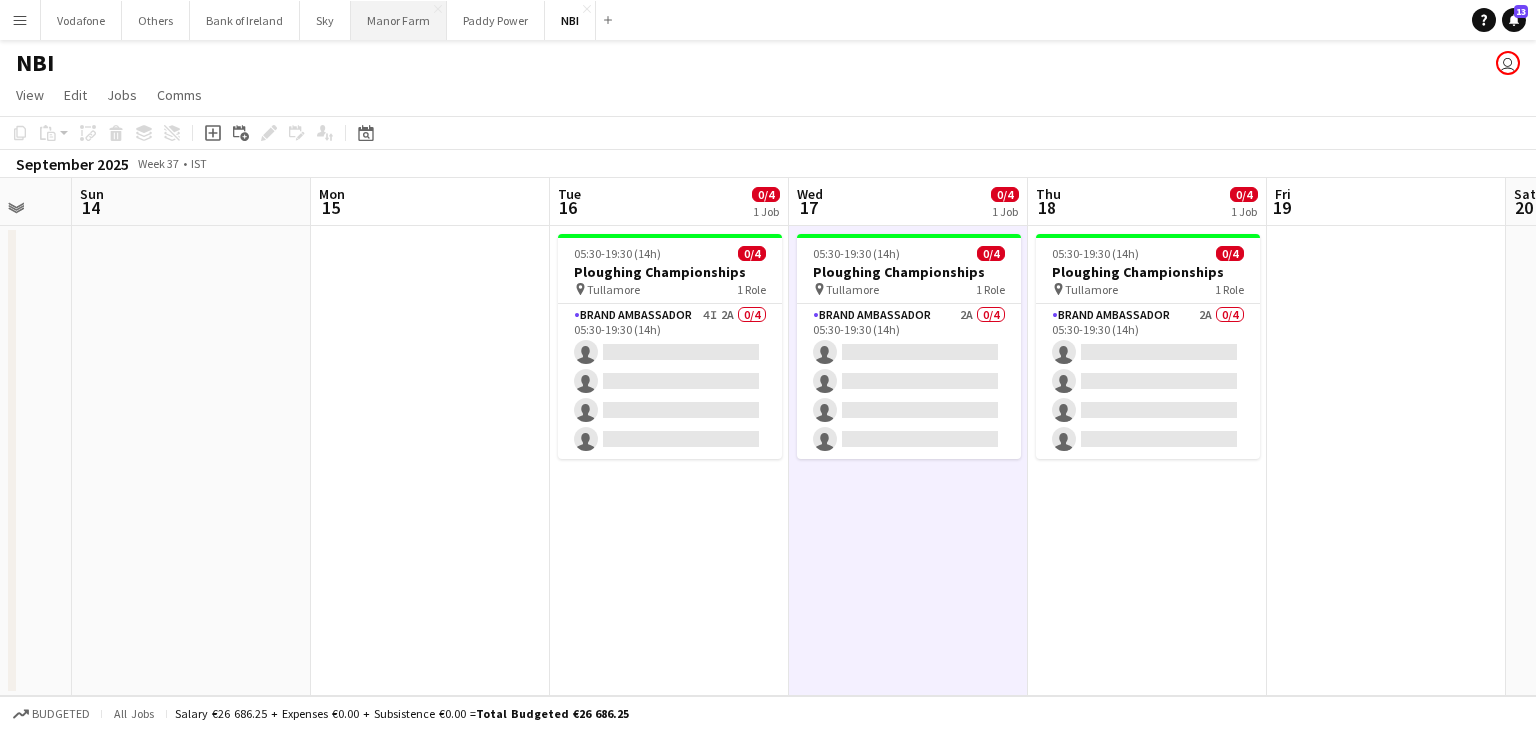 click on "Manor Farm
Close" at bounding box center [399, 20] 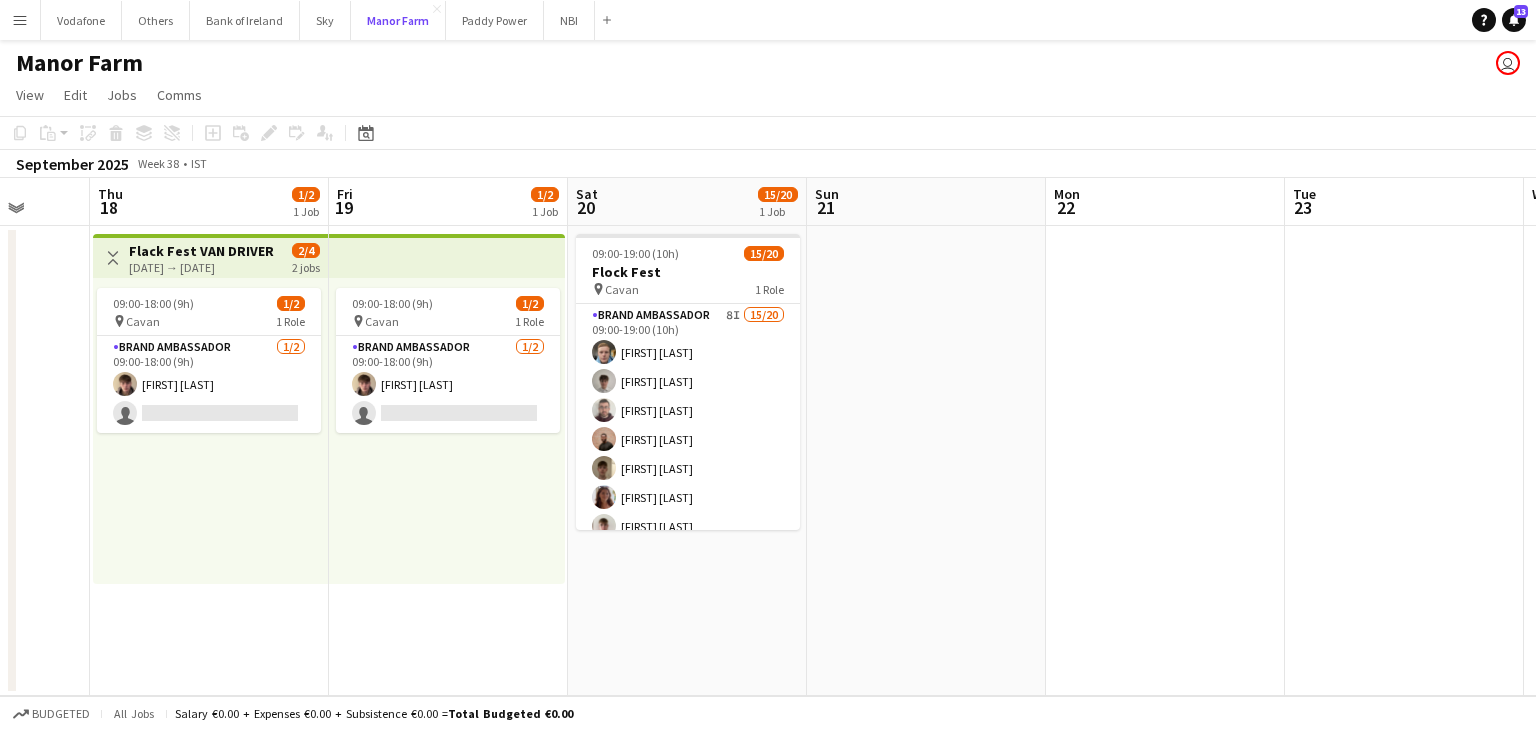scroll, scrollTop: 0, scrollLeft: 626, axis: horizontal 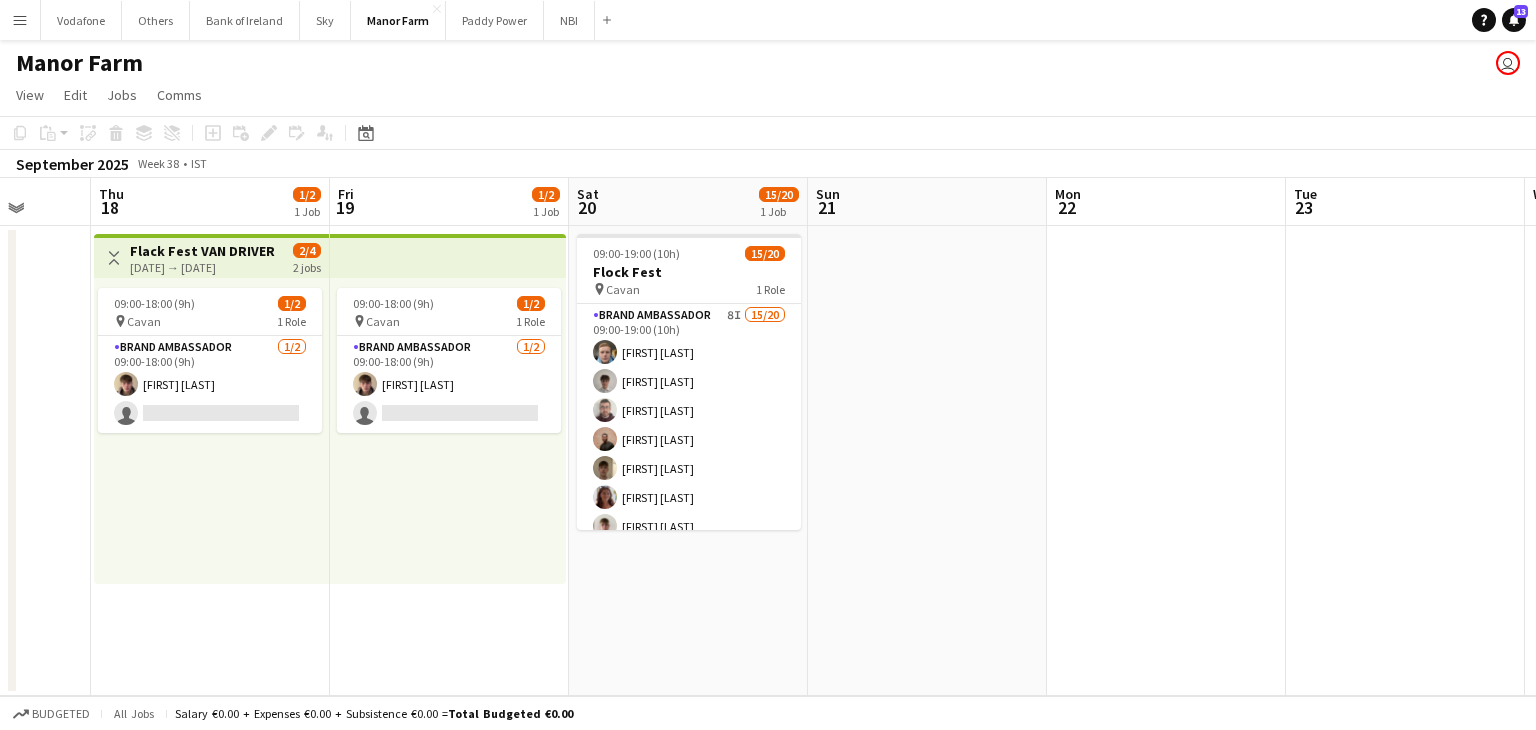 click on "Brand Ambassador   8I   15/20   09:00-19:00 (10h)
[FIRST] [LAST] [FIRST] [LAST] [FIRST] [LAST] [FIRST] [LAST] [FIRST] [LAST] [FIRST] [LAST] [FIRST] [LAST] [FIRST] [LAST] [FIRST] [LAST] [FIRST] [LAST] [FIRST] [LAST] [FIRST] [LAST] [FIRST] [LAST] [FIRST] [LAST]
single-neutral-actions
single-neutral-actions
single-neutral-actions
single-neutral-actions
single-neutral-actions" at bounding box center (689, 613) 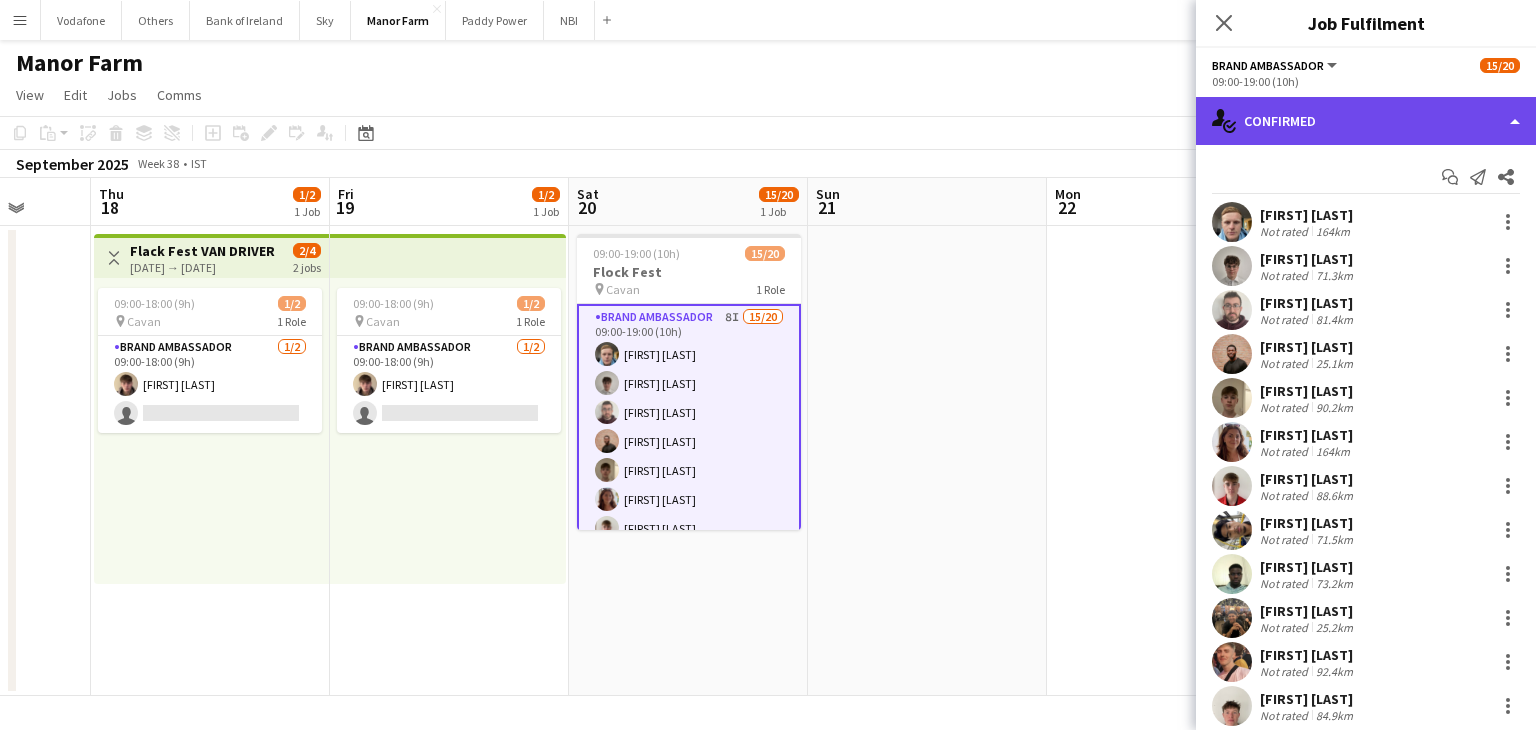 click on "single-neutral-actions-check-2
Confirmed" 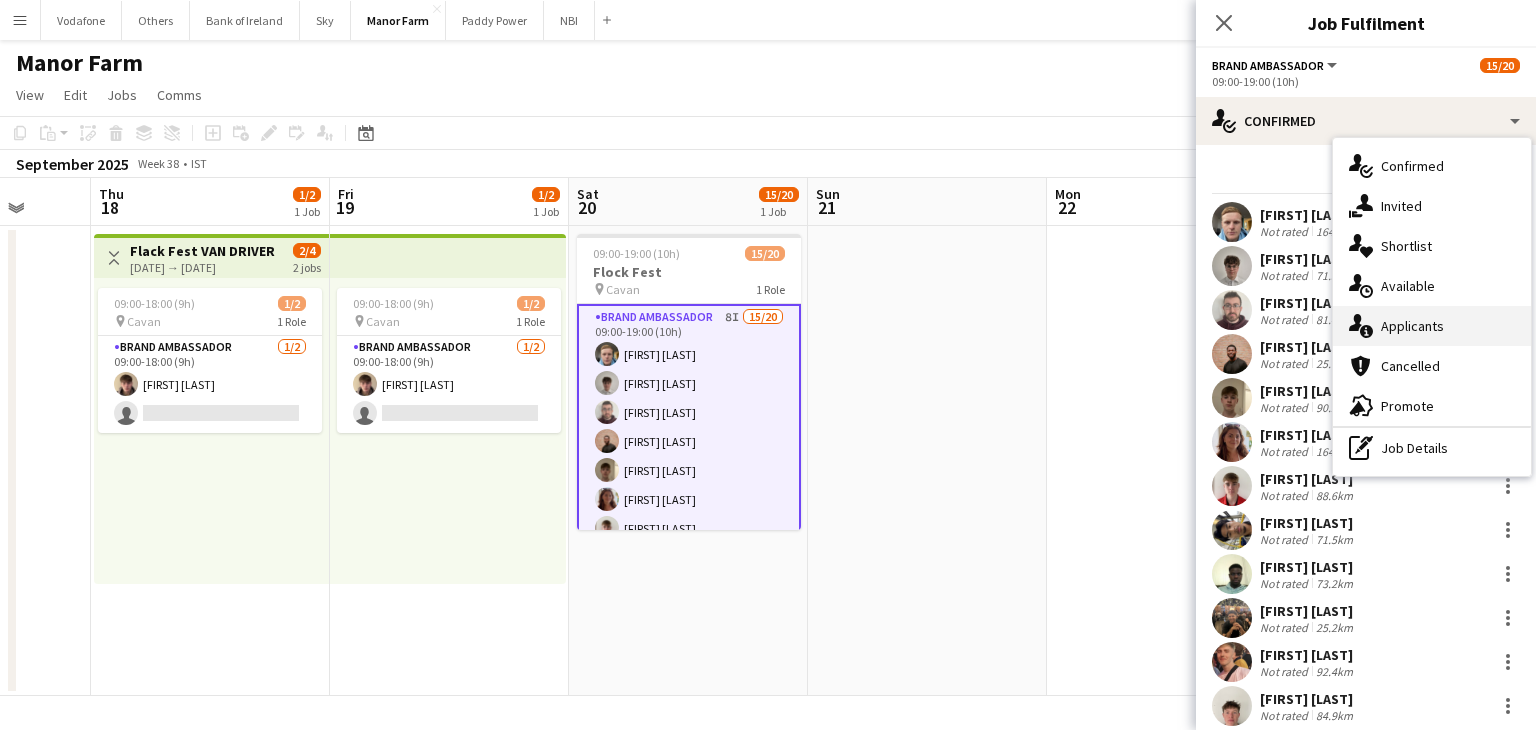 click on "single-neutral-actions-information" 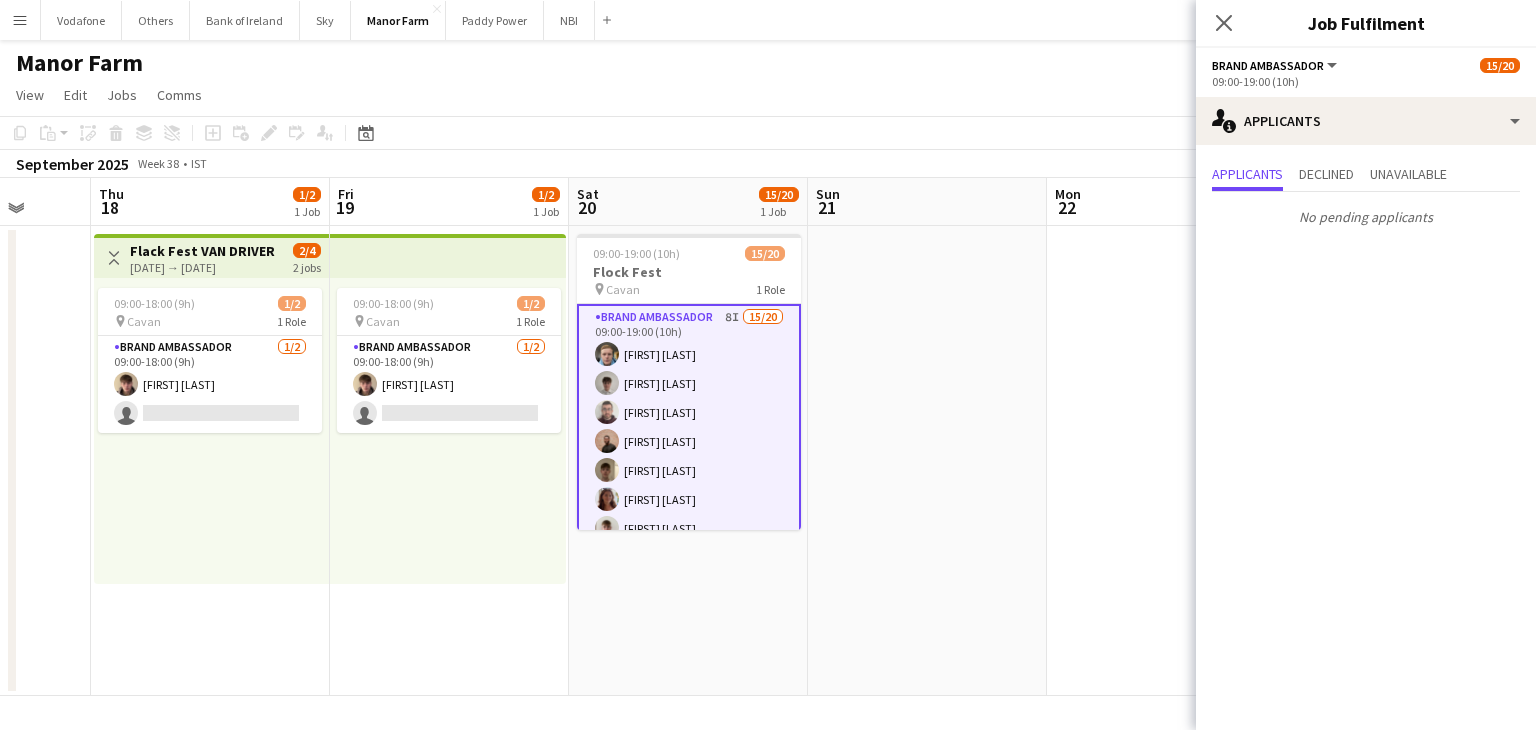 click at bounding box center (927, 461) 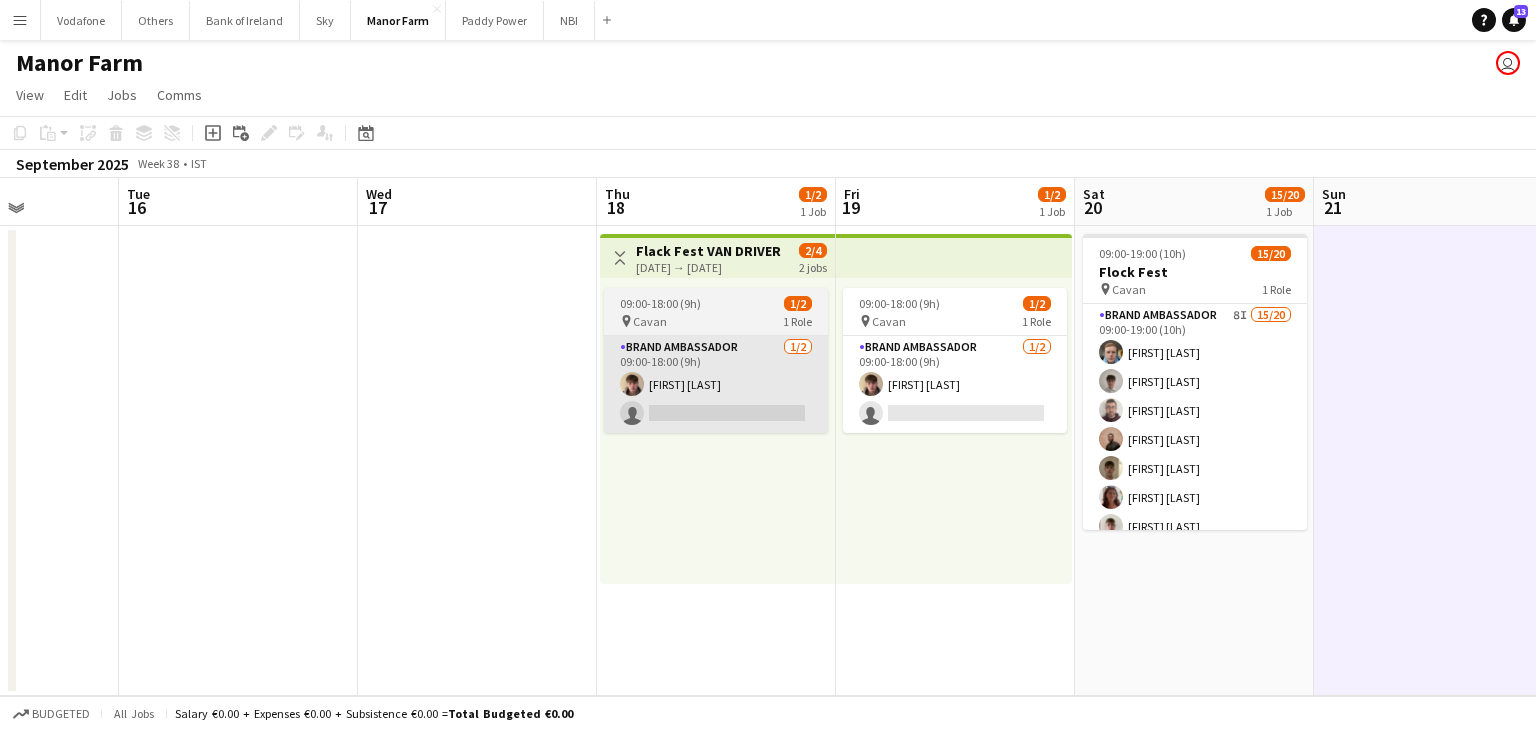 scroll, scrollTop: 0, scrollLeft: 597, axis: horizontal 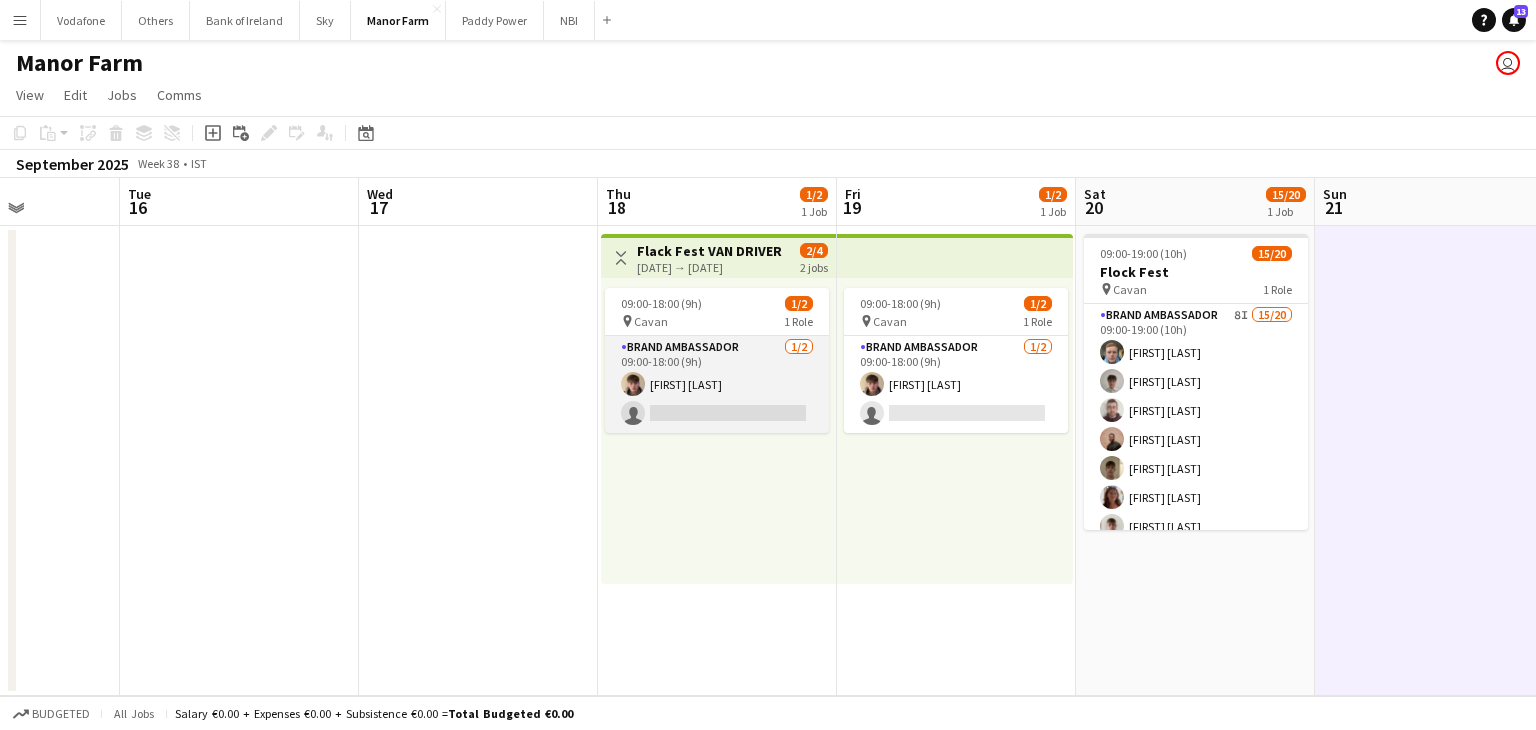 click on "Brand Ambassador   1/2   09:00-18:00 (9h)
[FIRST] [LAST]
single-neutral-actions" at bounding box center (717, 384) 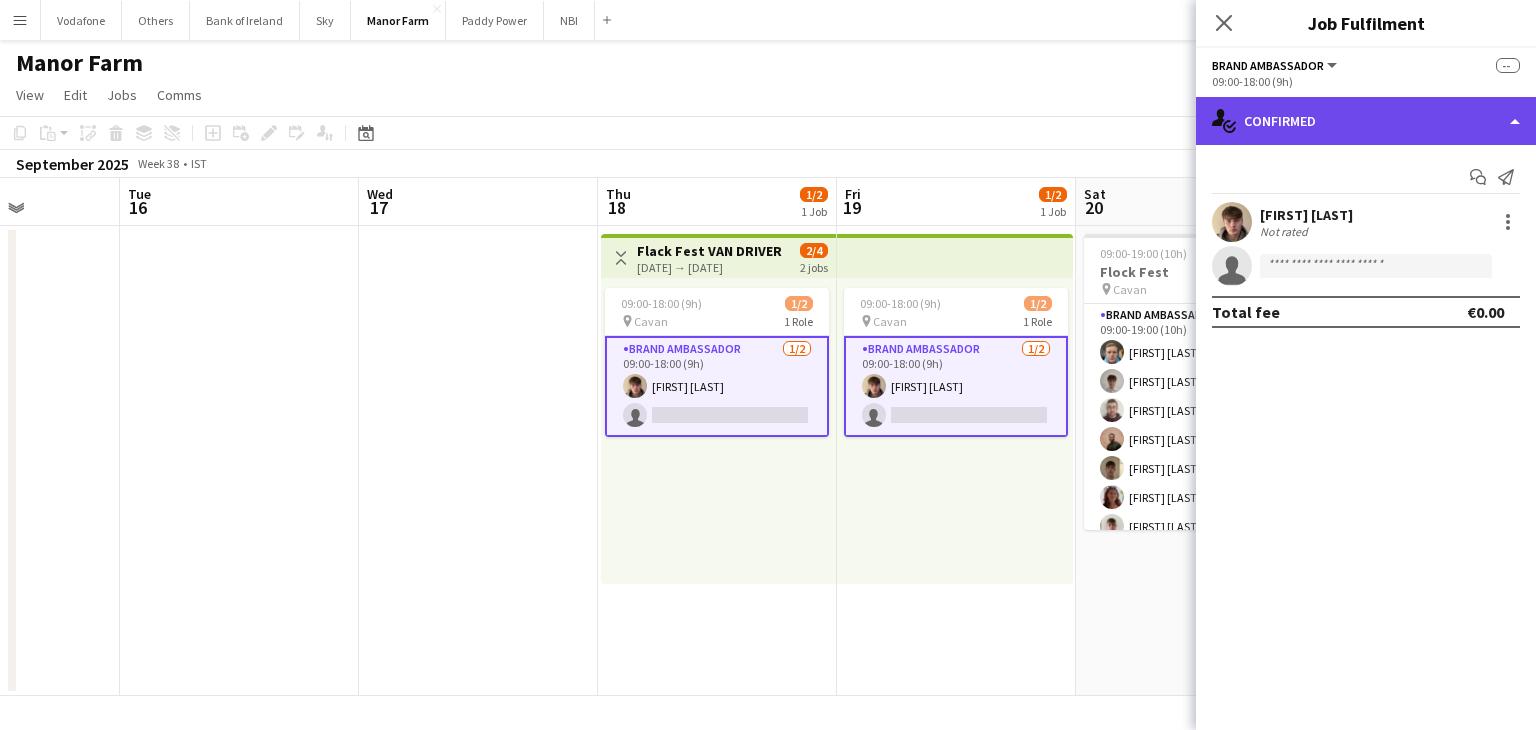 click on "single-neutral-actions-check-2
Confirmed" 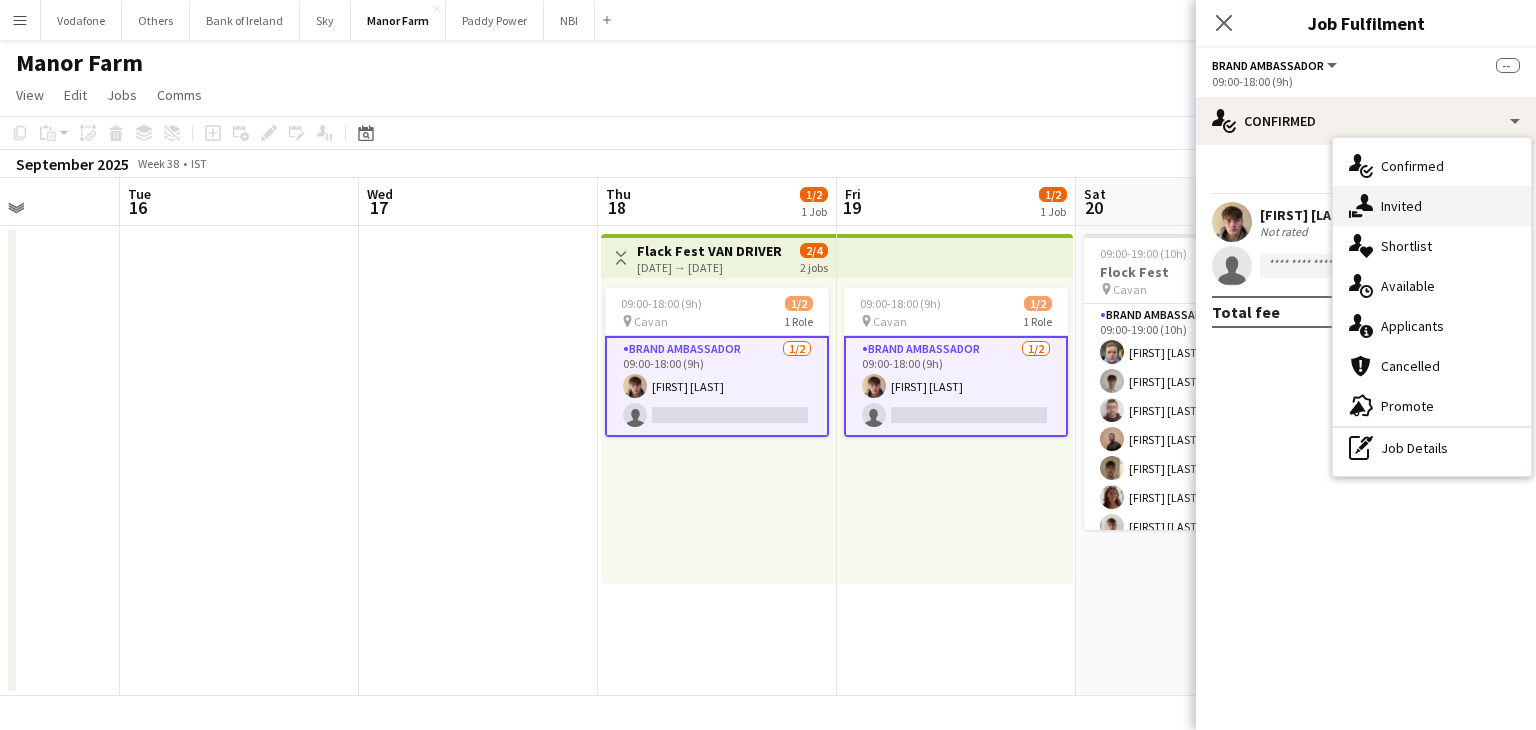 click on "single-neutral-actions-share-1
Invited" at bounding box center (1432, 206) 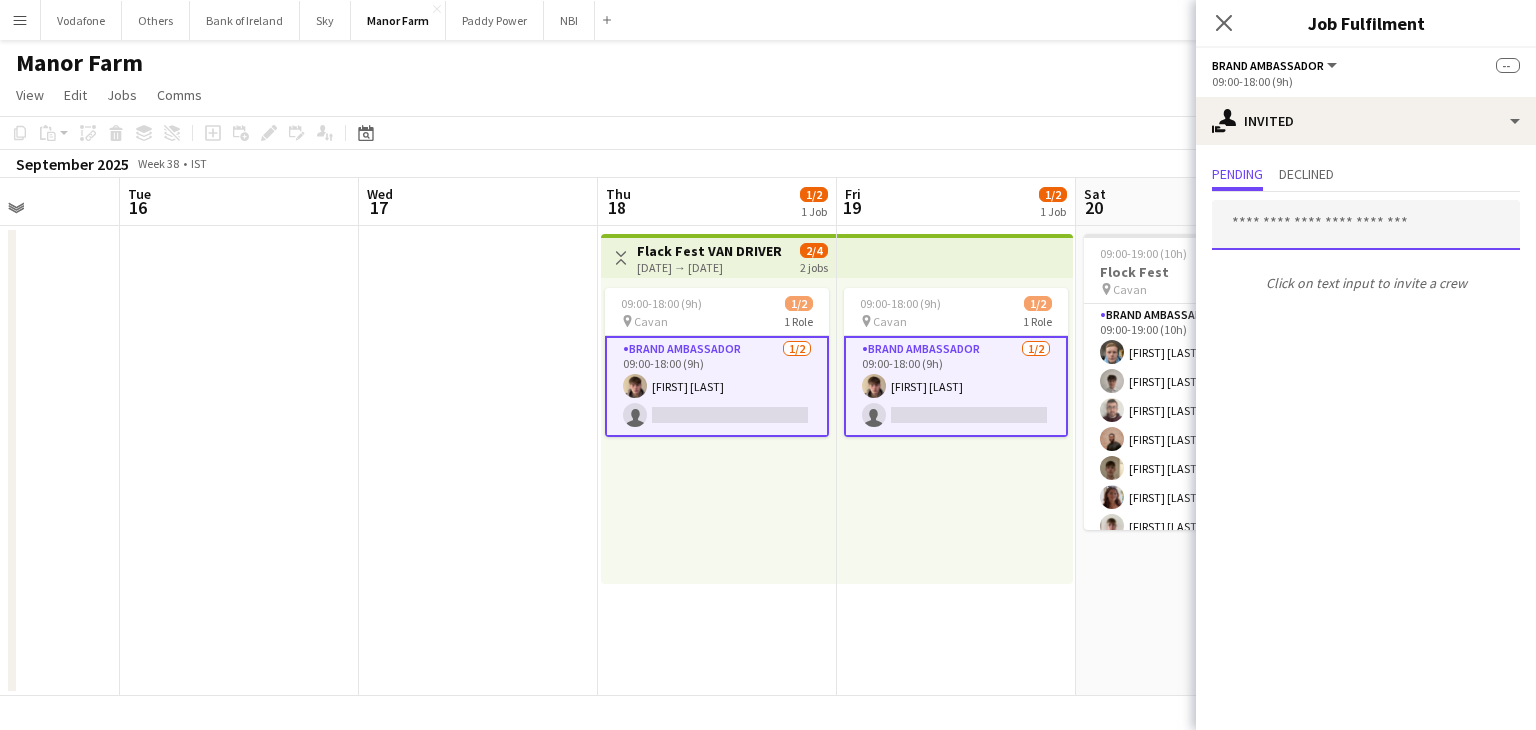 click at bounding box center [1366, 225] 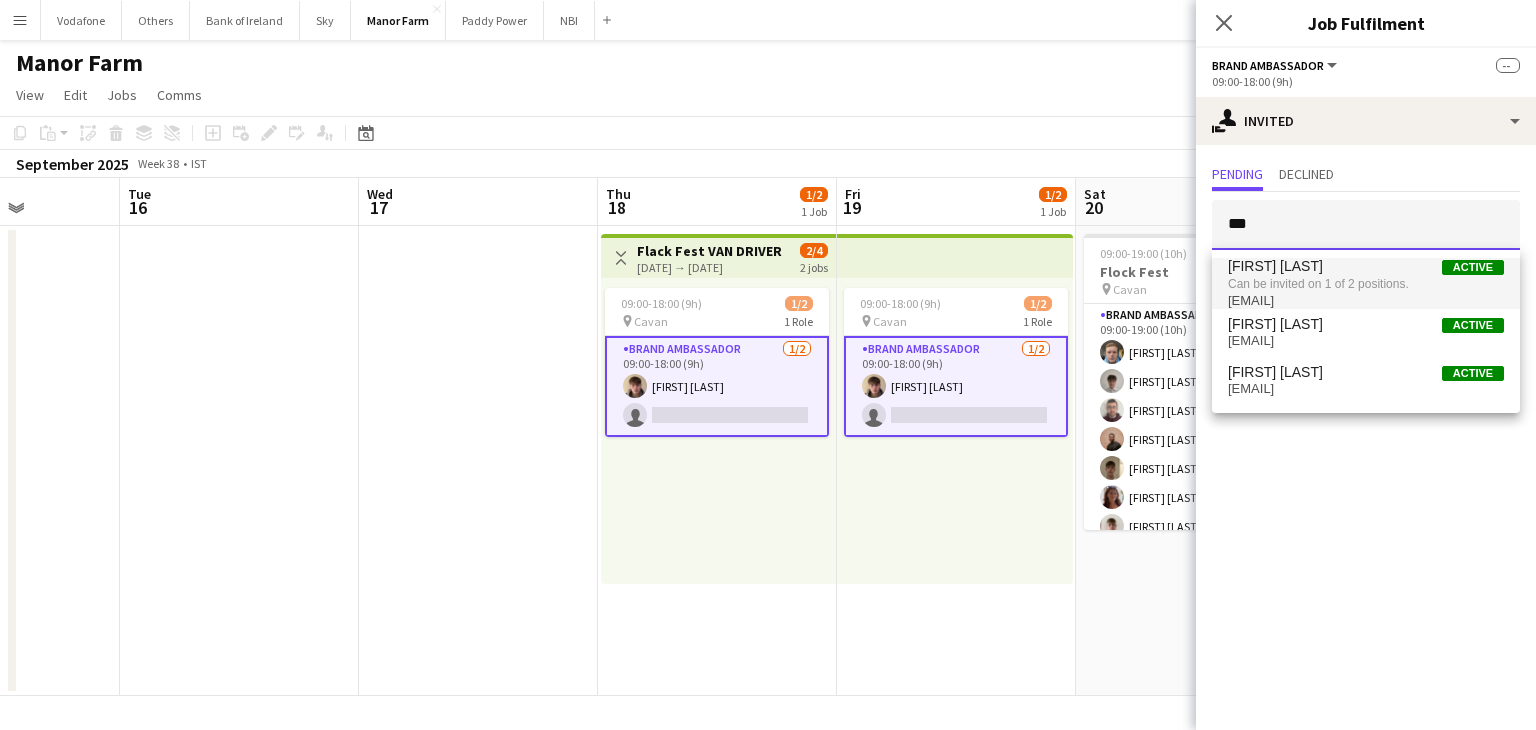 type on "***" 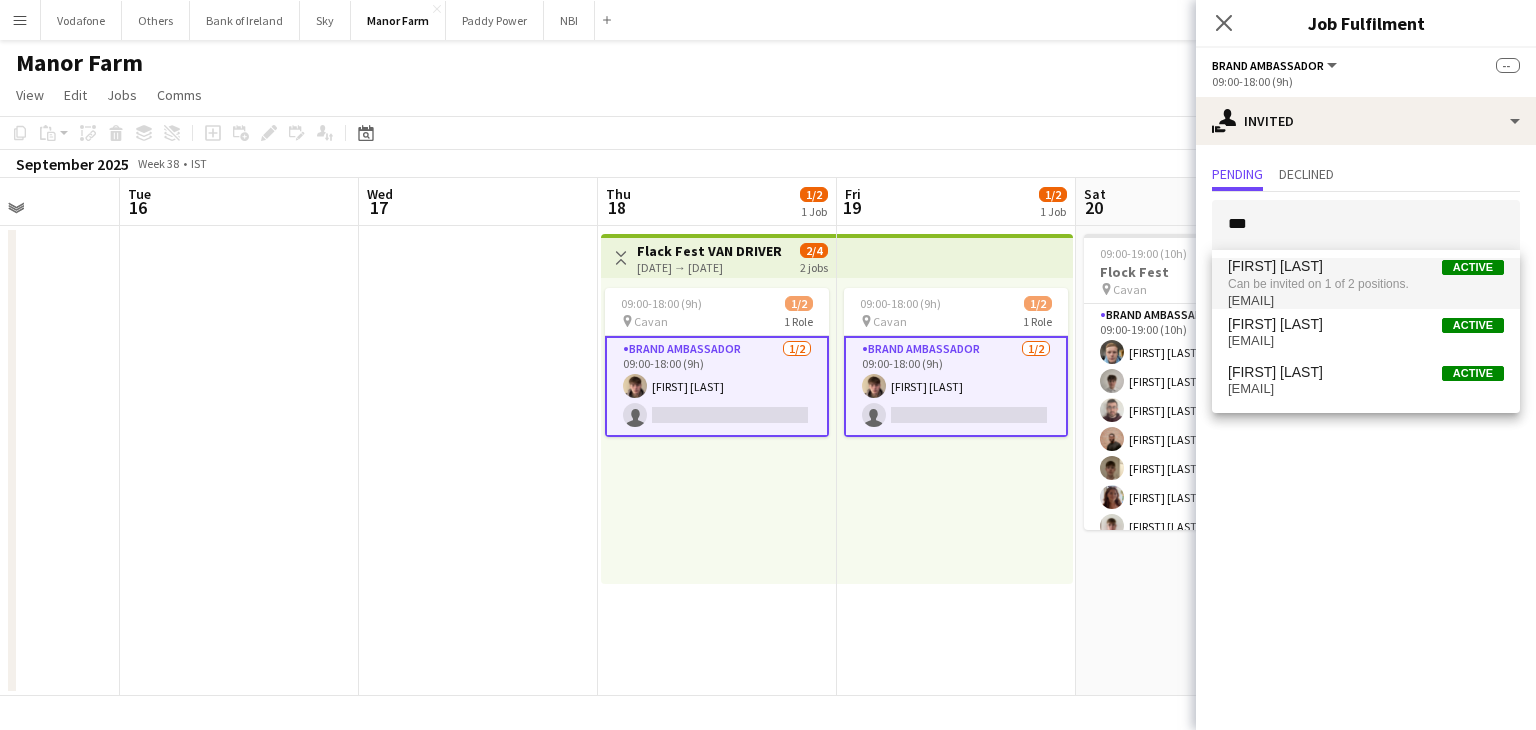 click on "[FIRST] [LAST]  Active" at bounding box center [1366, 266] 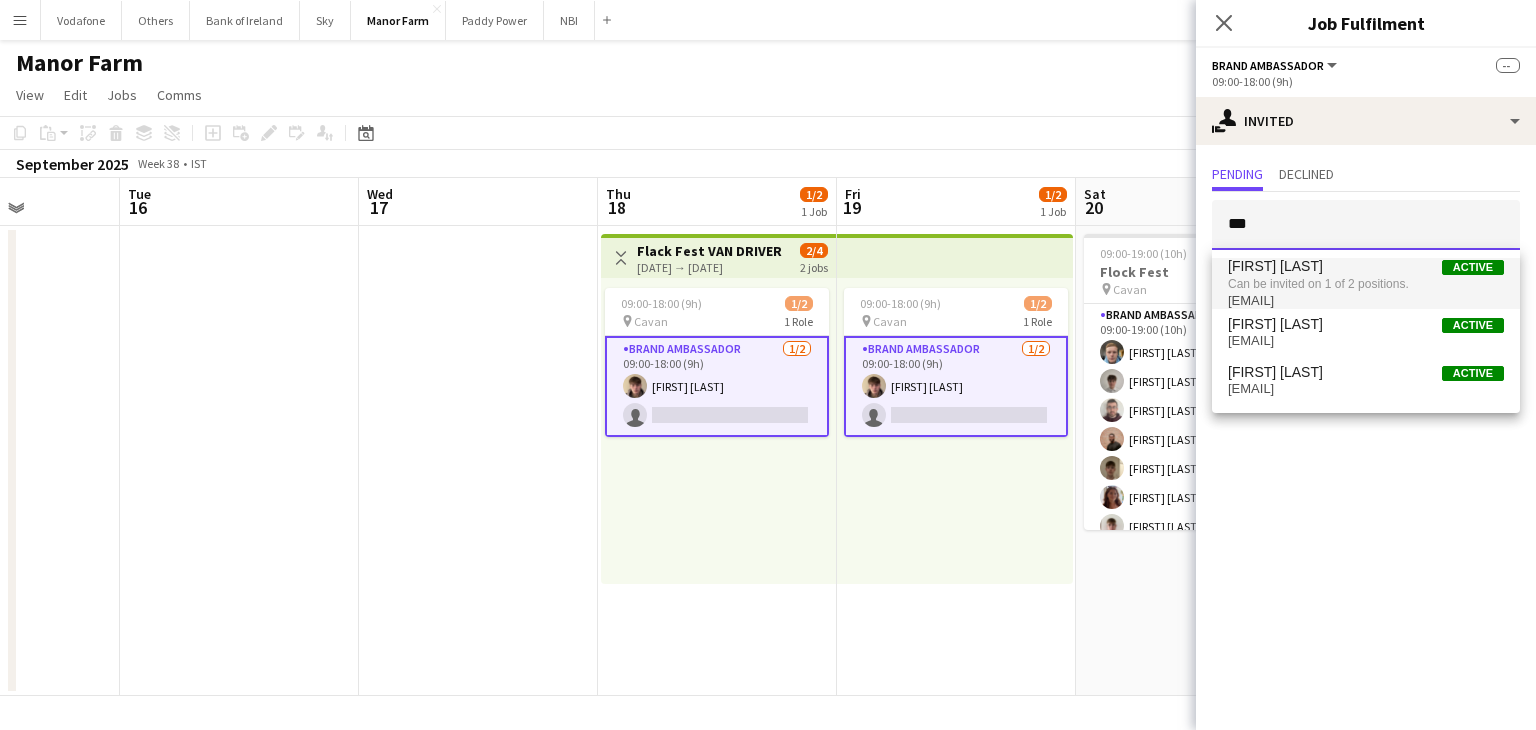 type 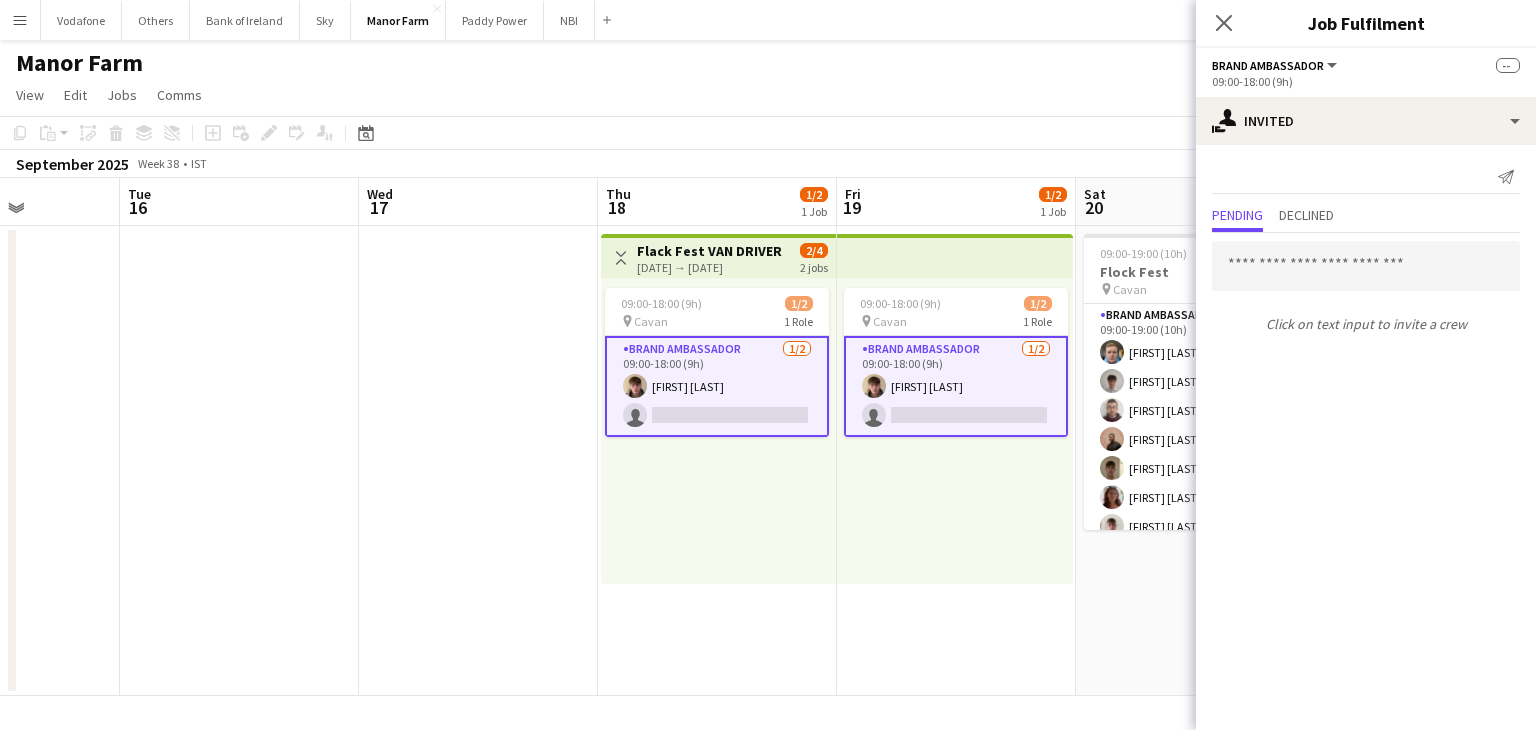 click on "09:00-18:00 (9h)    1/2
pin
Cavan   1 Role   Brand Ambassador   1/2   09:00-18:00 (9h)
[FIRST] [LAST]
single-neutral-actions" at bounding box center (955, 431) 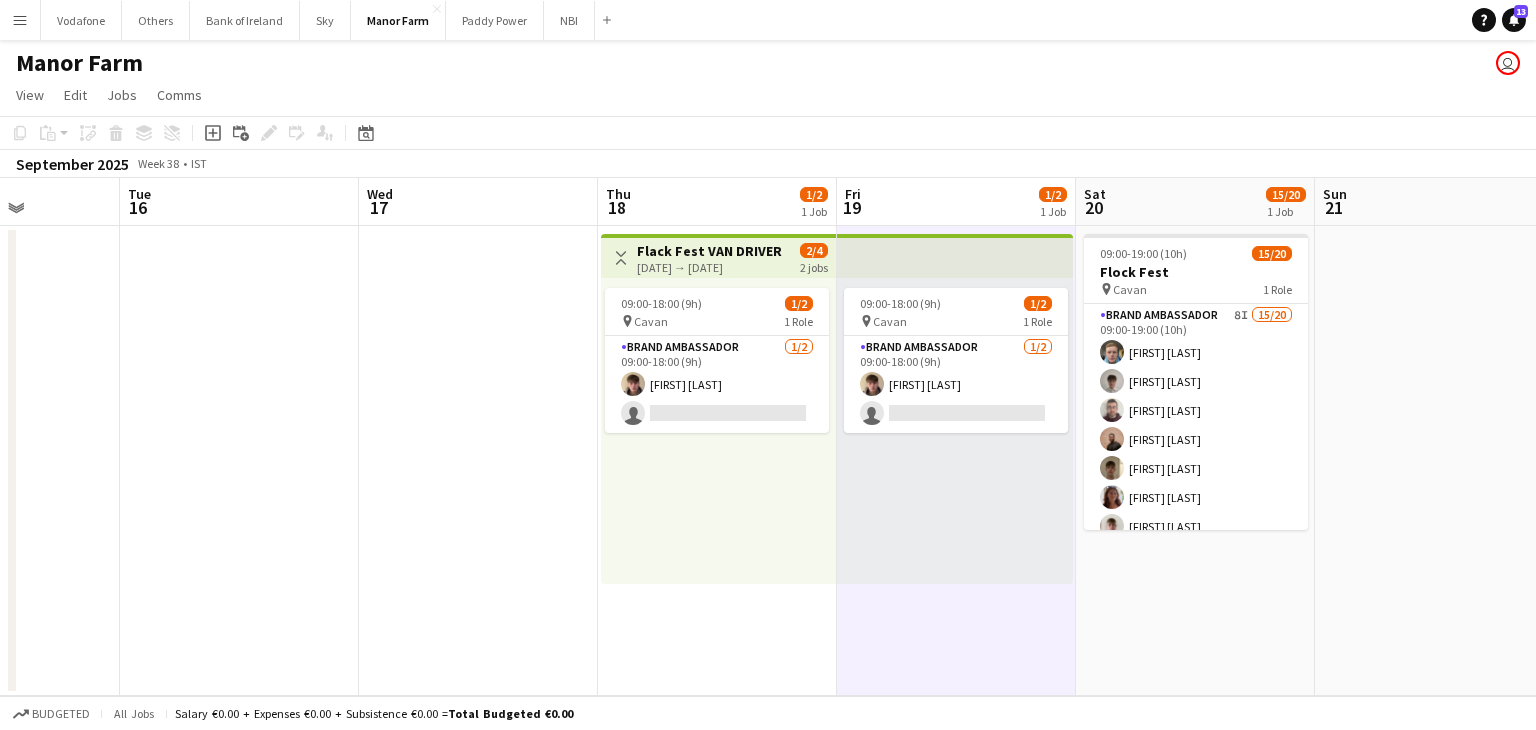 click on "09:00-18:00 (9h)    1/2
pin
Cavan   1 Role   Brand Ambassador   1/2   09:00-18:00 (9h)
[FIRST] [LAST]
single-neutral-actions" at bounding box center (717, 360) 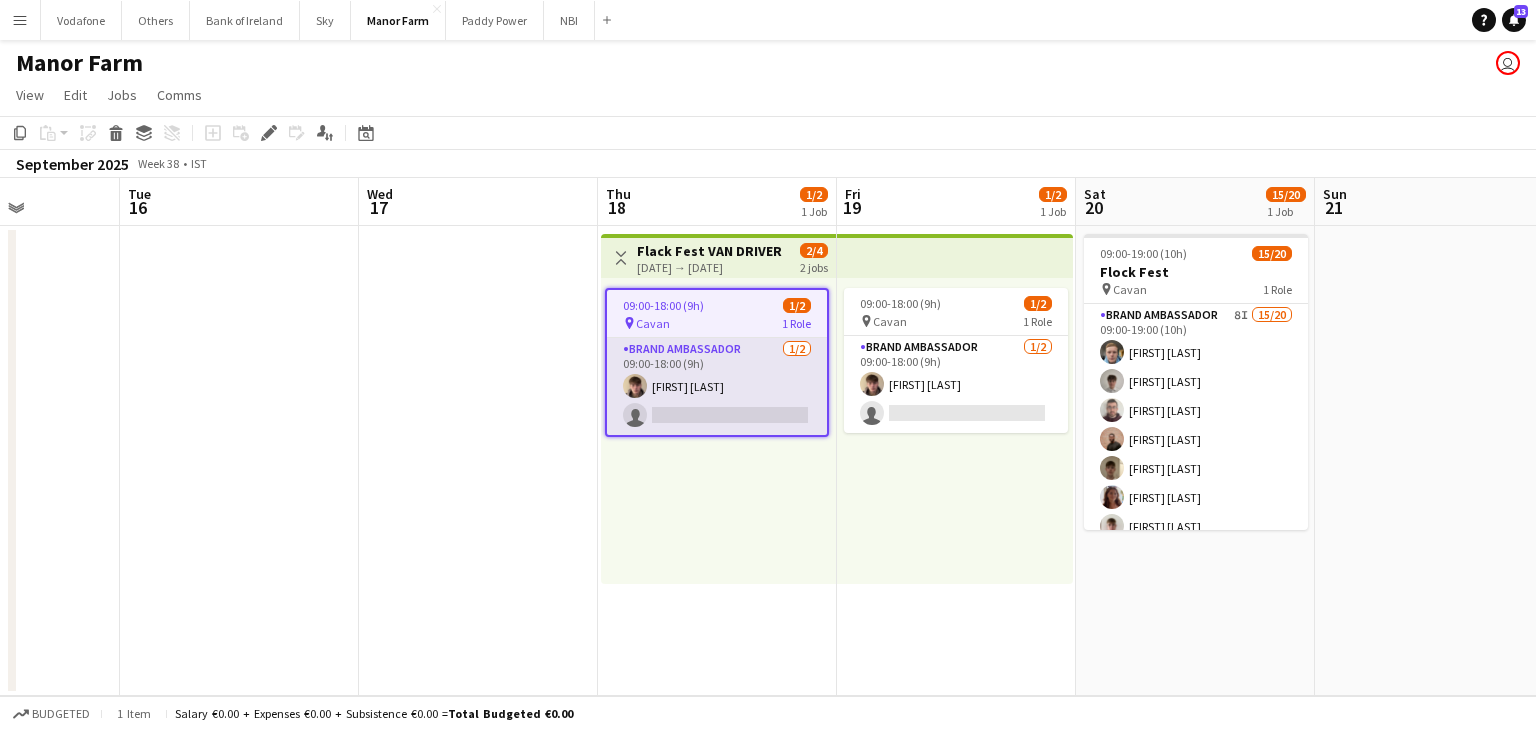 click on "Brand Ambassador   1/2   09:00-18:00 (9h)
[FIRST] [LAST]
single-neutral-actions" at bounding box center (717, 386) 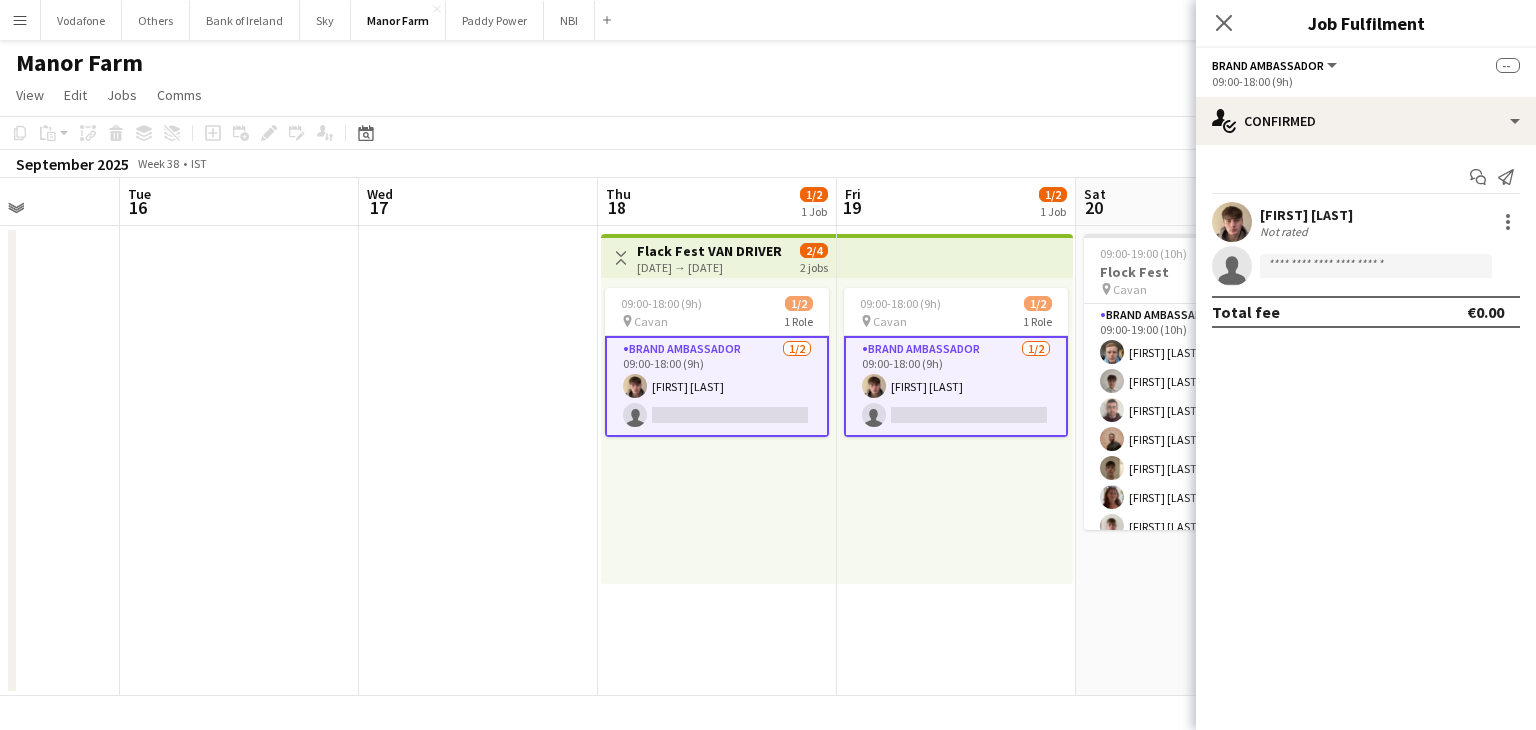 click on "Brand Ambassador   1/2   09:00-18:00 (9h)
[FIRST] [LAST]
single-neutral-actions" at bounding box center [717, 386] 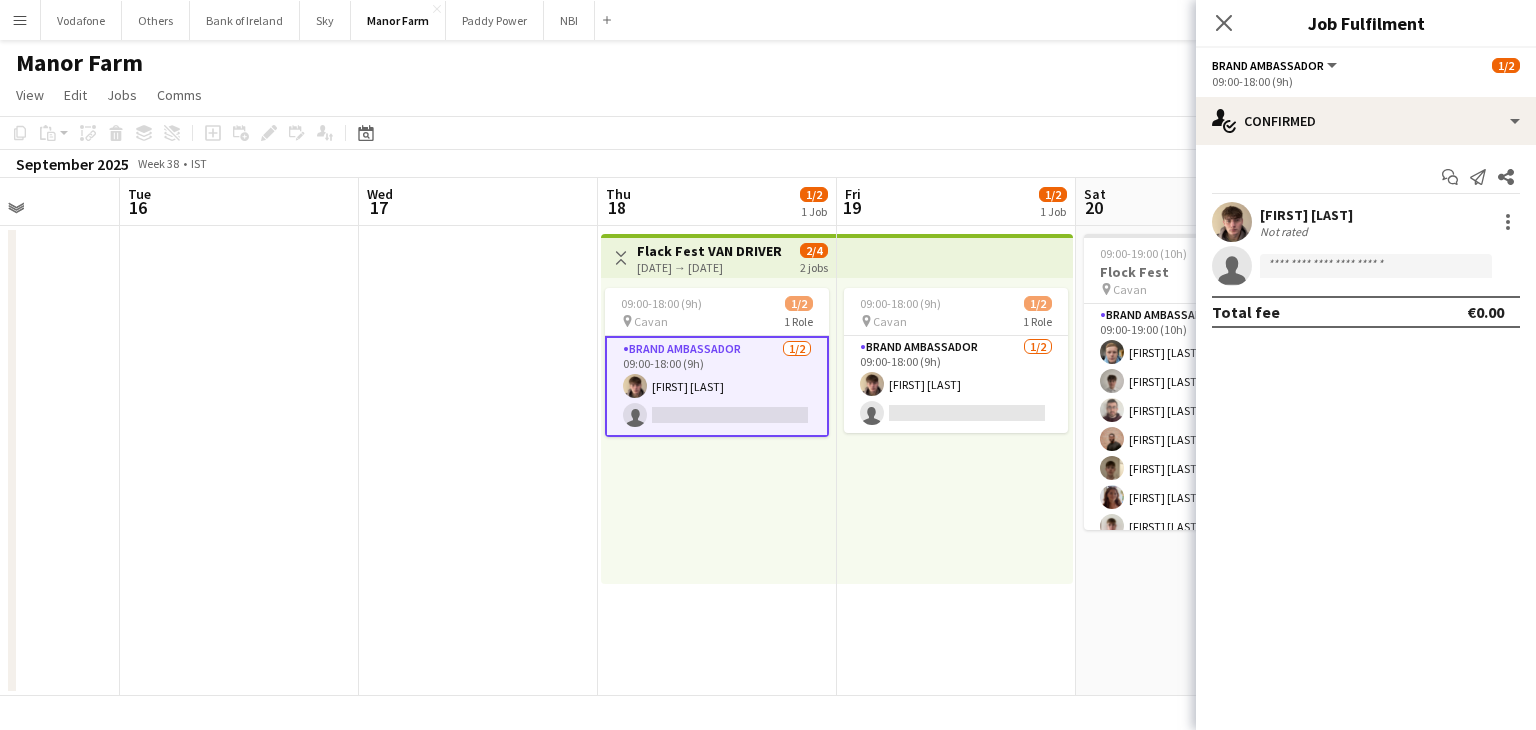 scroll, scrollTop: 0, scrollLeft: 596, axis: horizontal 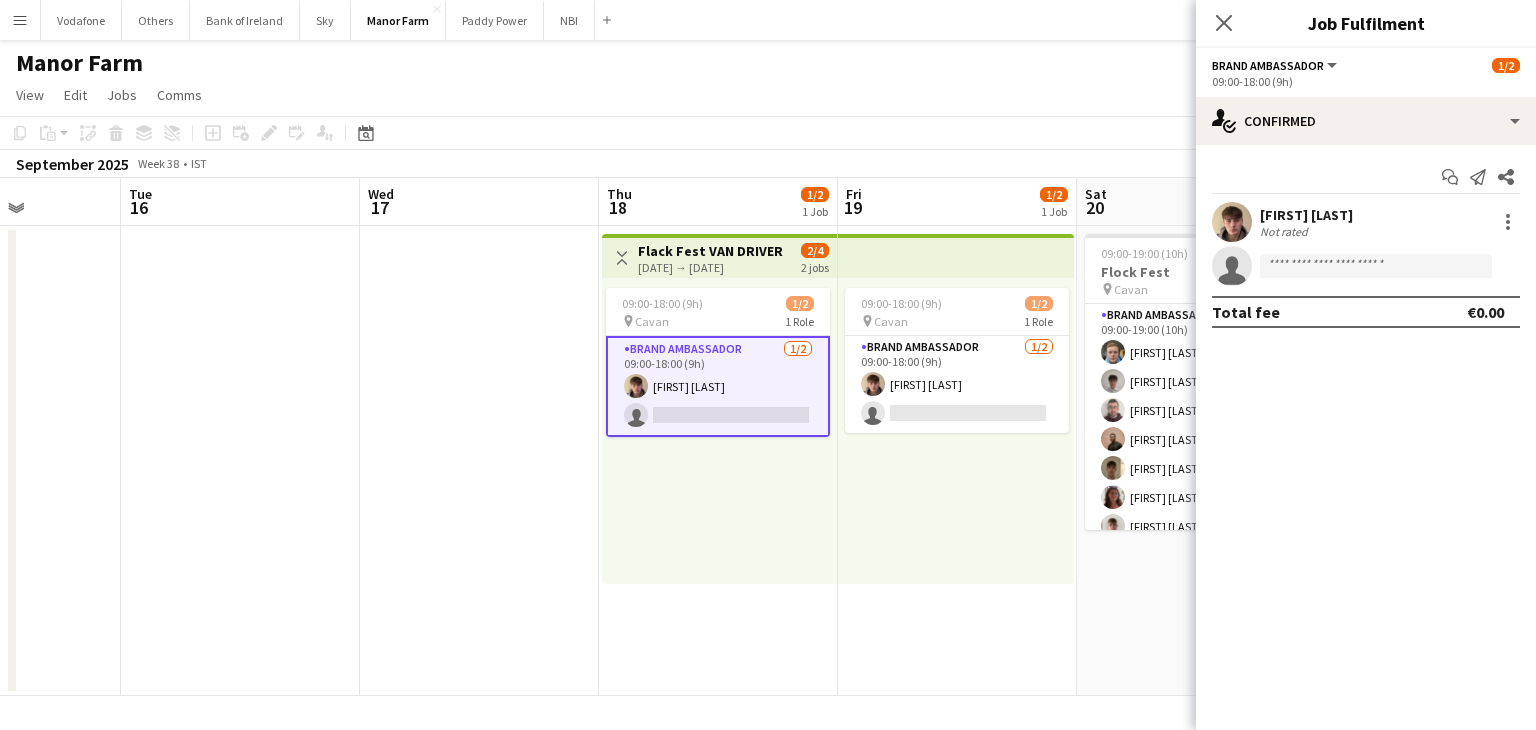 click at bounding box center (479, 461) 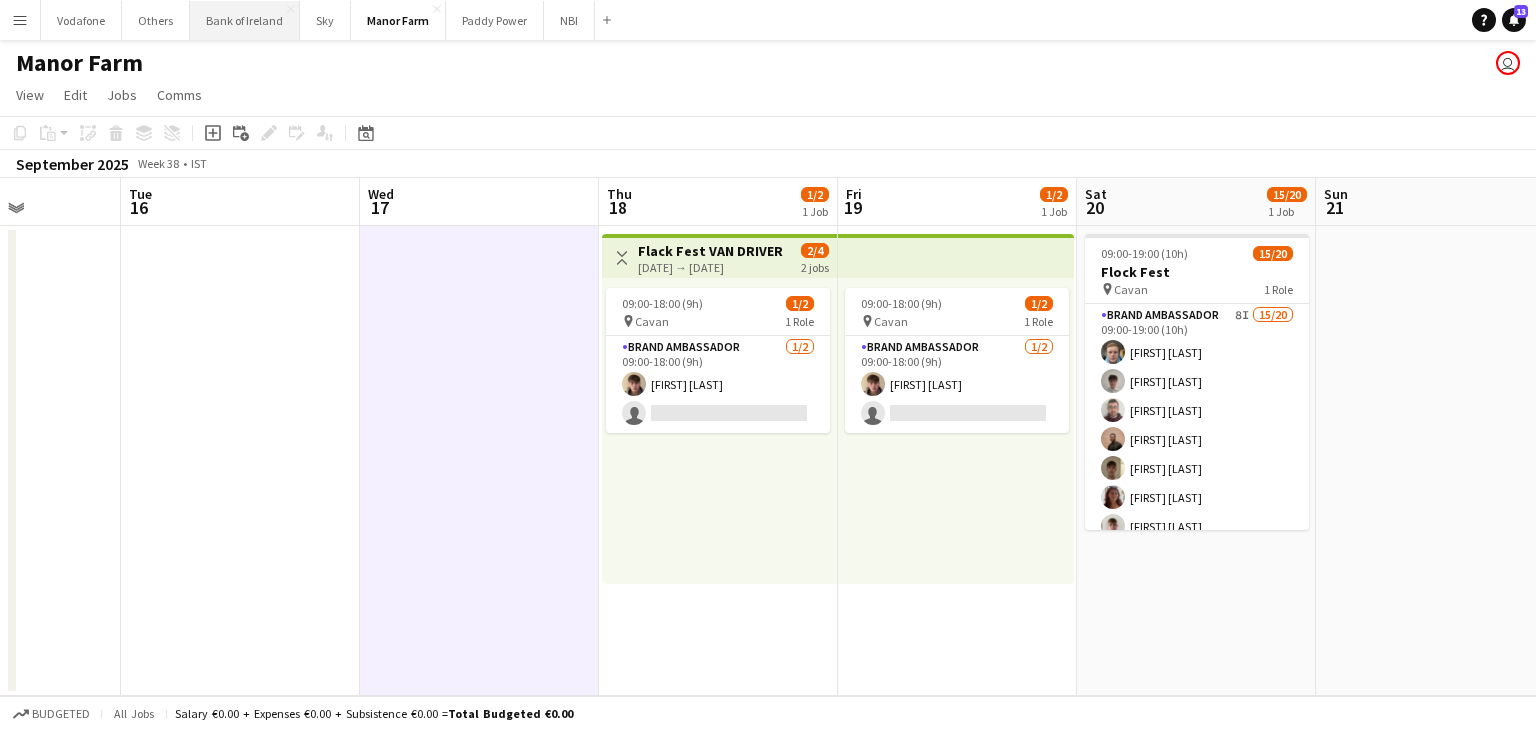 click on "Bank of Ireland
Close" at bounding box center (245, 20) 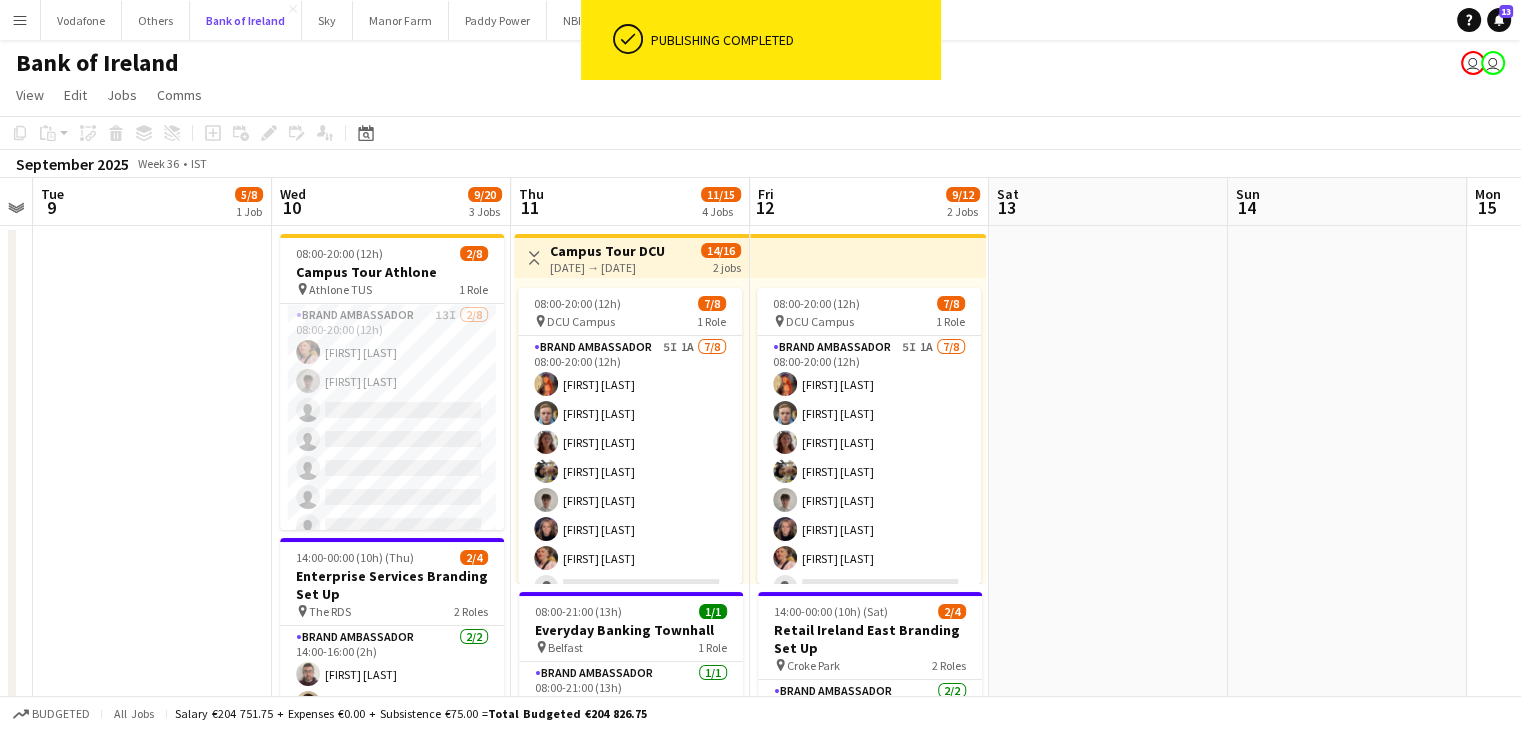scroll, scrollTop: 0, scrollLeft: 641, axis: horizontal 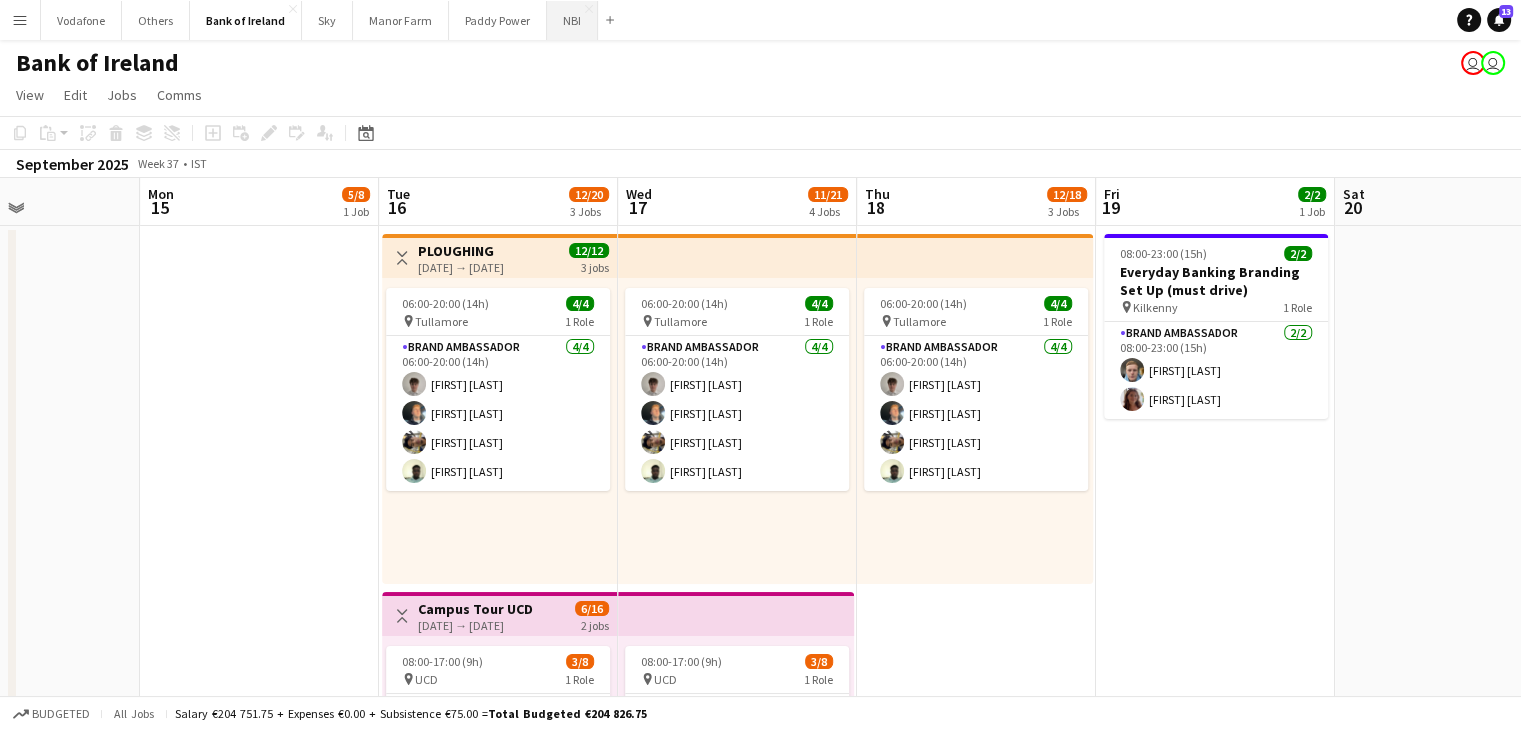 click on "NBI
Close" at bounding box center (572, 20) 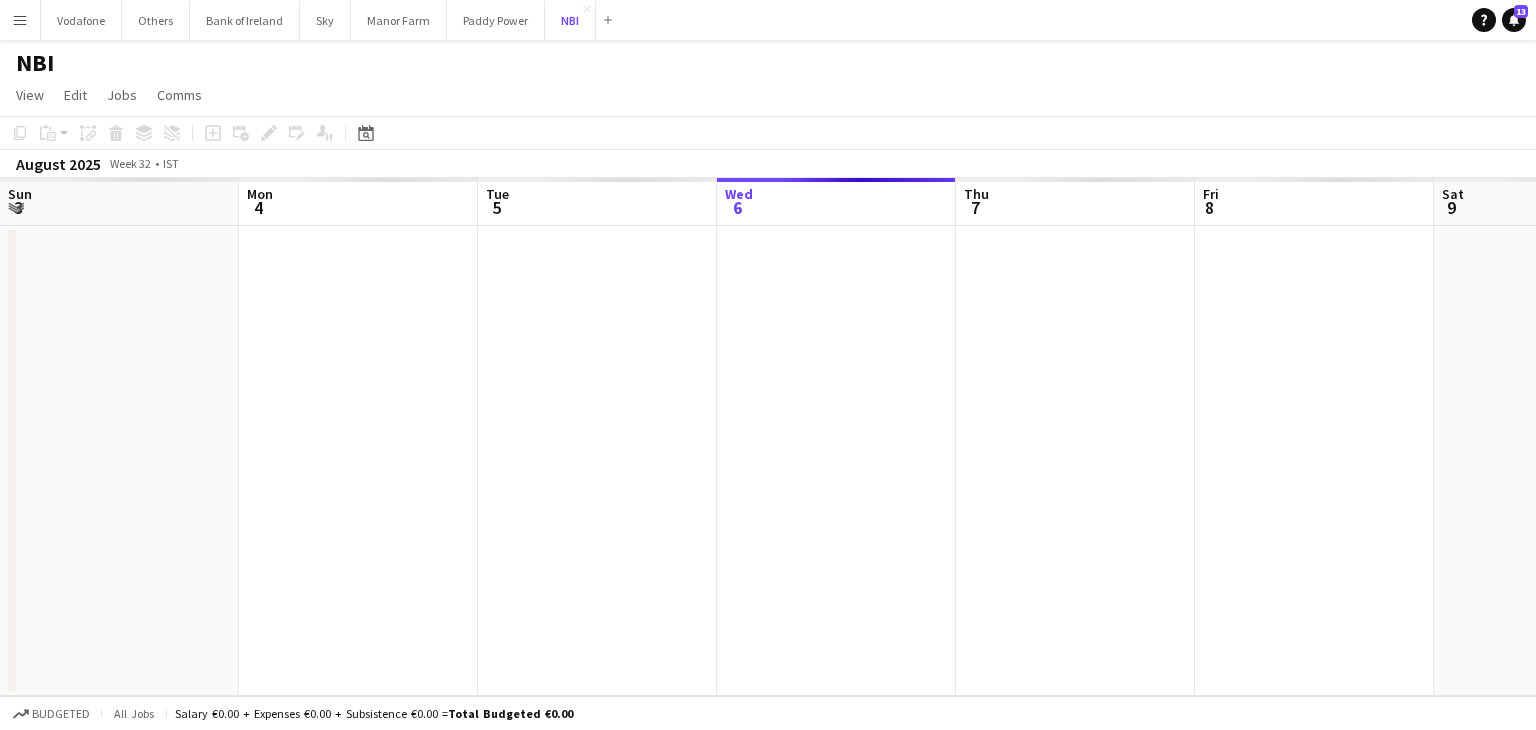 scroll, scrollTop: 0, scrollLeft: 478, axis: horizontal 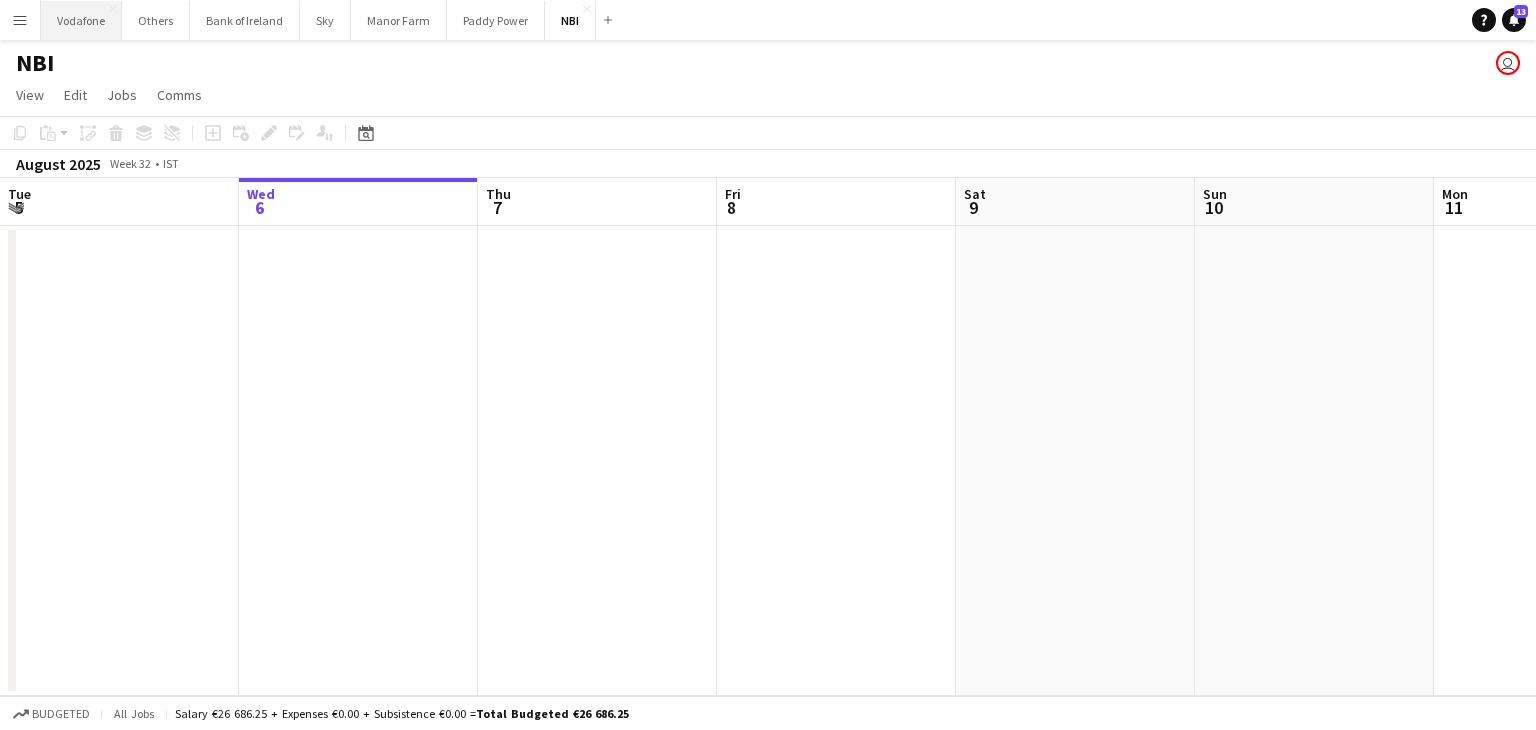 click on "Vodafone
Close" at bounding box center [81, 20] 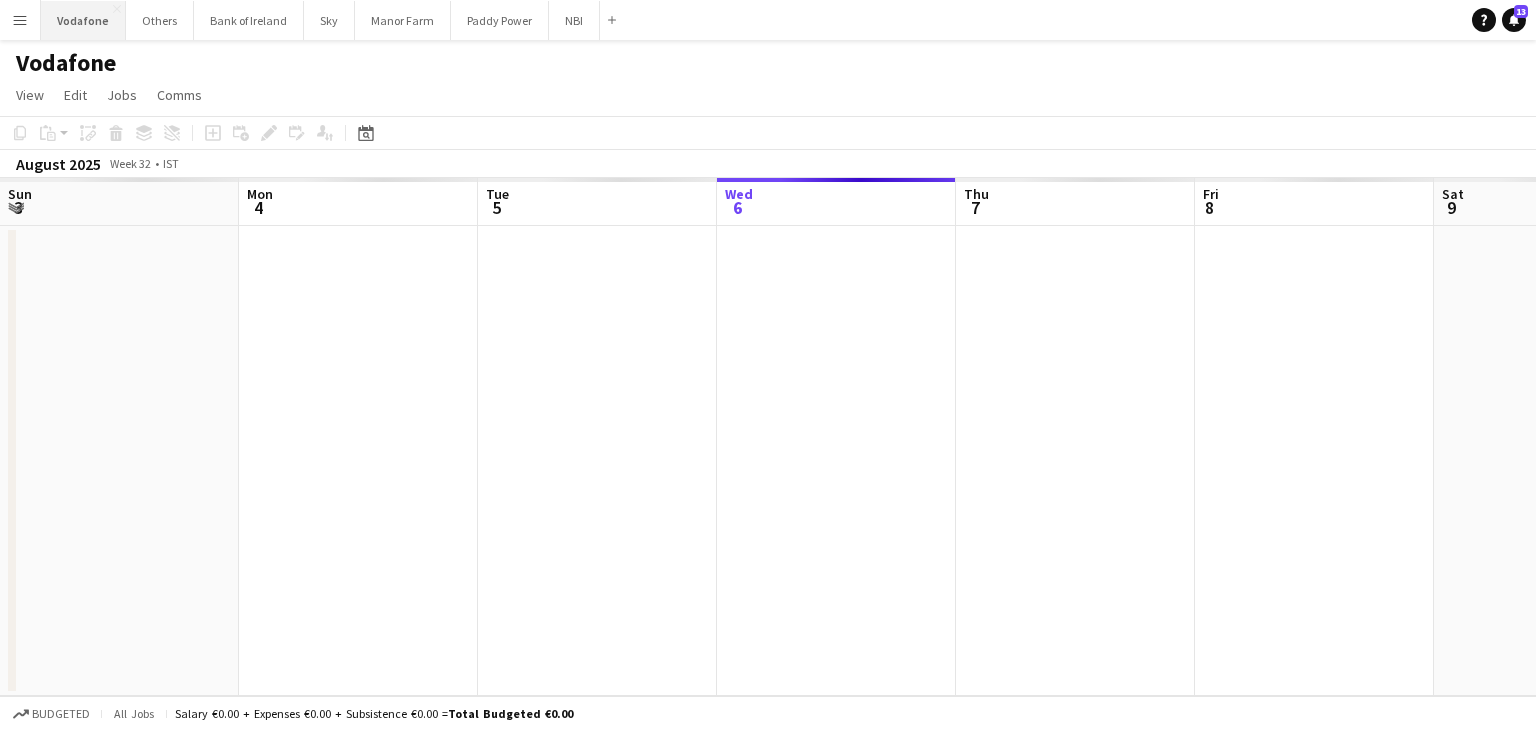scroll, scrollTop: 0, scrollLeft: 478, axis: horizontal 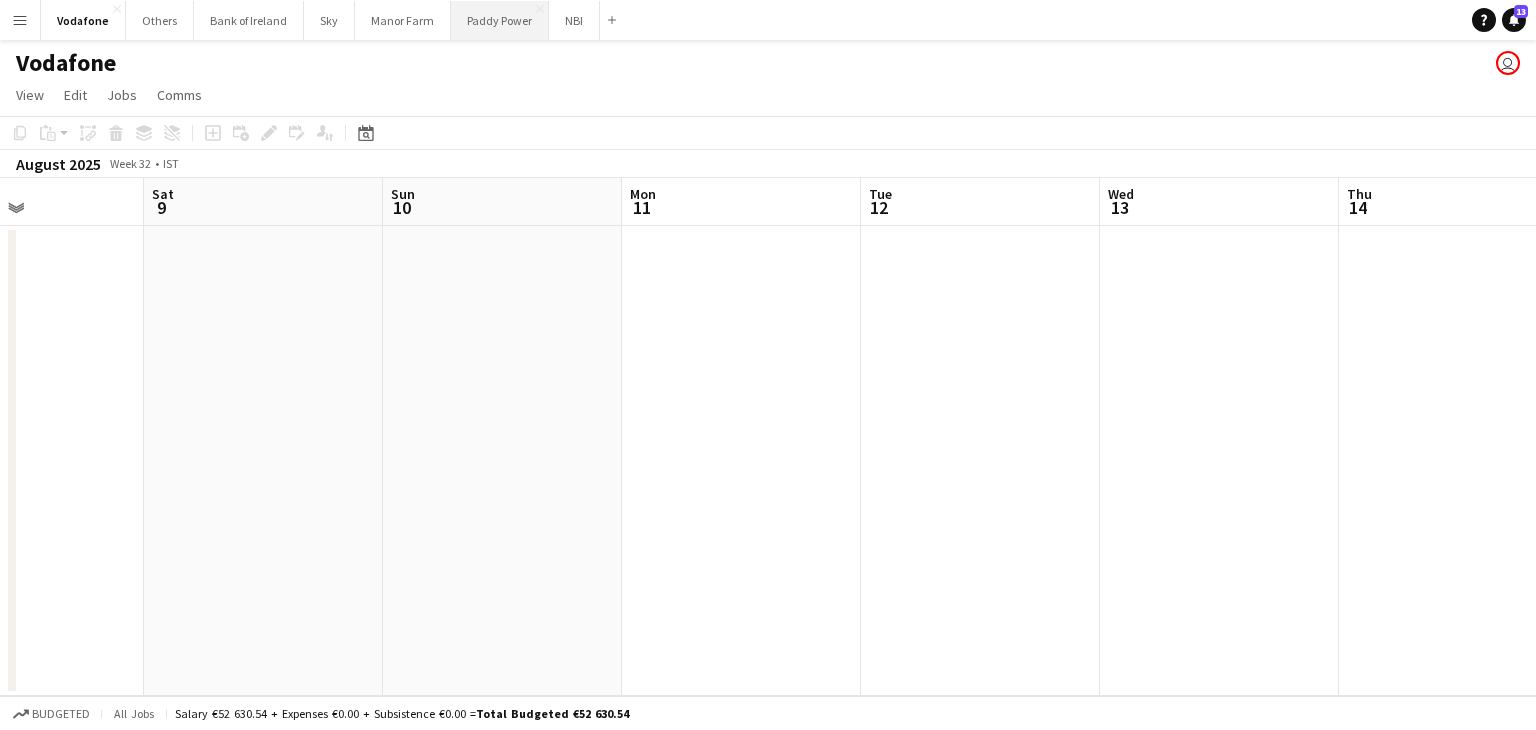 click on "Paddy Power
Close" at bounding box center (500, 20) 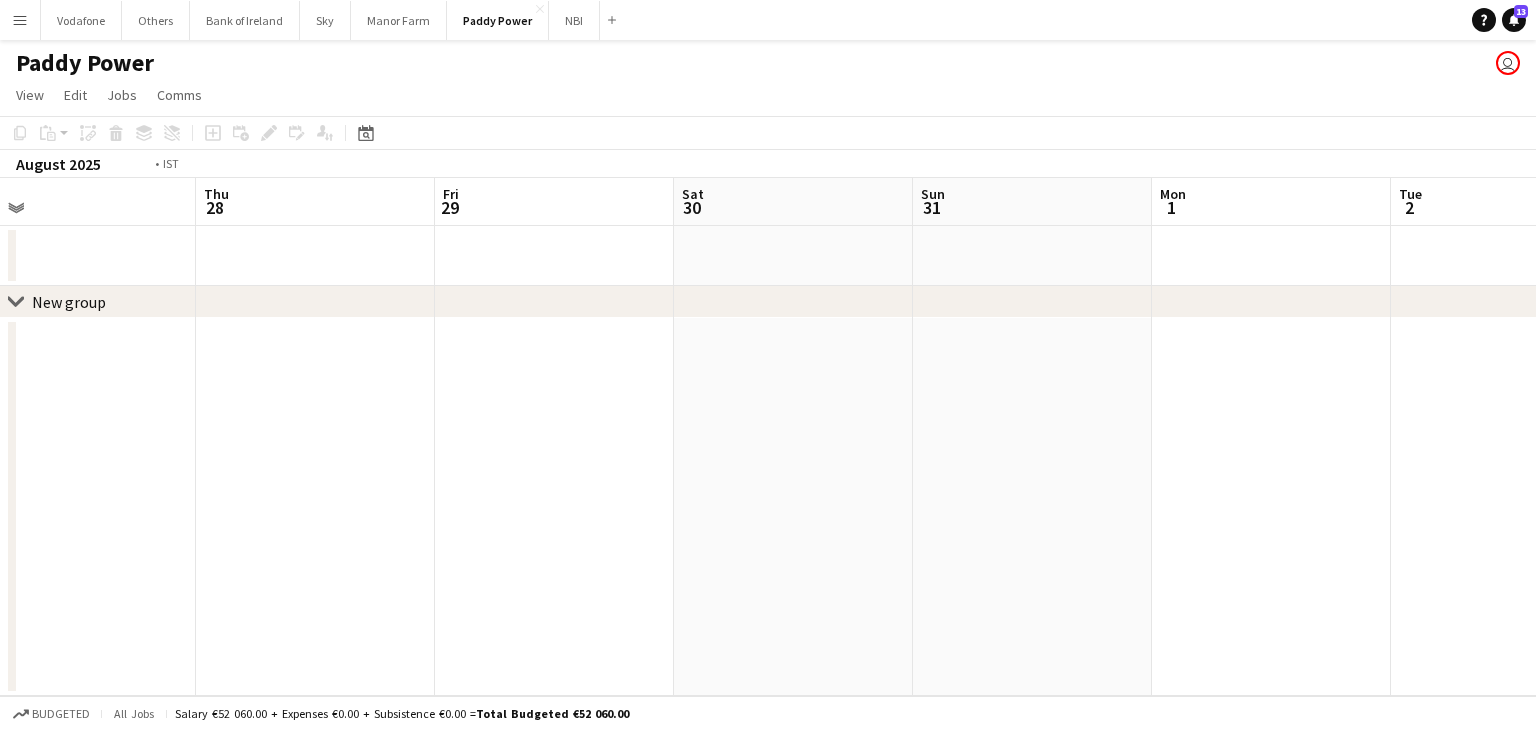 click at bounding box center (2227, 507) 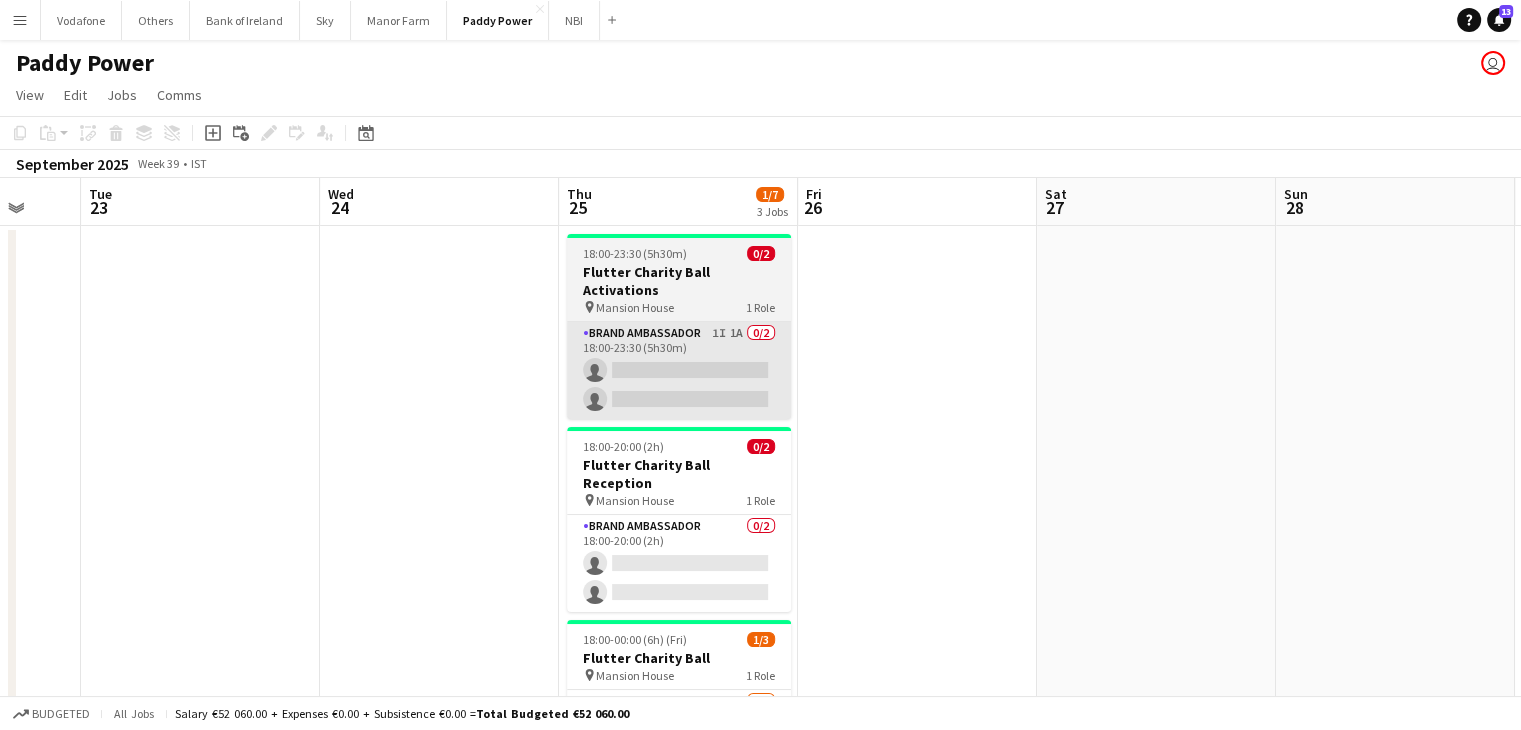 scroll, scrollTop: 0, scrollLeft: 637, axis: horizontal 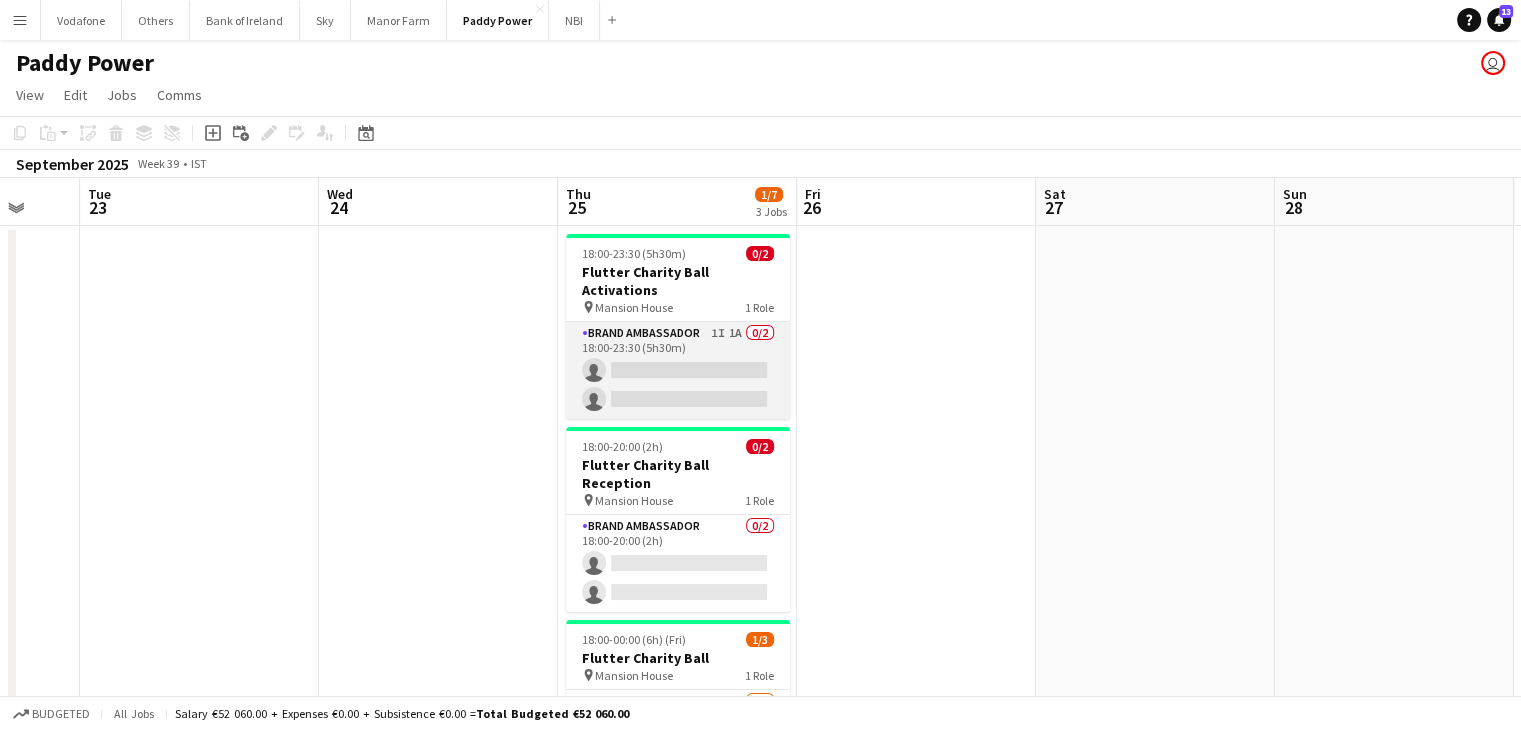 click on "Brand Ambassador   1I   1A   0/2   18:00-23:30 (5h30m)
single-neutral-actions
single-neutral-actions" at bounding box center [678, 370] 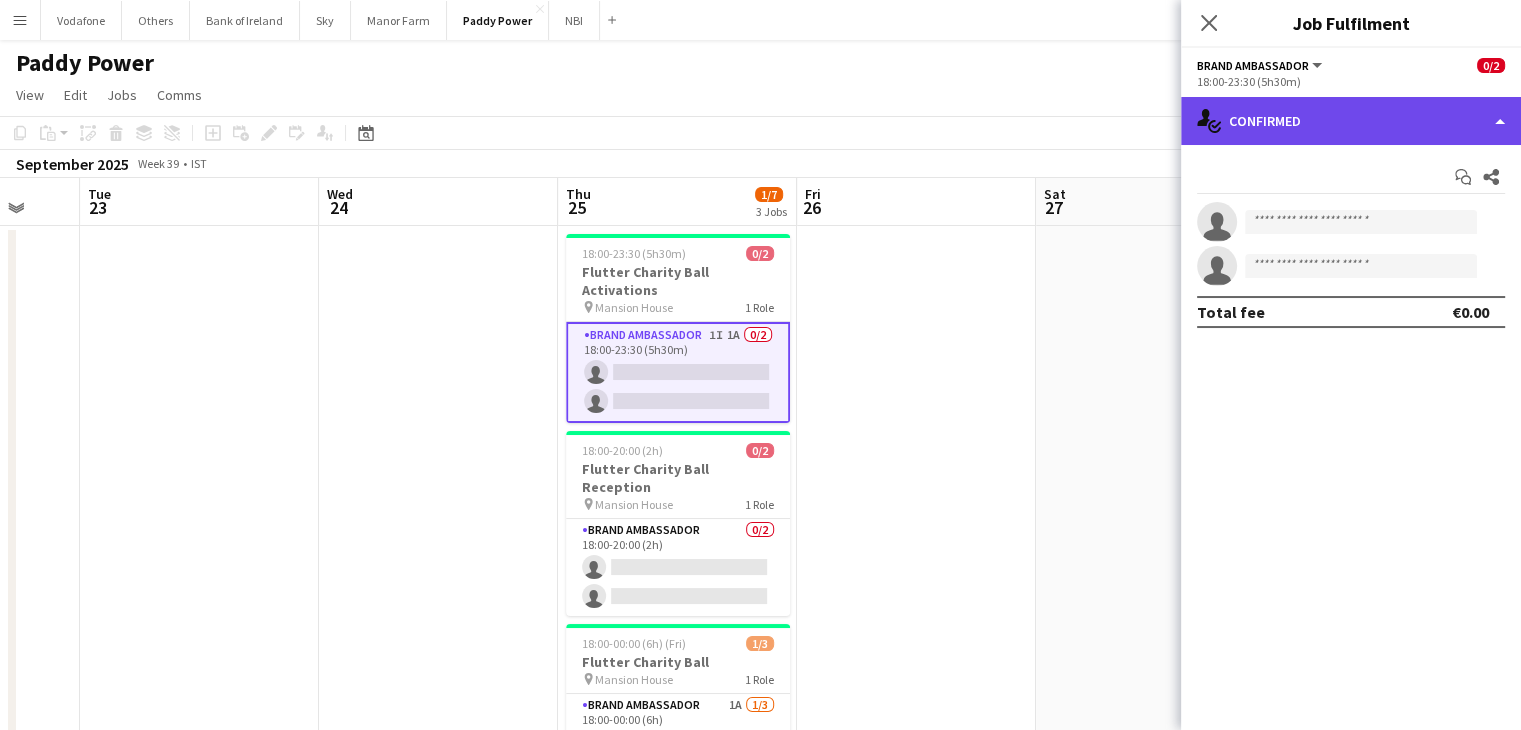 click on "single-neutral-actions-check-2
Confirmed" 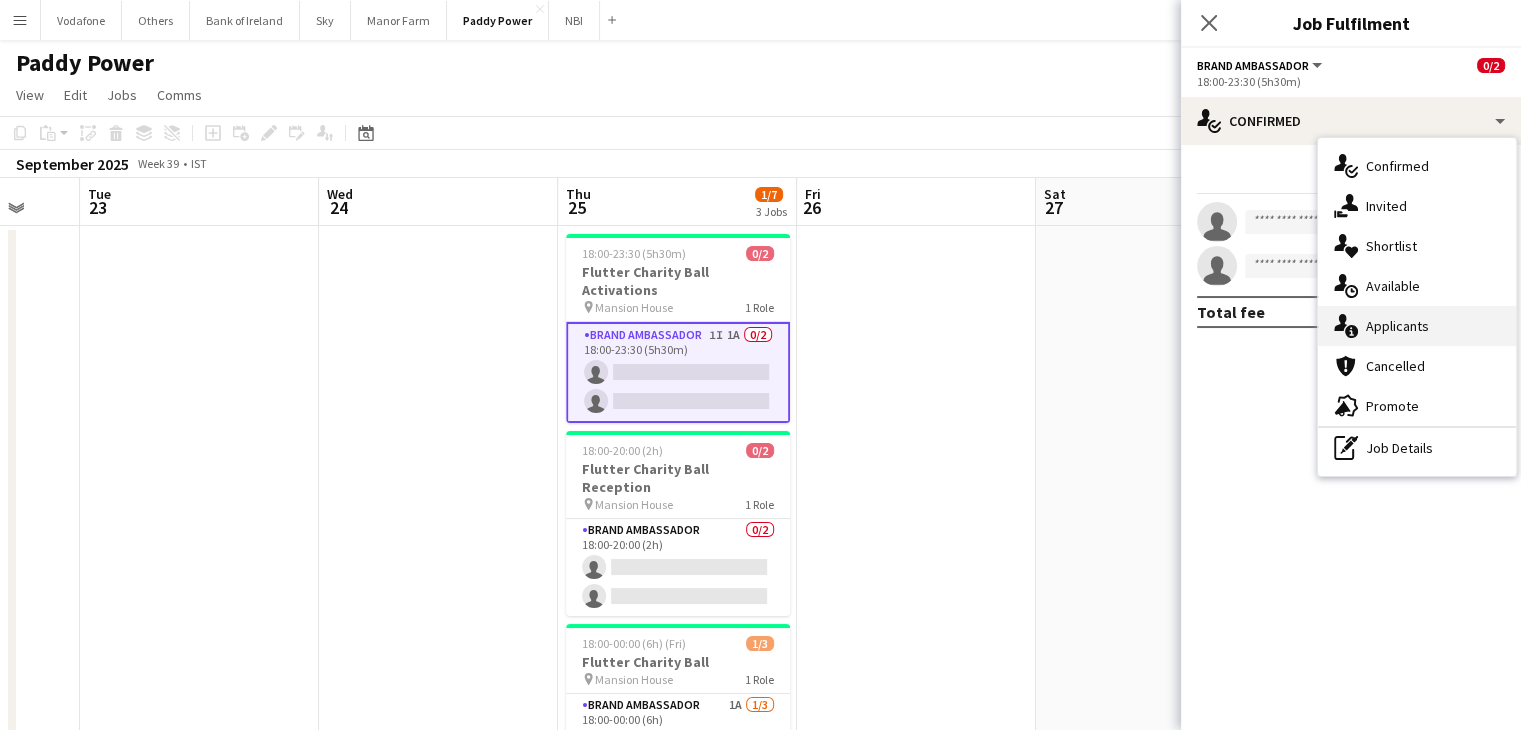 click on "single-neutral-actions-information
Applicants" at bounding box center (1417, 326) 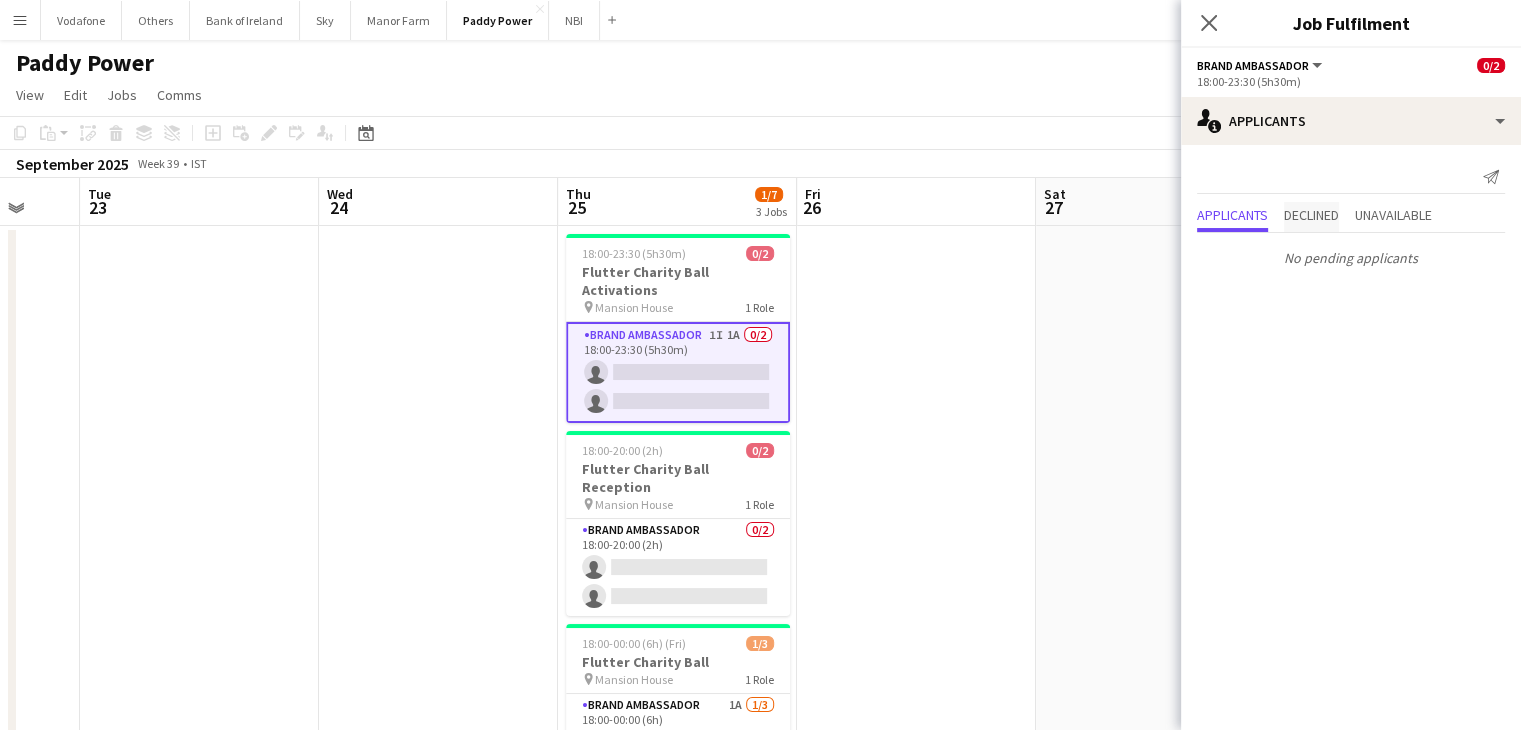 click on "Declined" at bounding box center (1311, 217) 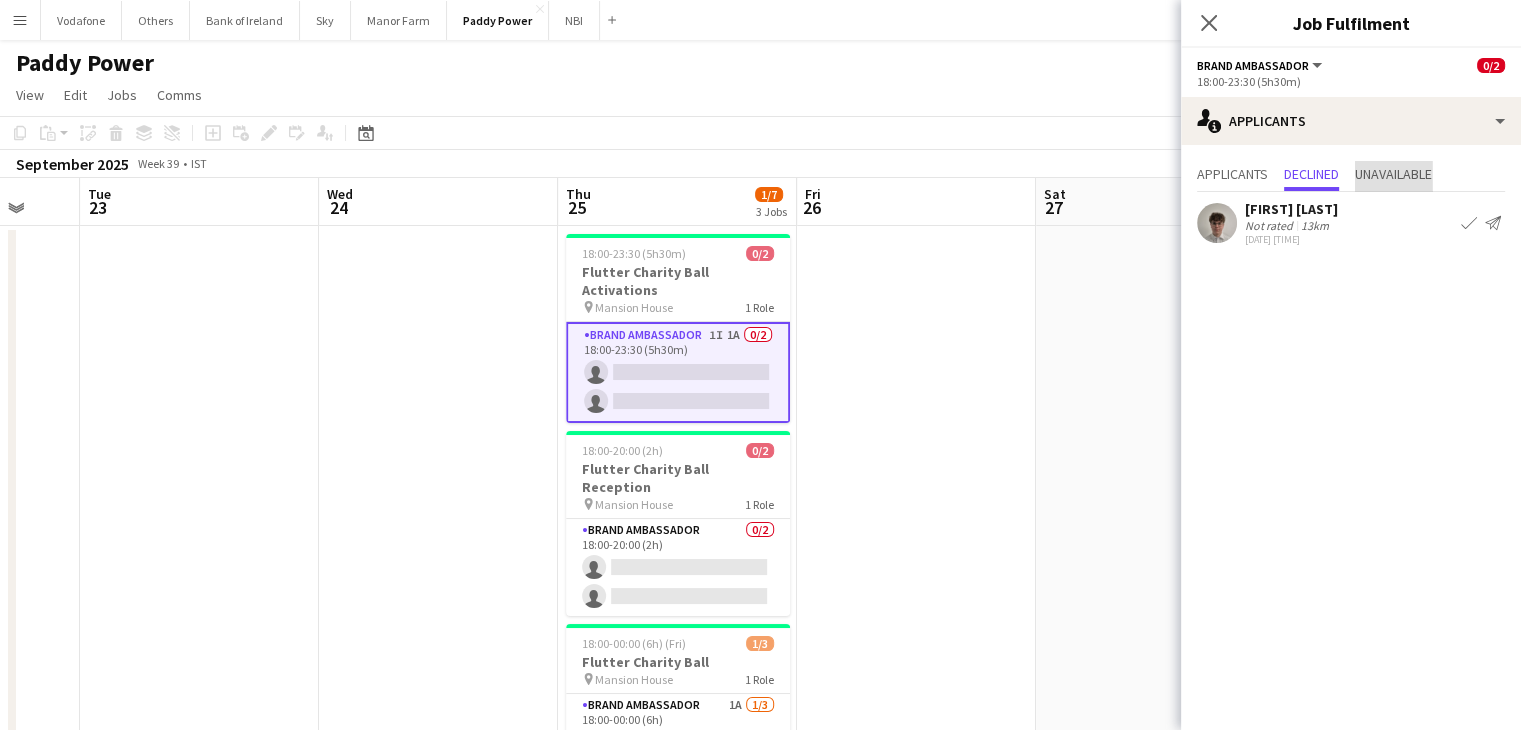 click on "Unavailable" at bounding box center (1393, 174) 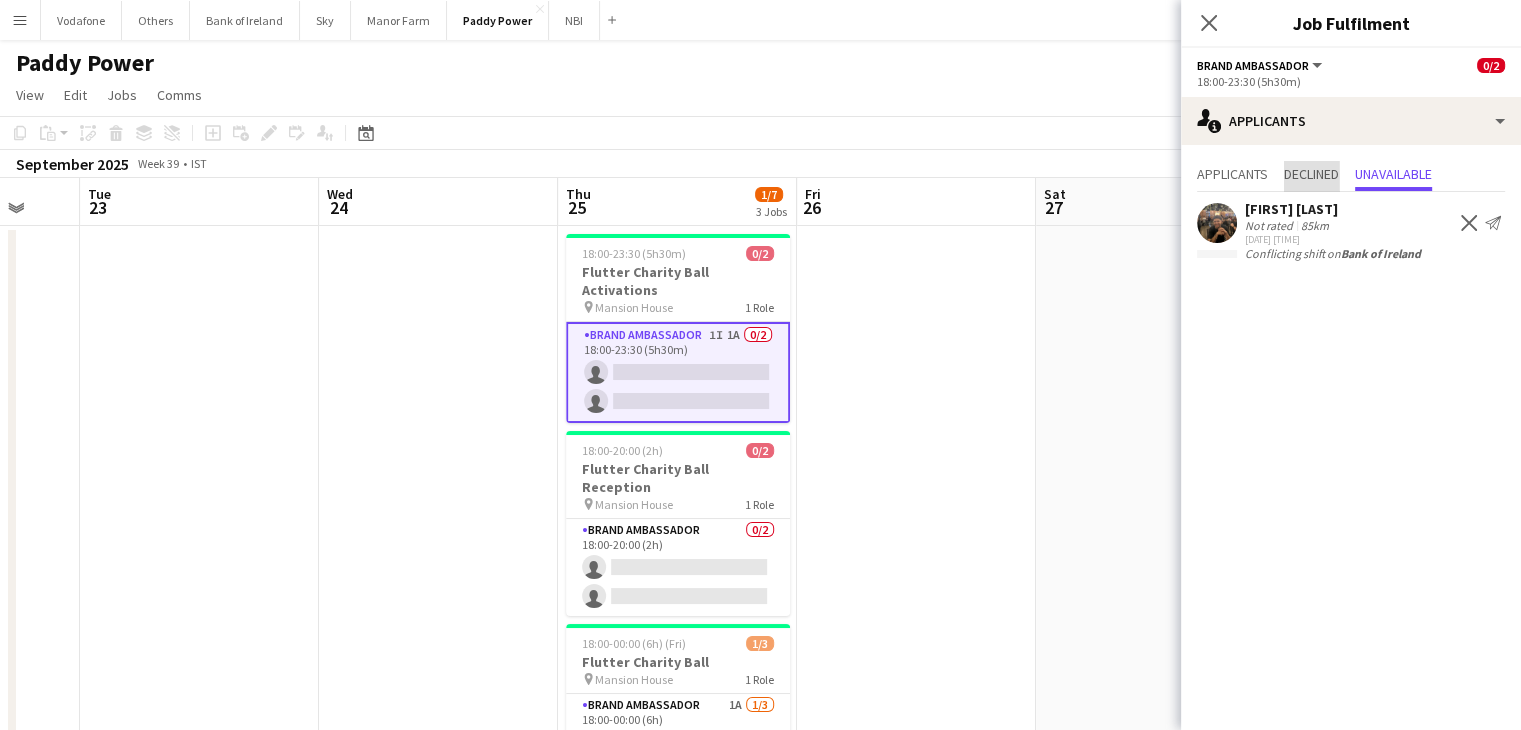 click on "Declined" at bounding box center [1311, 174] 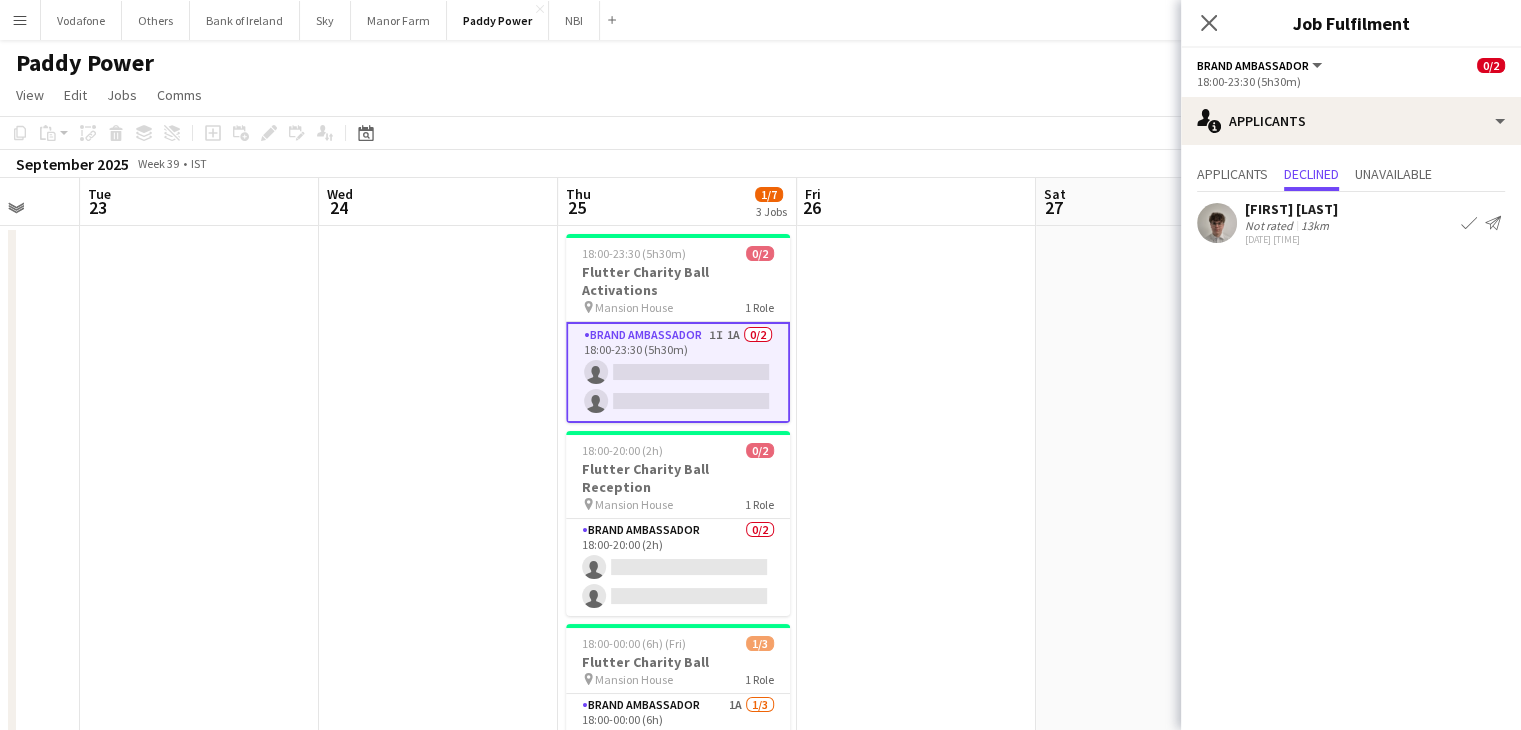 click on "[FIRST] [LAST]" 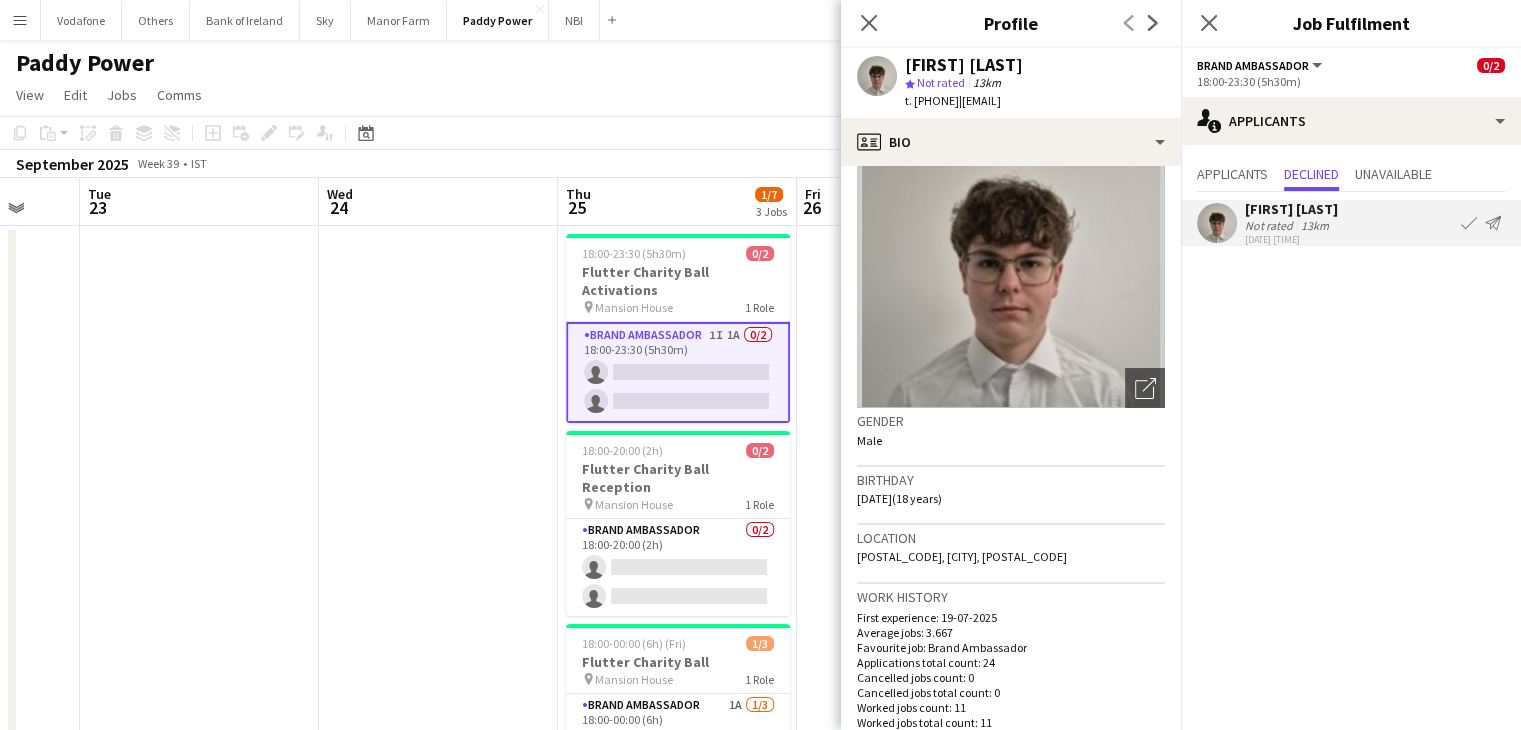 scroll, scrollTop: 0, scrollLeft: 0, axis: both 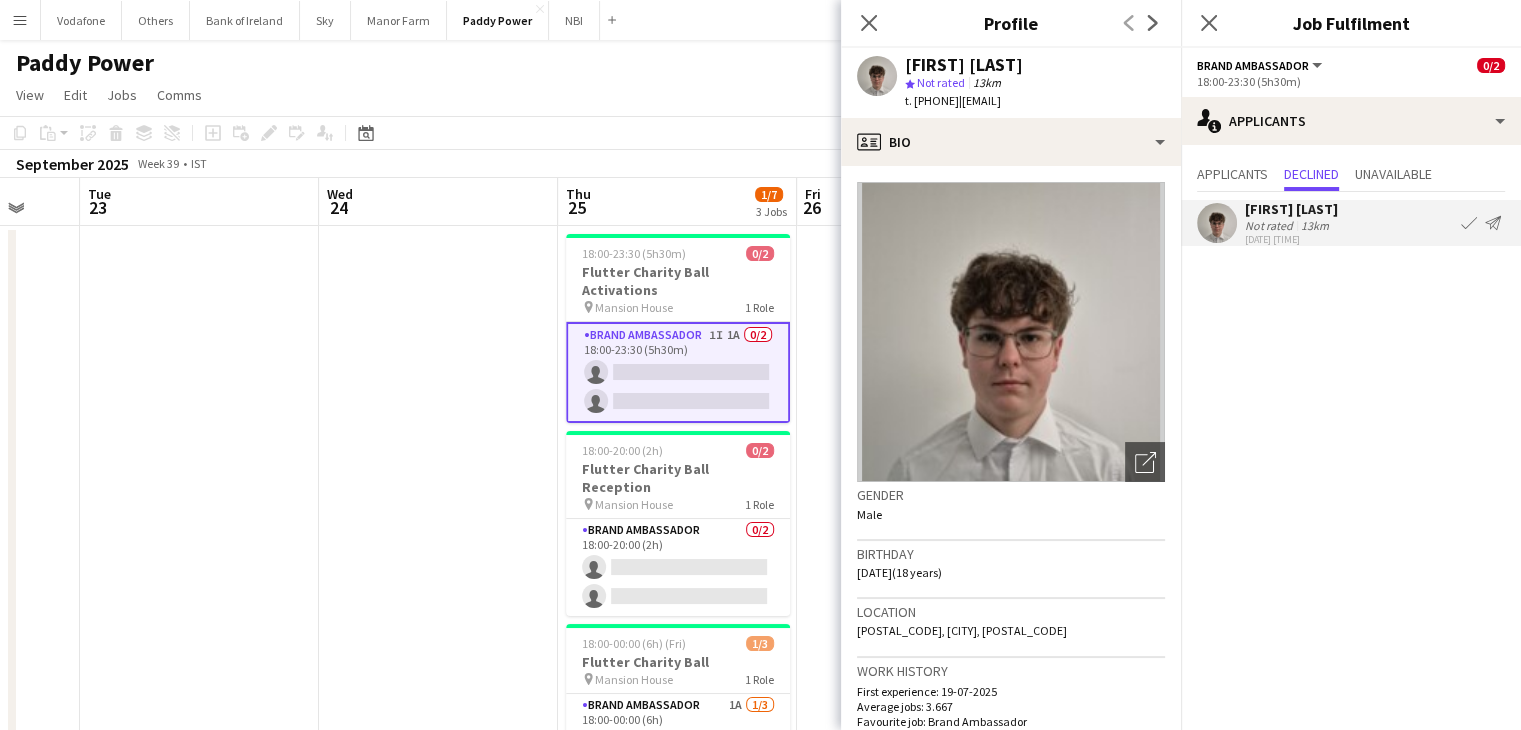 click at bounding box center [438, 543] 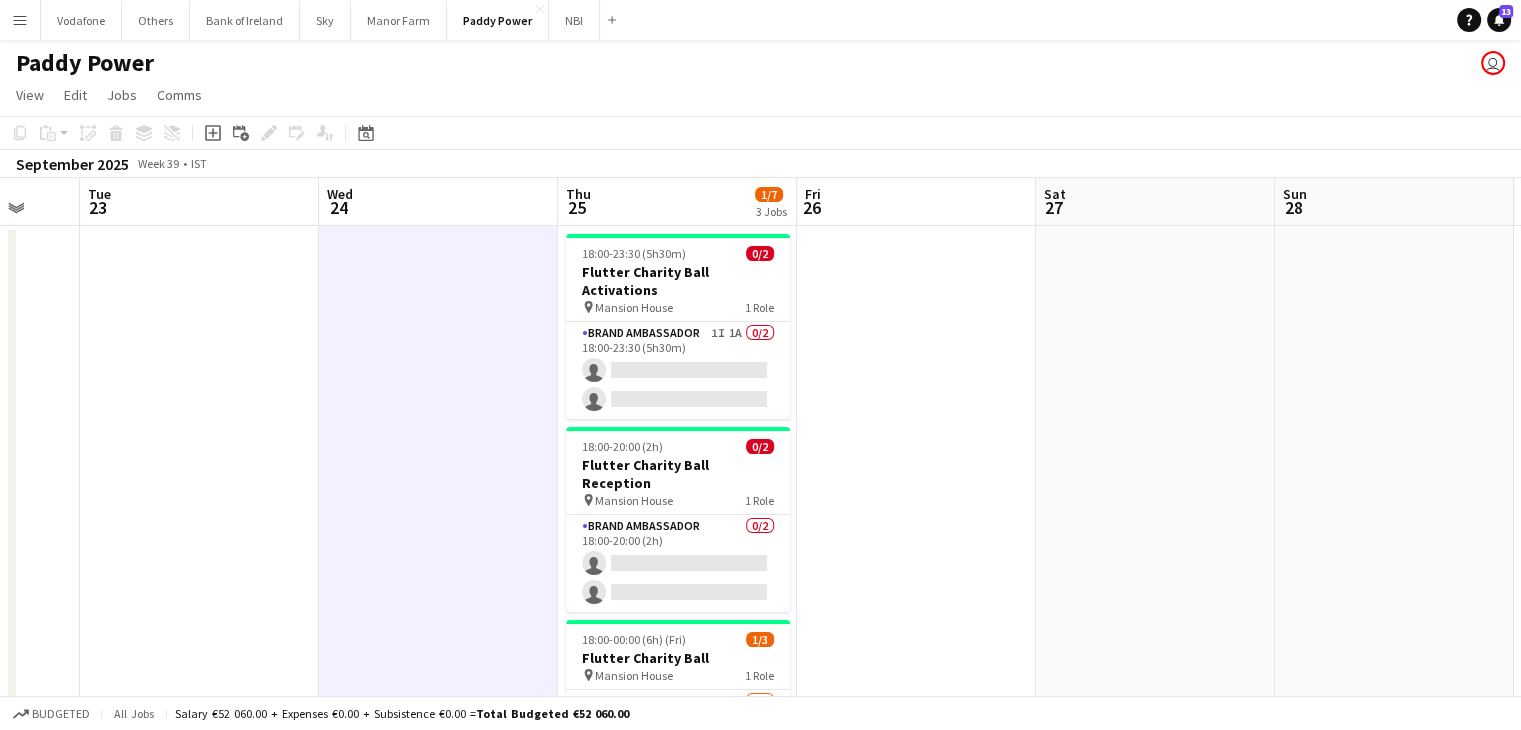 click on "18:00-23:30 (5h30m)    0/2   Flutter Charity Ball Activations
pin
Mansion House   1 Role   Brand Ambassador   1I   1A   0/2   18:00-23:30 (5h30m)
single-neutral-actions
single-neutral-actions
18:00-20:00 (2h)    0/2   Flutter Charity Ball Reception
pin
Mansion House   1 Role   Brand Ambassador   0/2   18:00-20:00 (2h)
single-neutral-actions
single-neutral-actions
18:00-00:00 (6h) (Fri)   1/3   Flutter Charity Ball
pin
Mansion House   1 Role   Brand Ambassador   1A   1/3   18:00-00:00 (6h)
[FIRST] [LAST]
single-neutral-actions
single-neutral-actions" at bounding box center [677, 543] 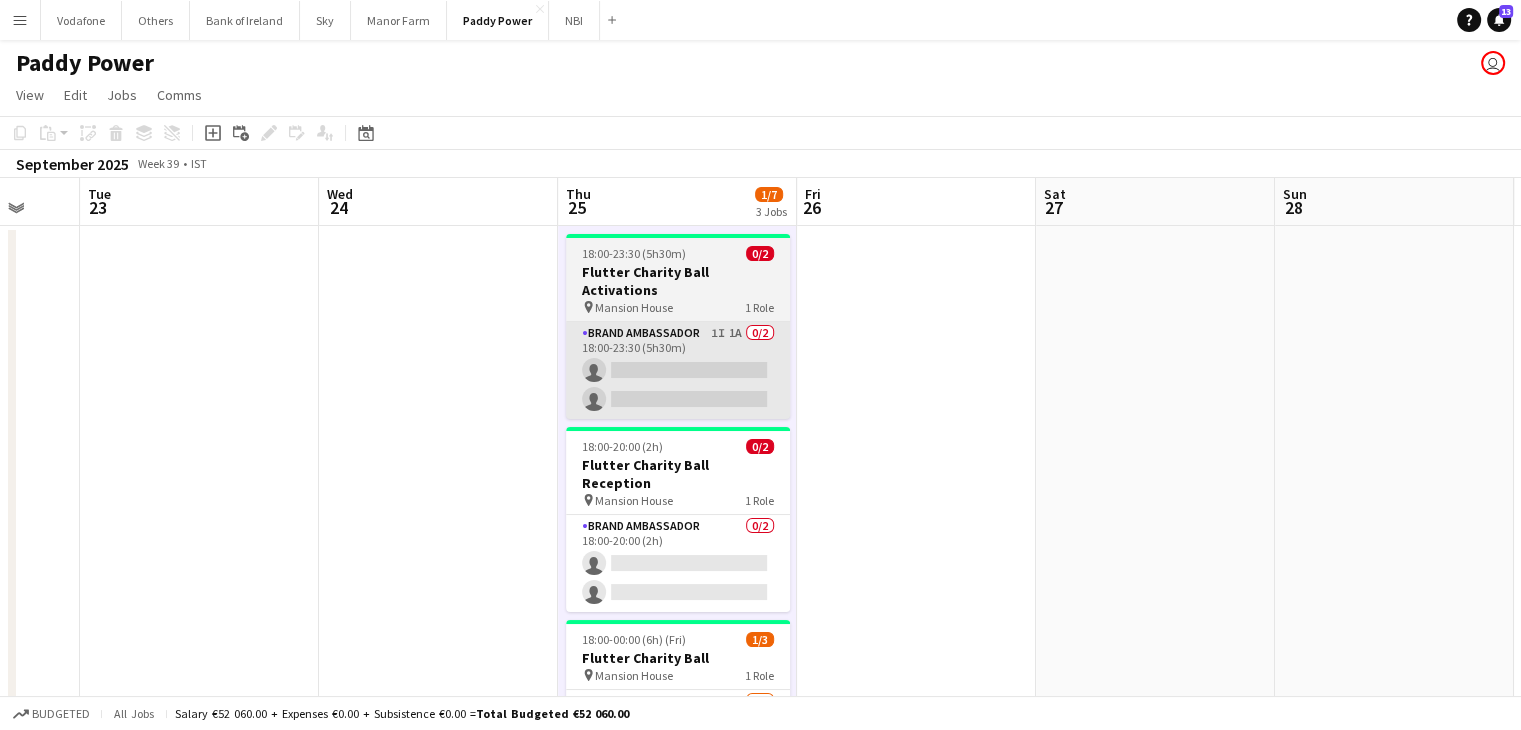 click on "Brand Ambassador   1I   1A   0/2   18:00-23:30 (5h30m)
single-neutral-actions
single-neutral-actions" at bounding box center [678, 370] 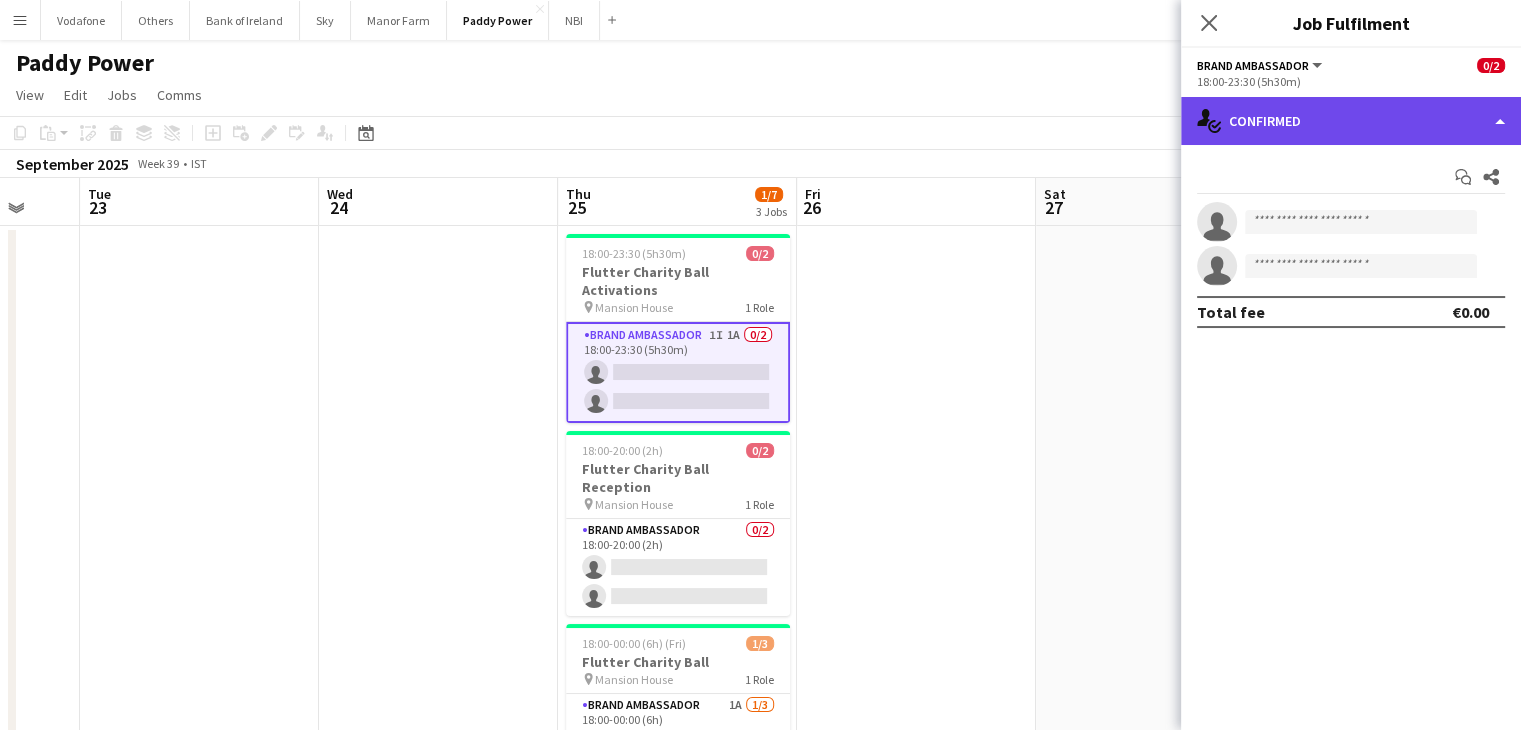 click on "single-neutral-actions-check-2
Confirmed" 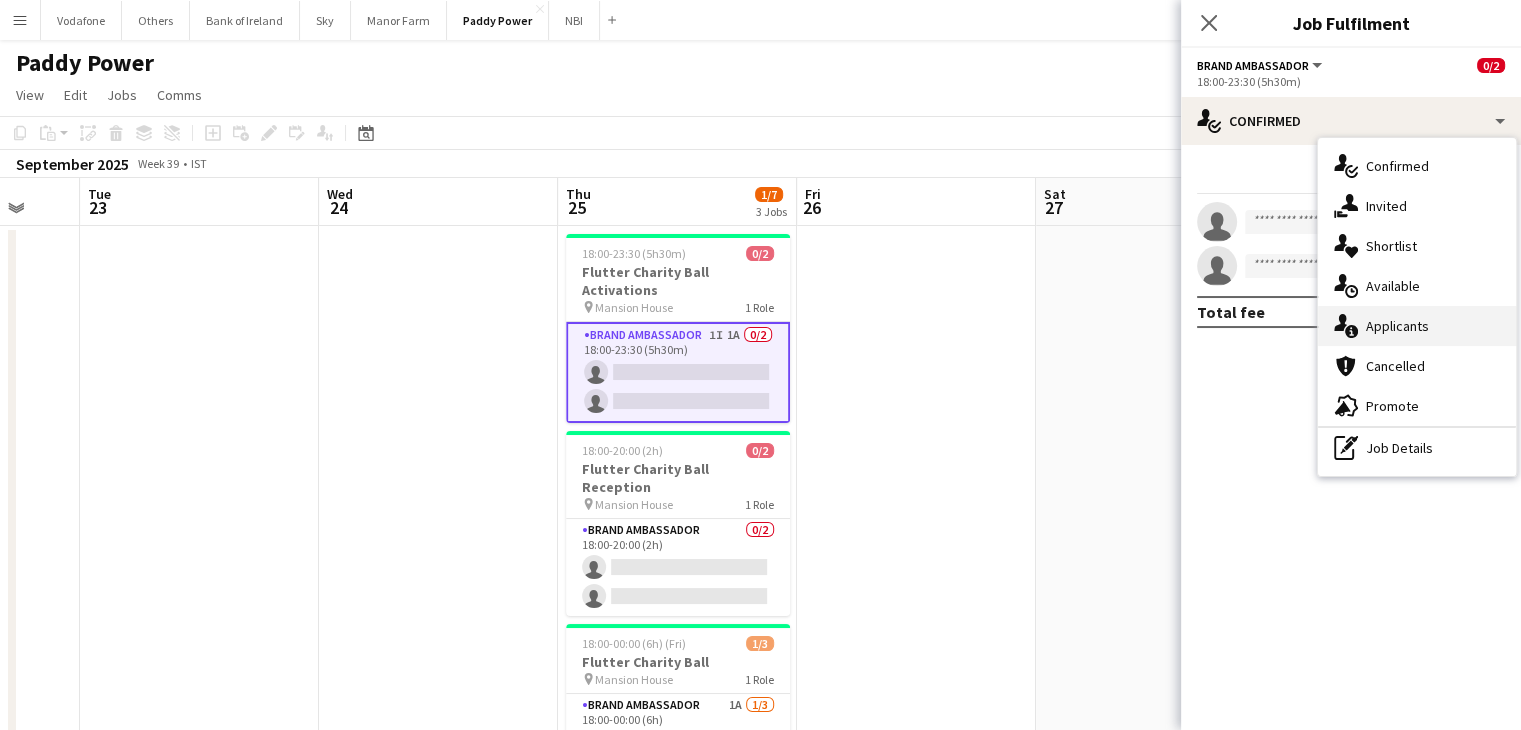 click on "single-neutral-actions-information
Applicants" at bounding box center (1417, 326) 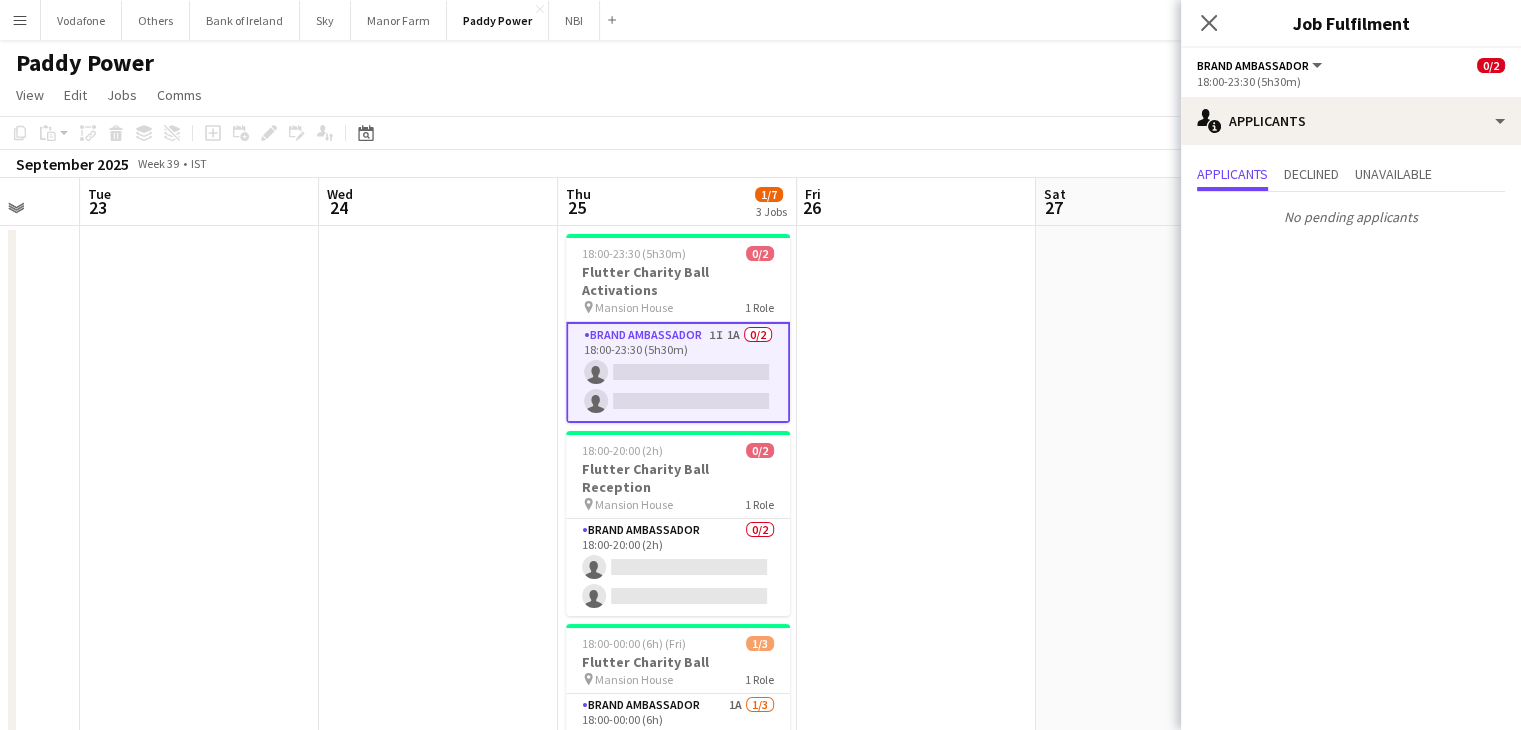 click at bounding box center (1155, 543) 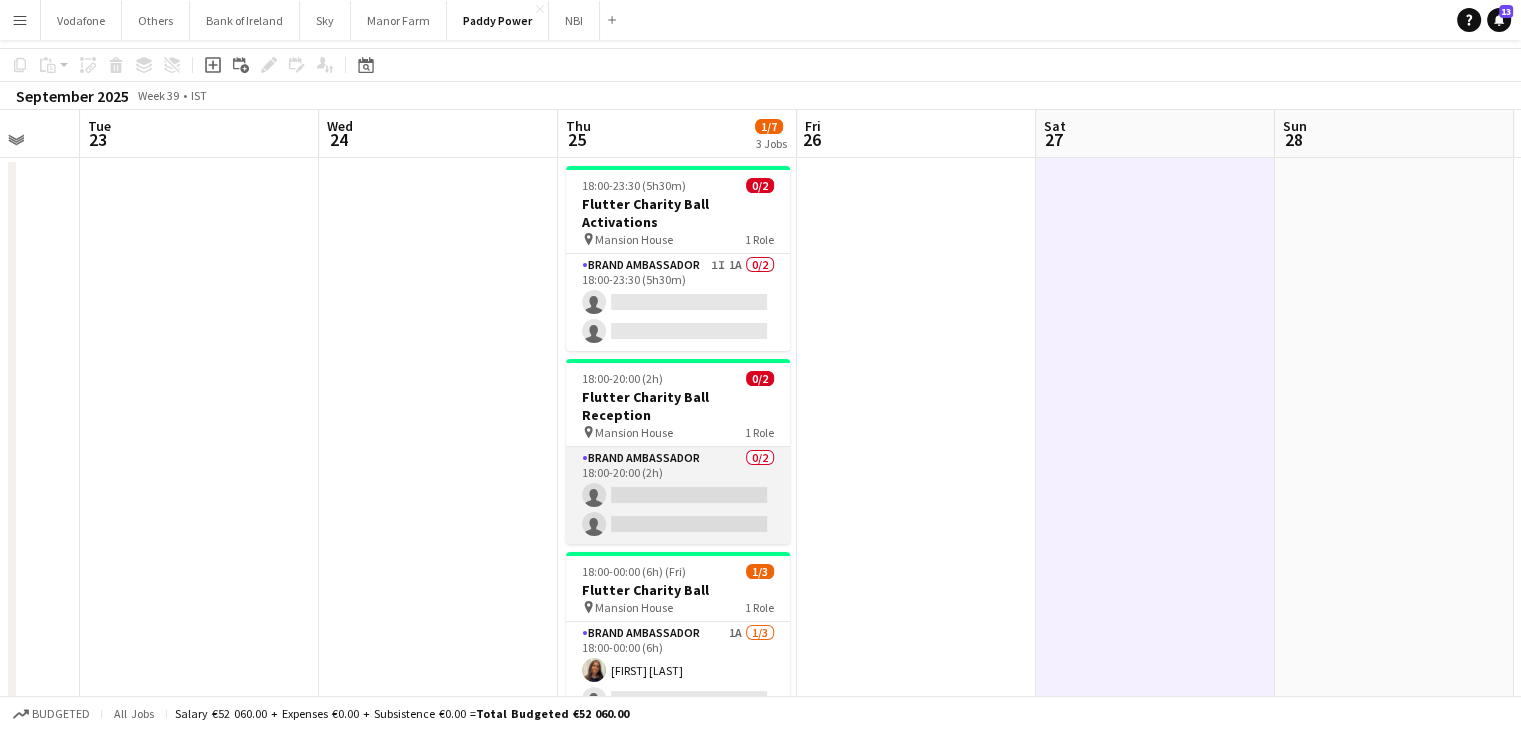 scroll, scrollTop: 100, scrollLeft: 0, axis: vertical 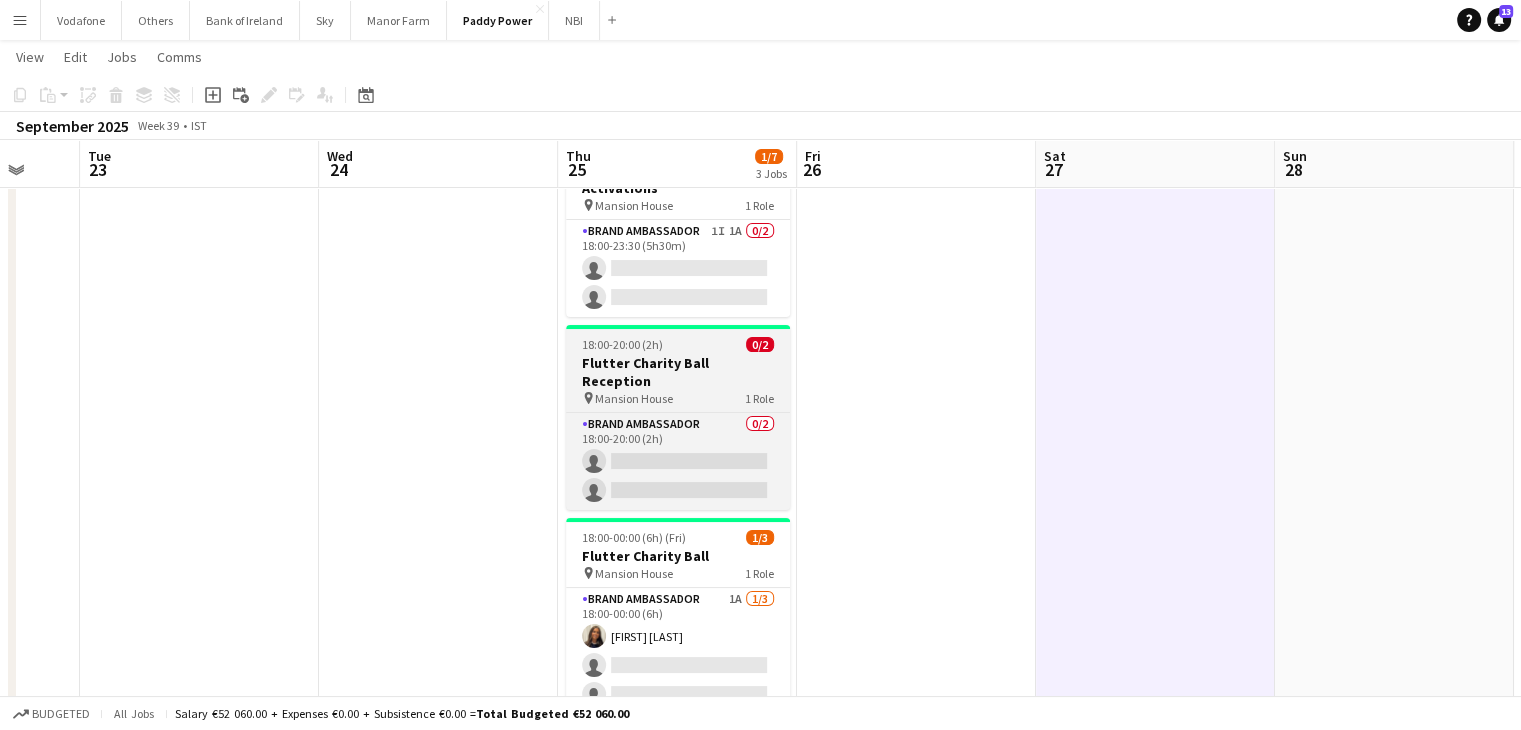 click on "18:00-20:00 (2h)    0/2   Flutter Charity Ball Reception
pin
Mansion House   1 Role   Brand Ambassador   0/2   18:00-20:00 (2h)
single-neutral-actions
single-neutral-actions" at bounding box center (678, 417) 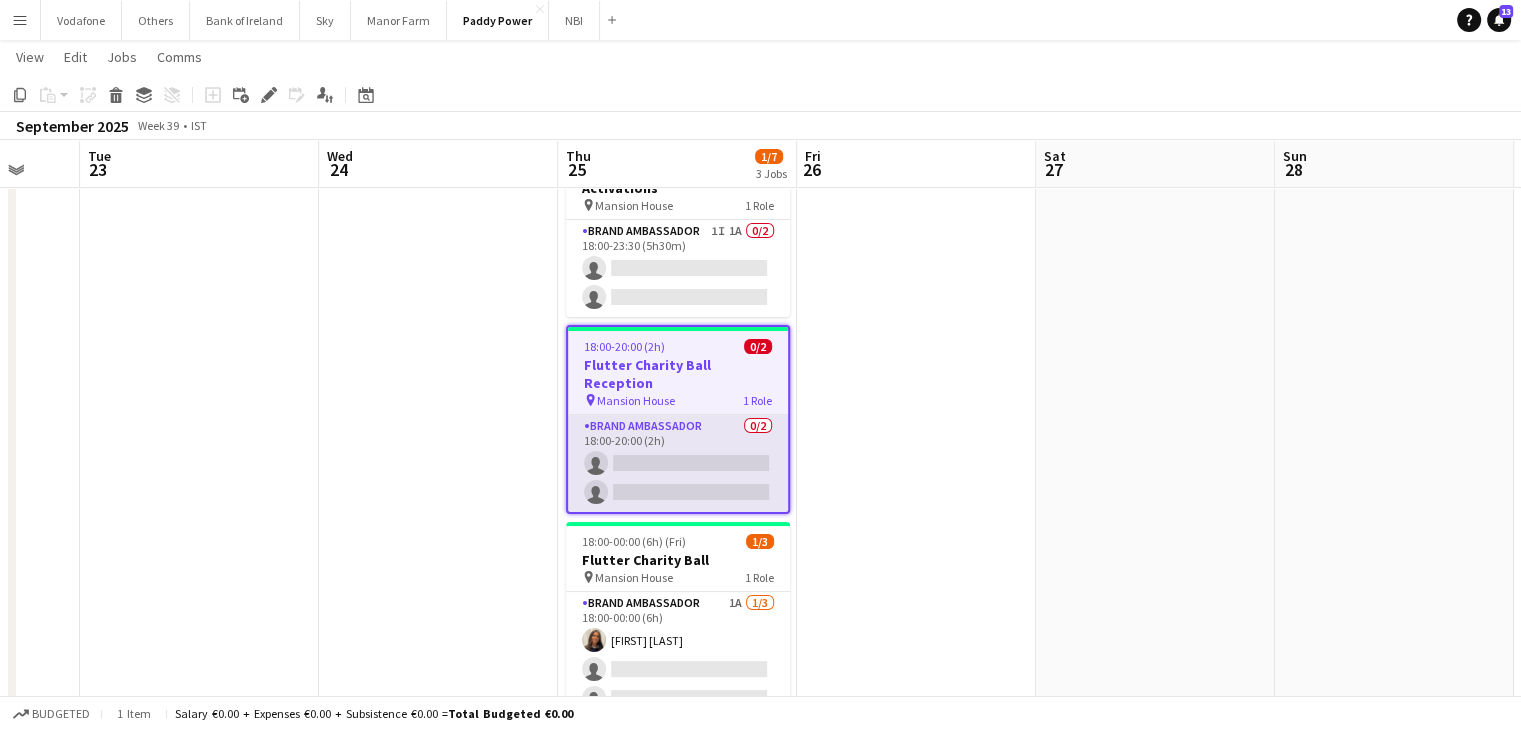 click on "Brand Ambassador   0/2   18:00-20:00 (2h)
single-neutral-actions
single-neutral-actions" at bounding box center (678, 463) 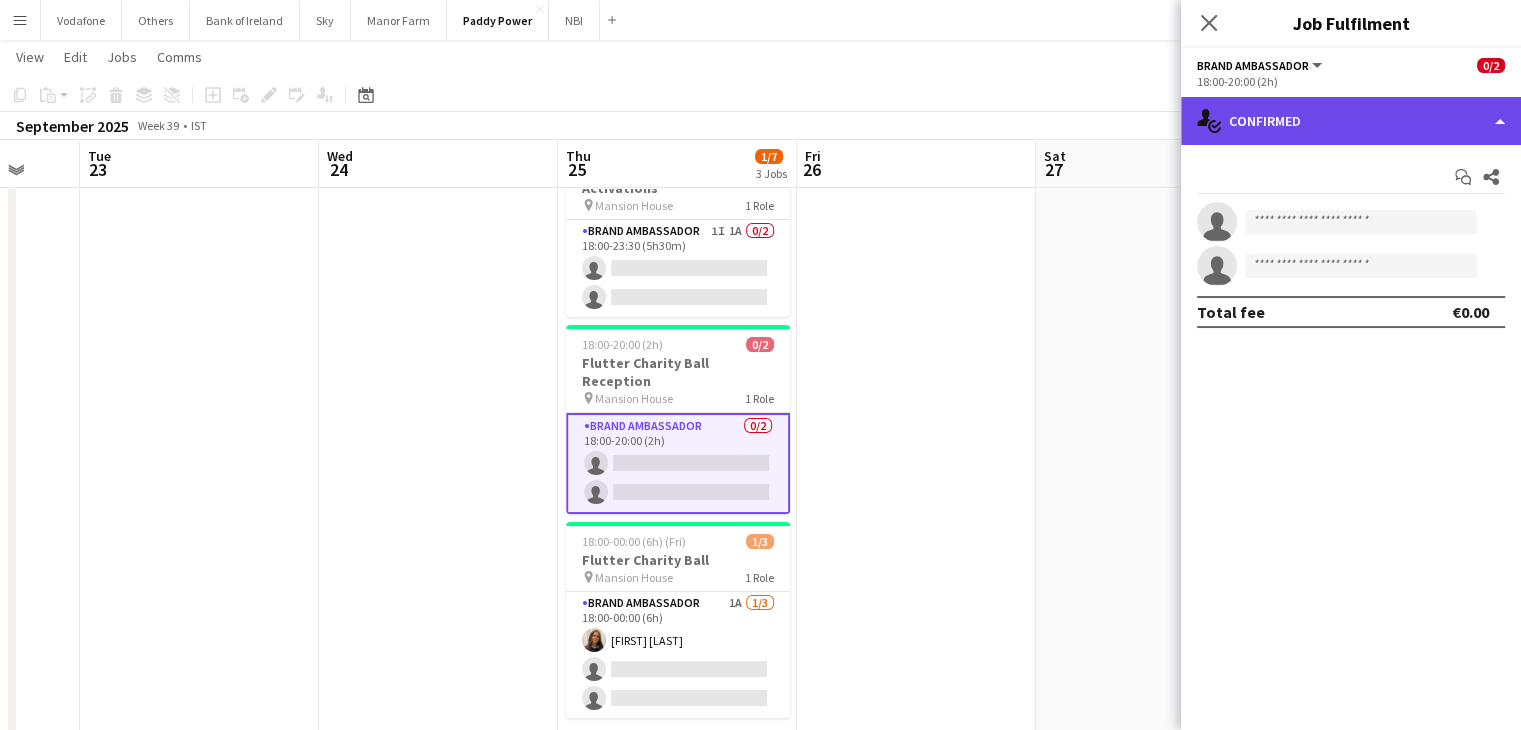 click on "single-neutral-actions-check-2
Confirmed" 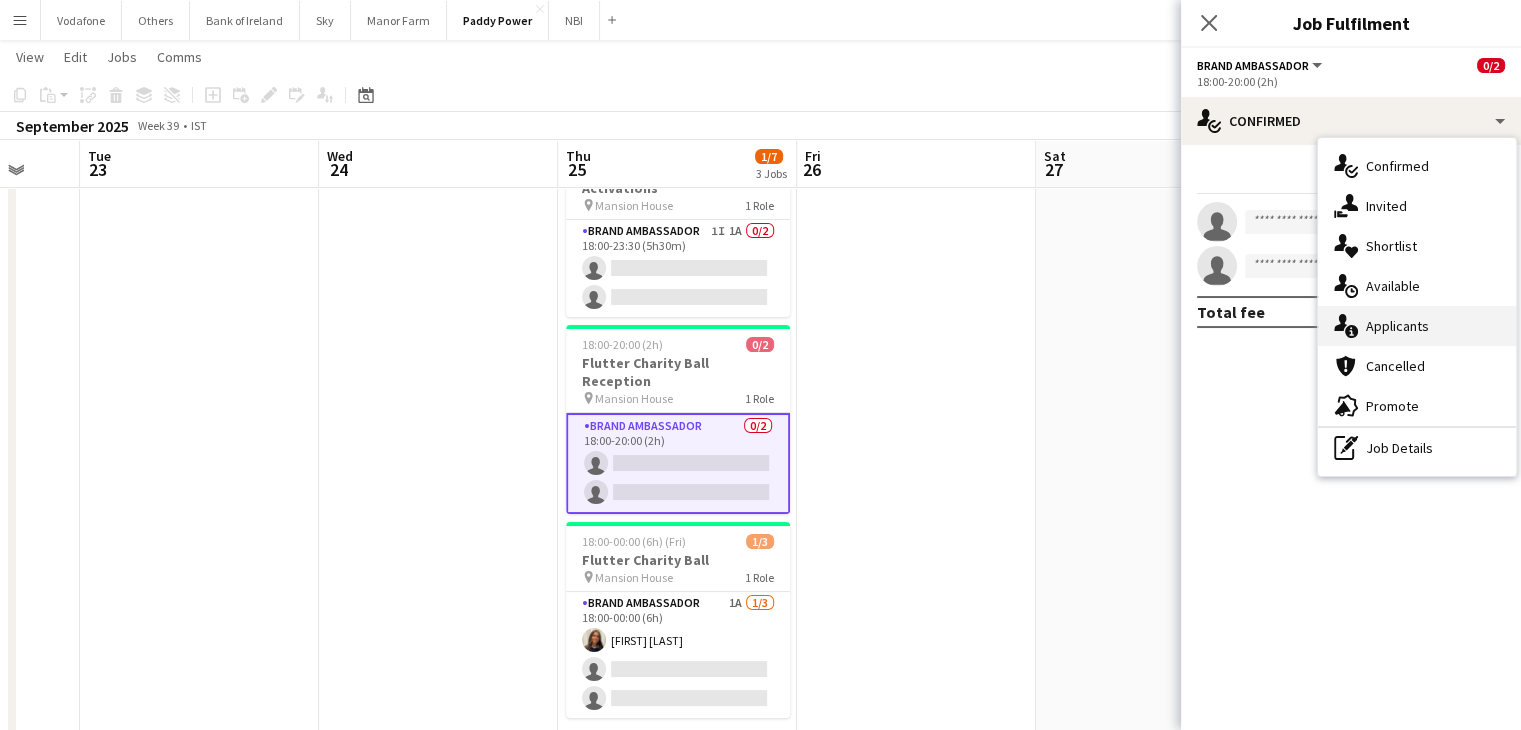 click on "single-neutral-actions-information
Applicants" at bounding box center (1417, 326) 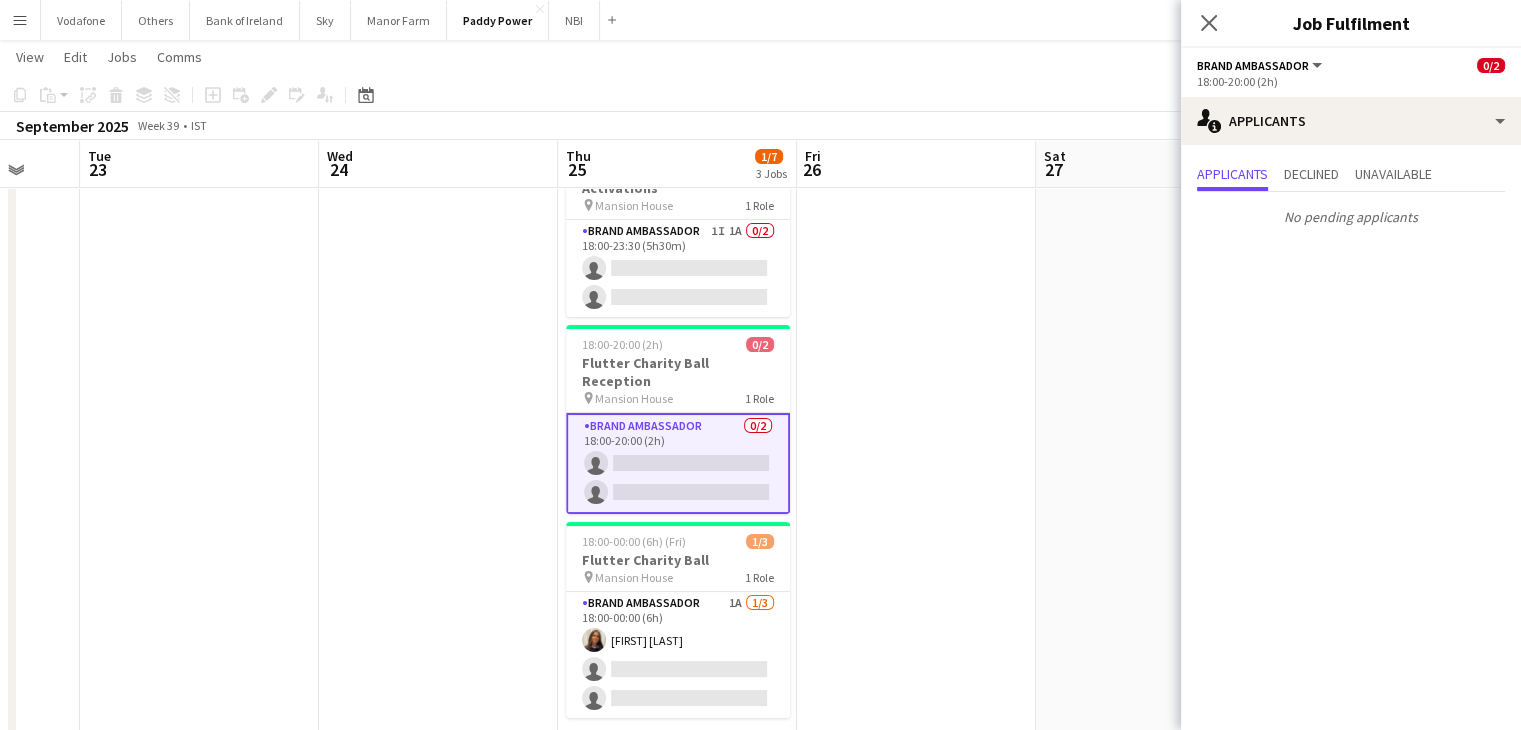 click at bounding box center (916, 441) 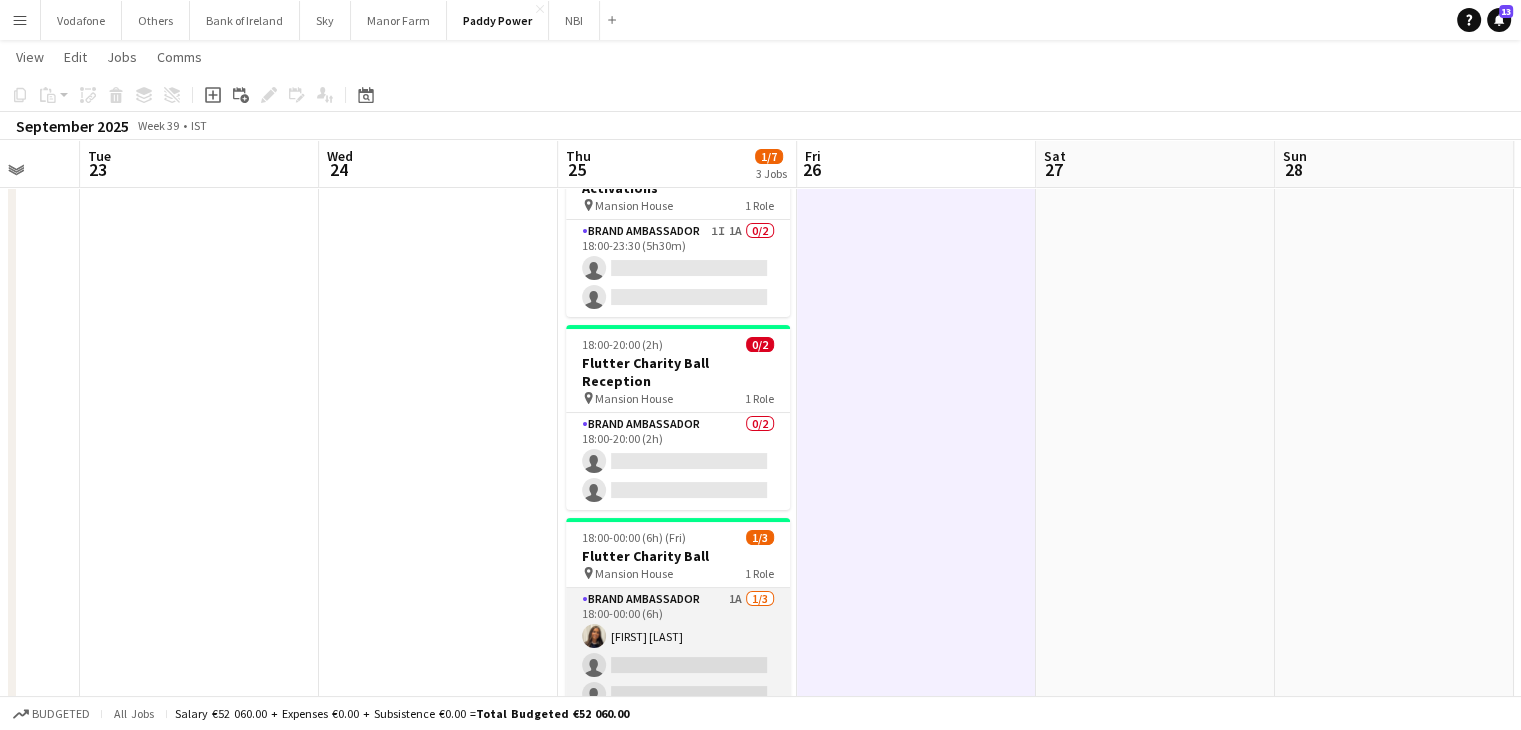 click on "Brand Ambassador   1A   1/3   18:00-00:00 (6h)
[FIRST] [LAST]
single-neutral-actions
single-neutral-actions" at bounding box center (678, 651) 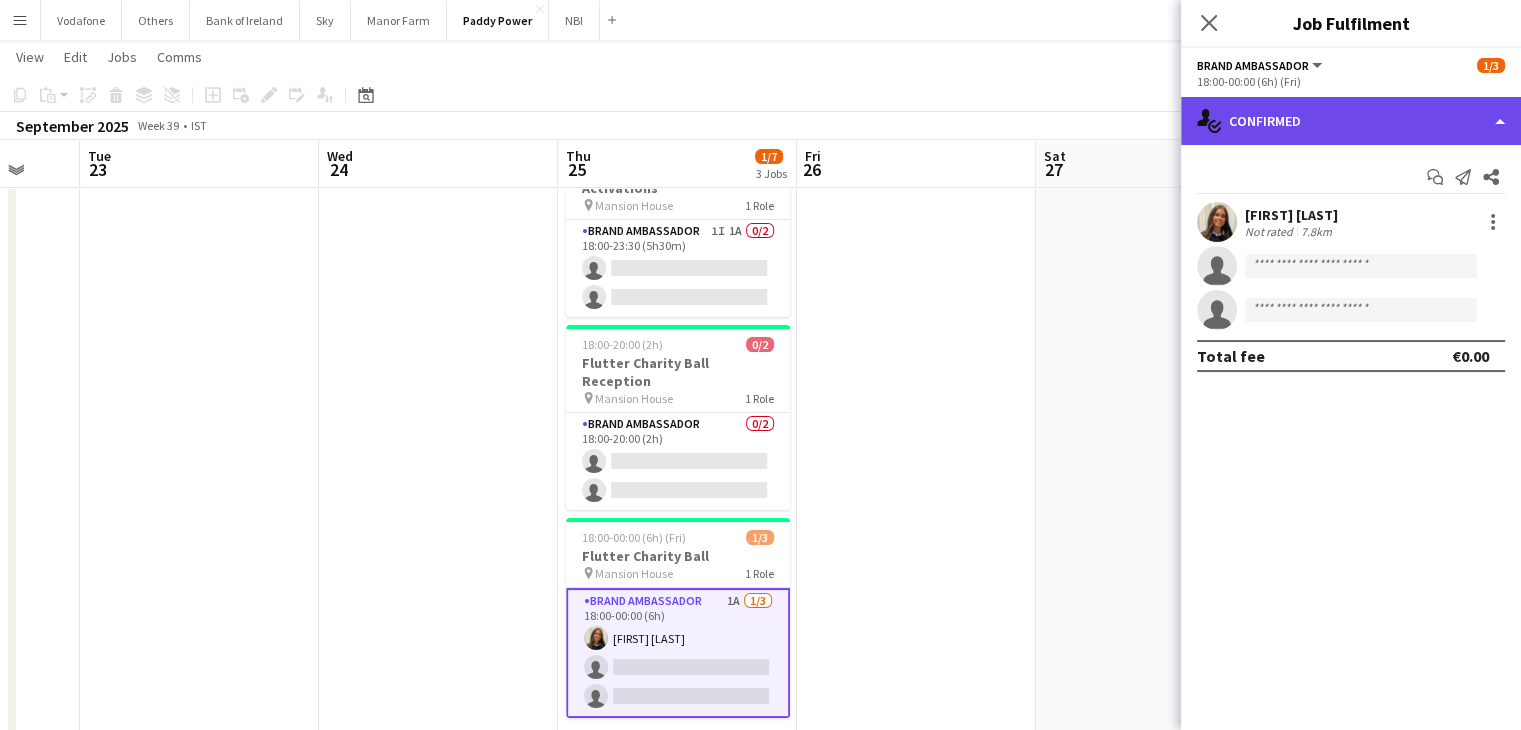 click on "single-neutral-actions-check-2
Confirmed" 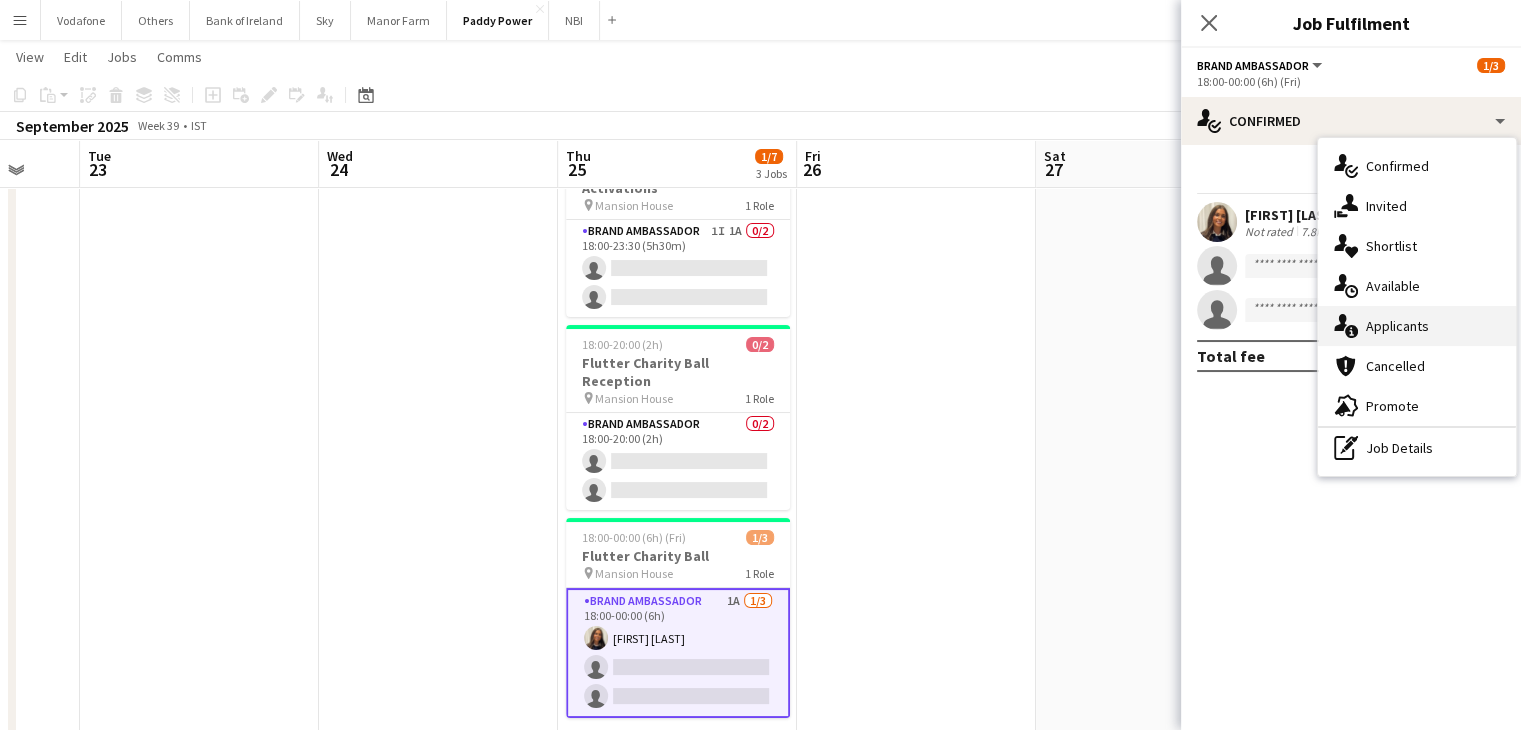 click on "single-neutral-actions-information
Applicants" at bounding box center (1417, 326) 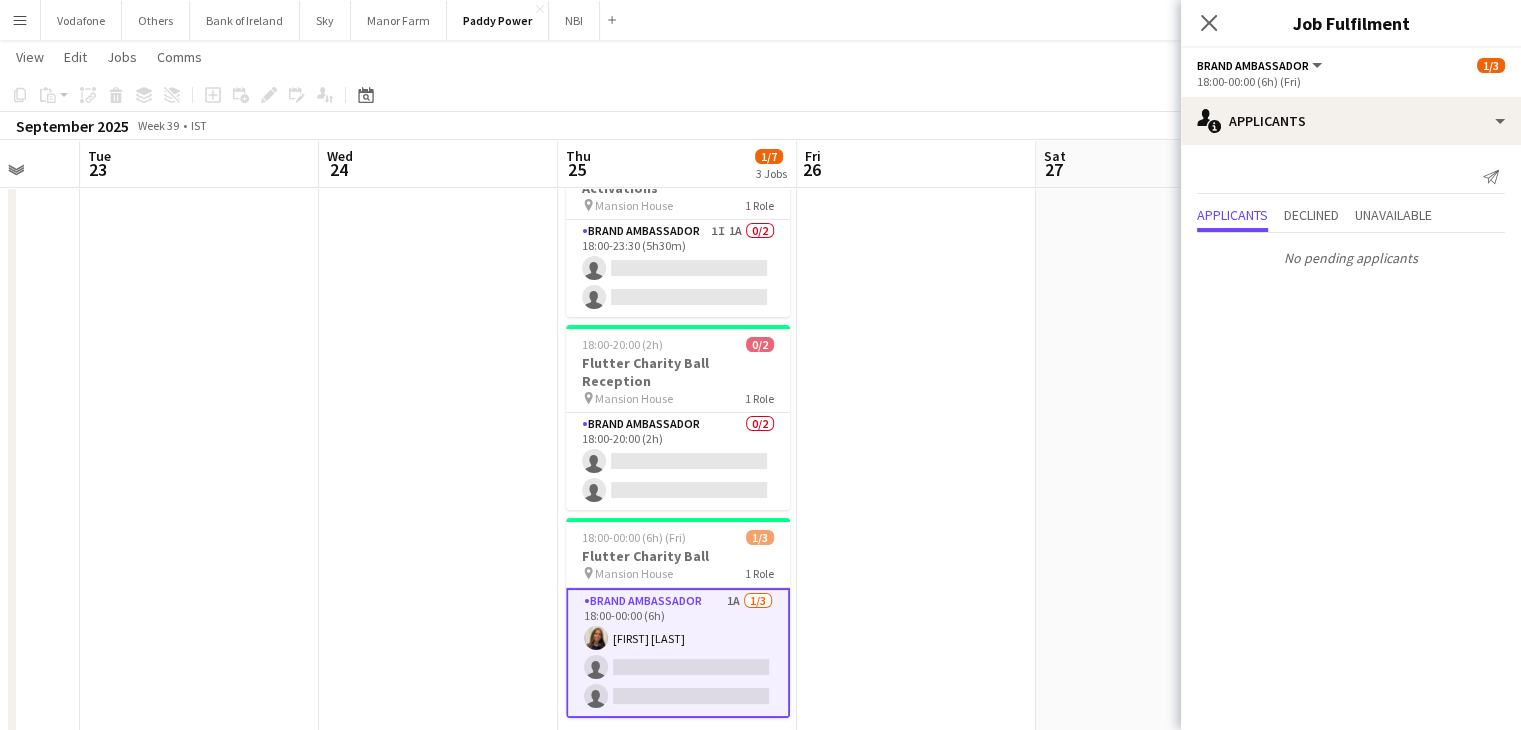 click at bounding box center [1155, 441] 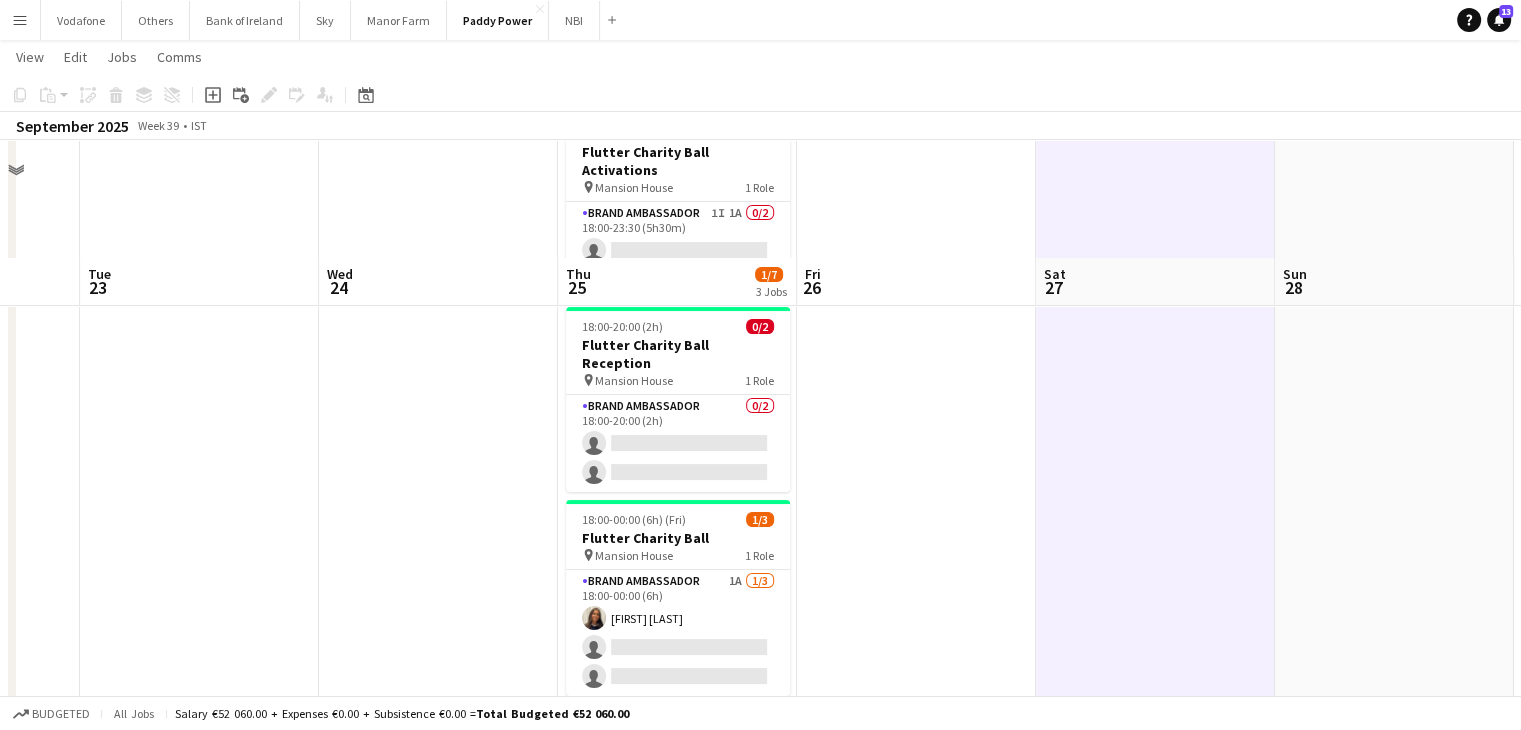 scroll, scrollTop: 255, scrollLeft: 0, axis: vertical 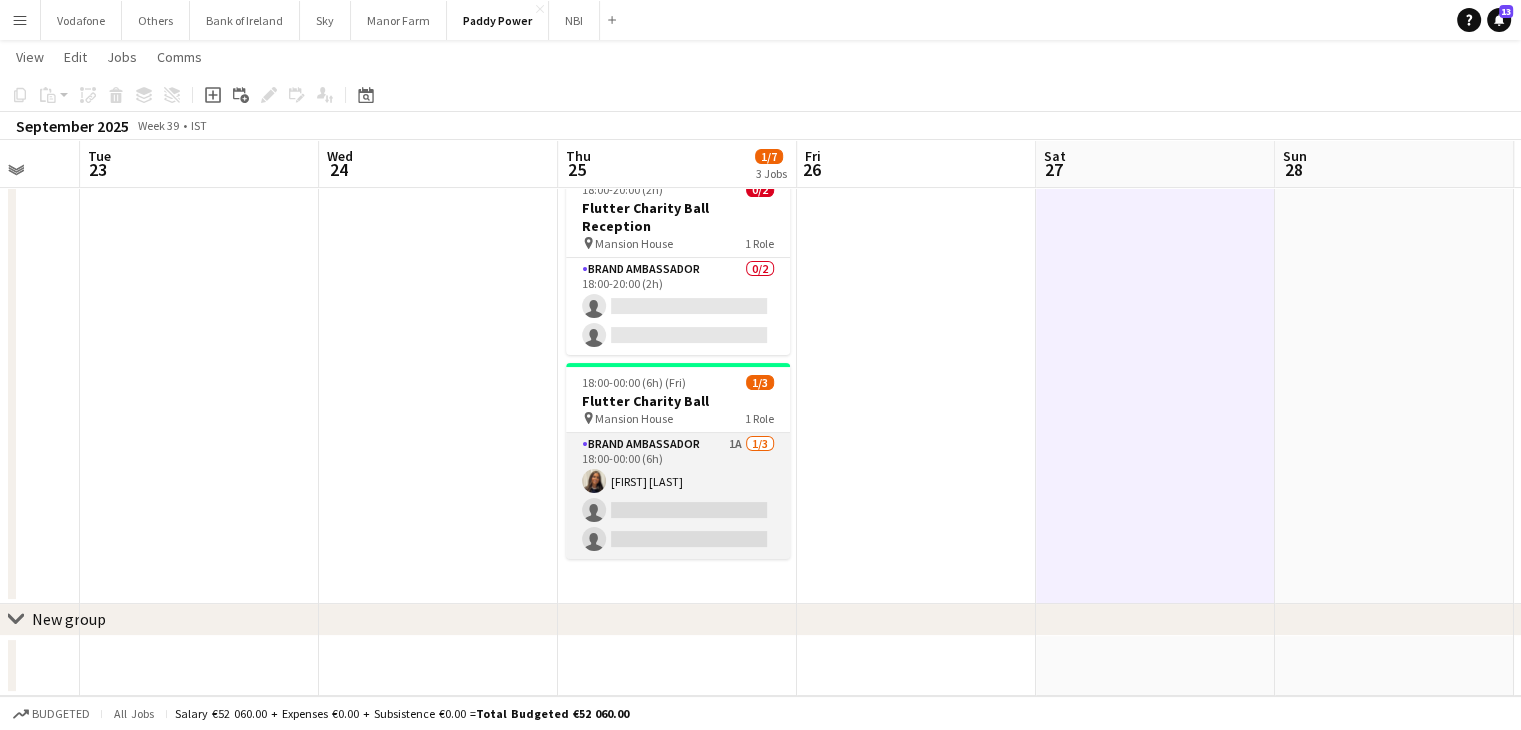 click on "Brand Ambassador   1A   1/3   18:00-00:00 (6h)
[FIRST] [LAST]
single-neutral-actions
single-neutral-actions" at bounding box center [678, 496] 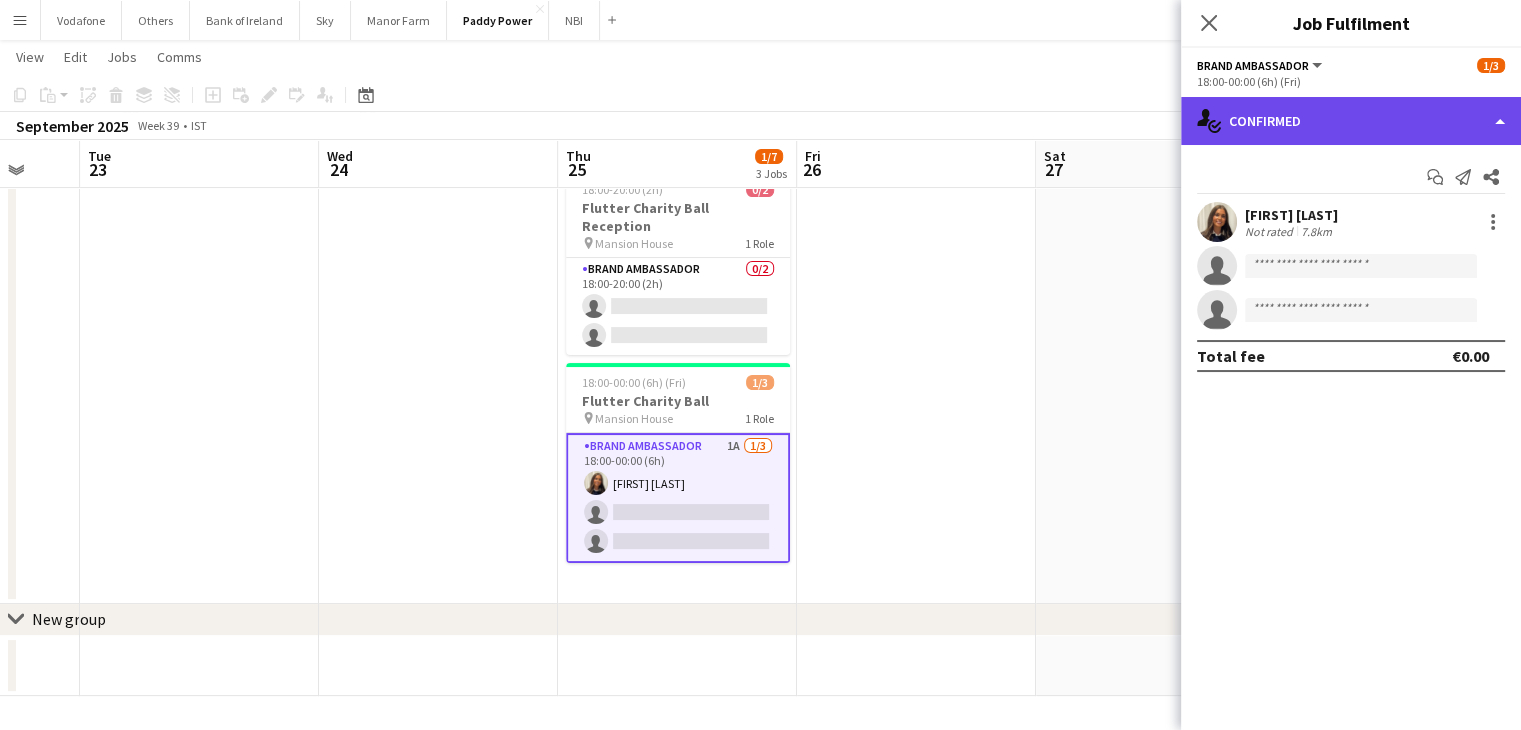 click on "single-neutral-actions-check-2
Confirmed" 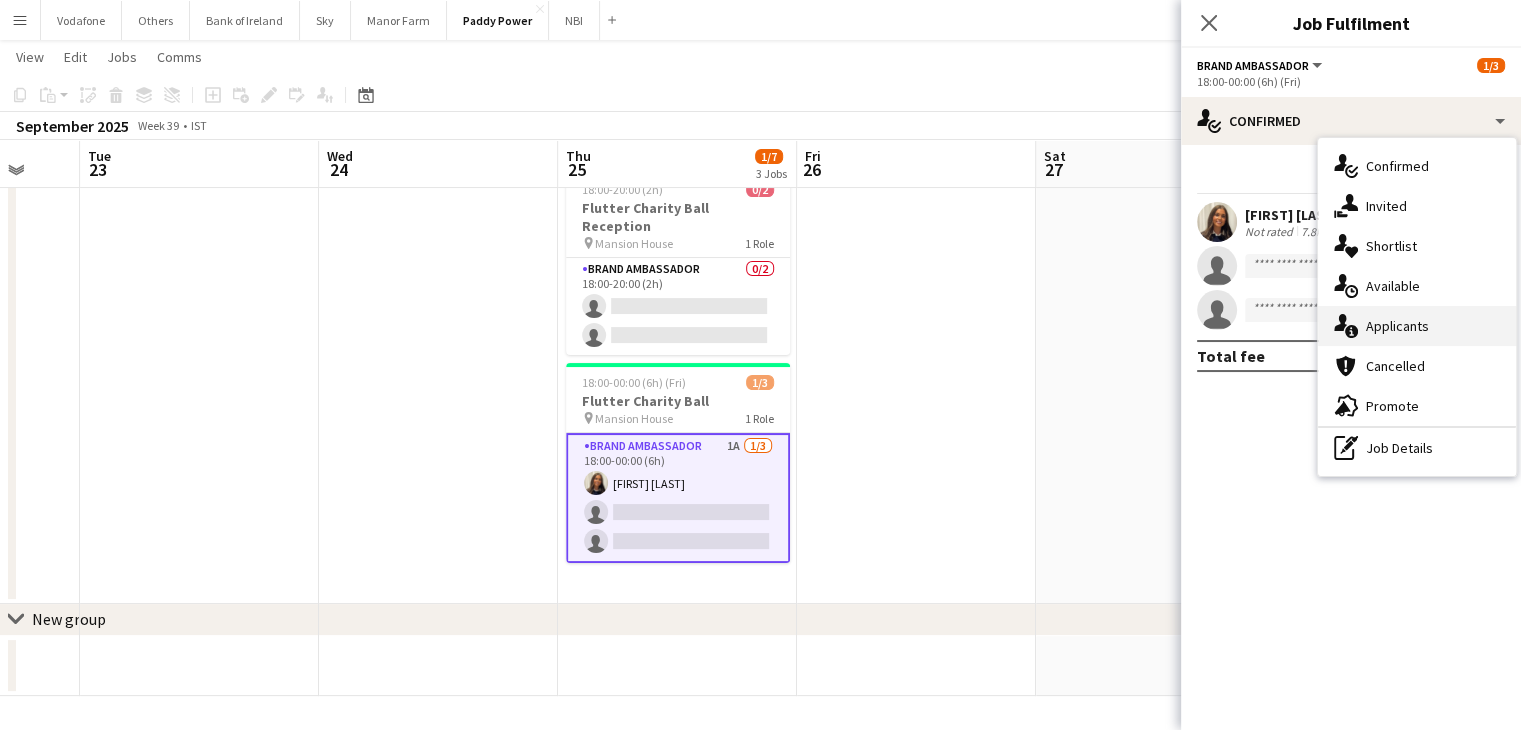 click on "single-neutral-actions-information
Applicants" at bounding box center (1417, 326) 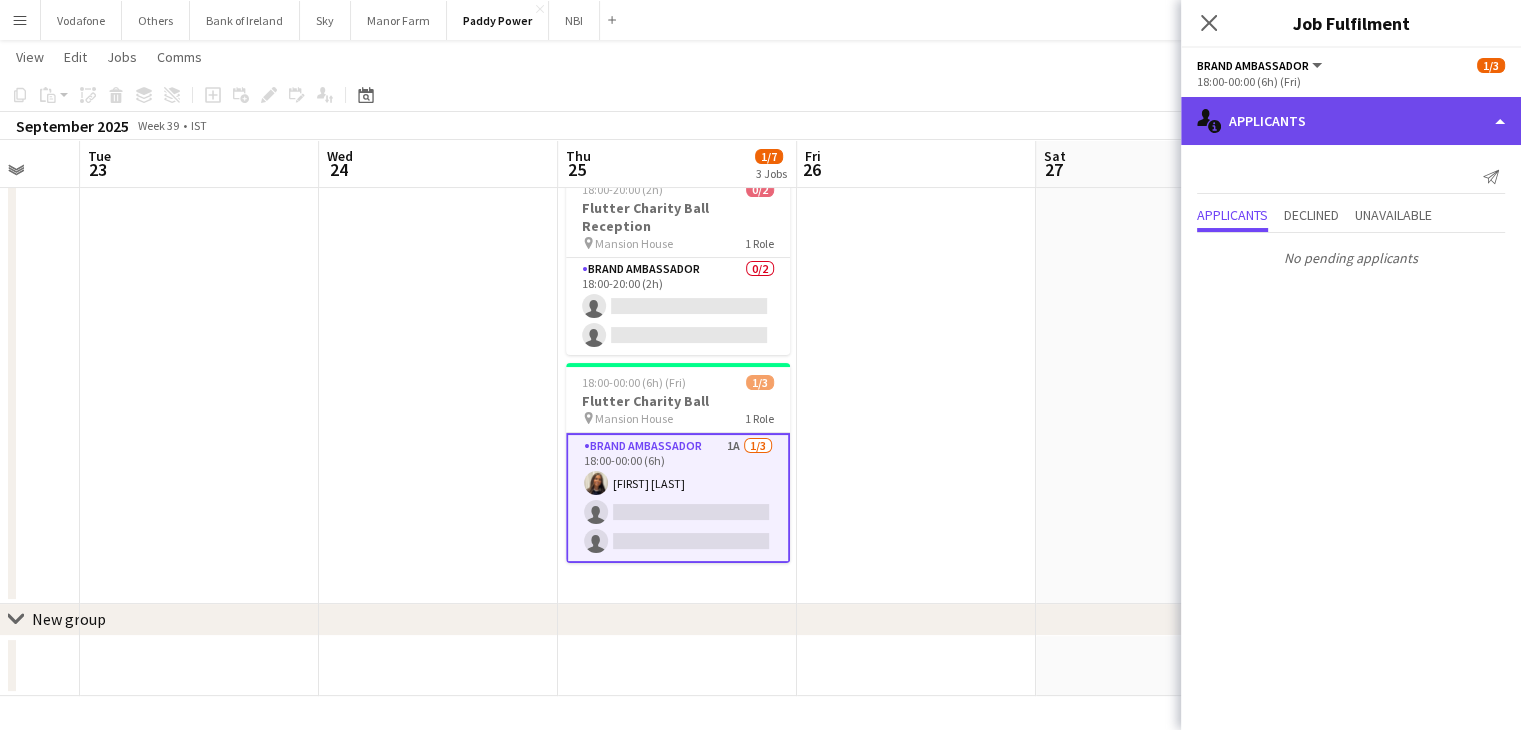 click on "single-neutral-actions-information
Applicants" 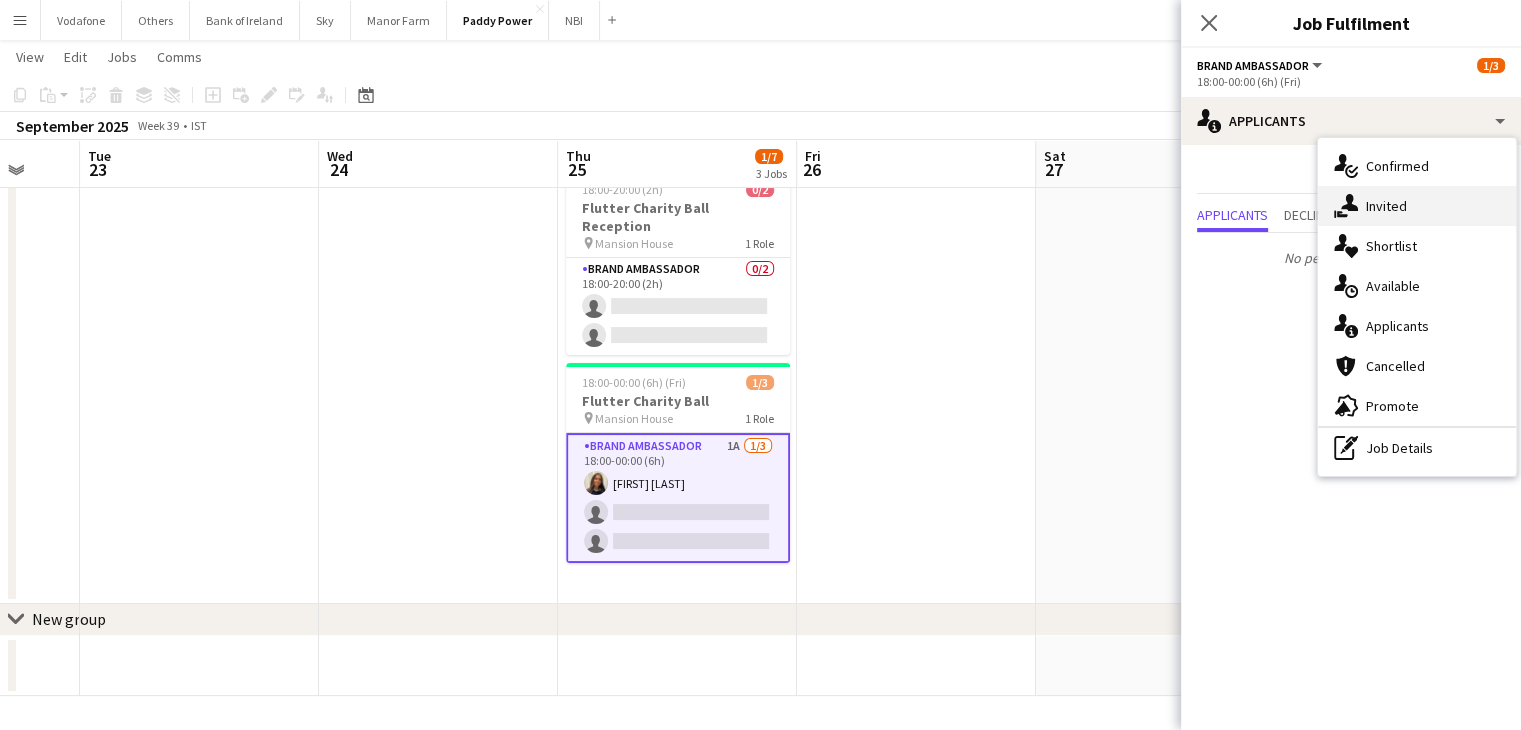 click on "single-neutral-actions-share-1
Invited" at bounding box center (1417, 206) 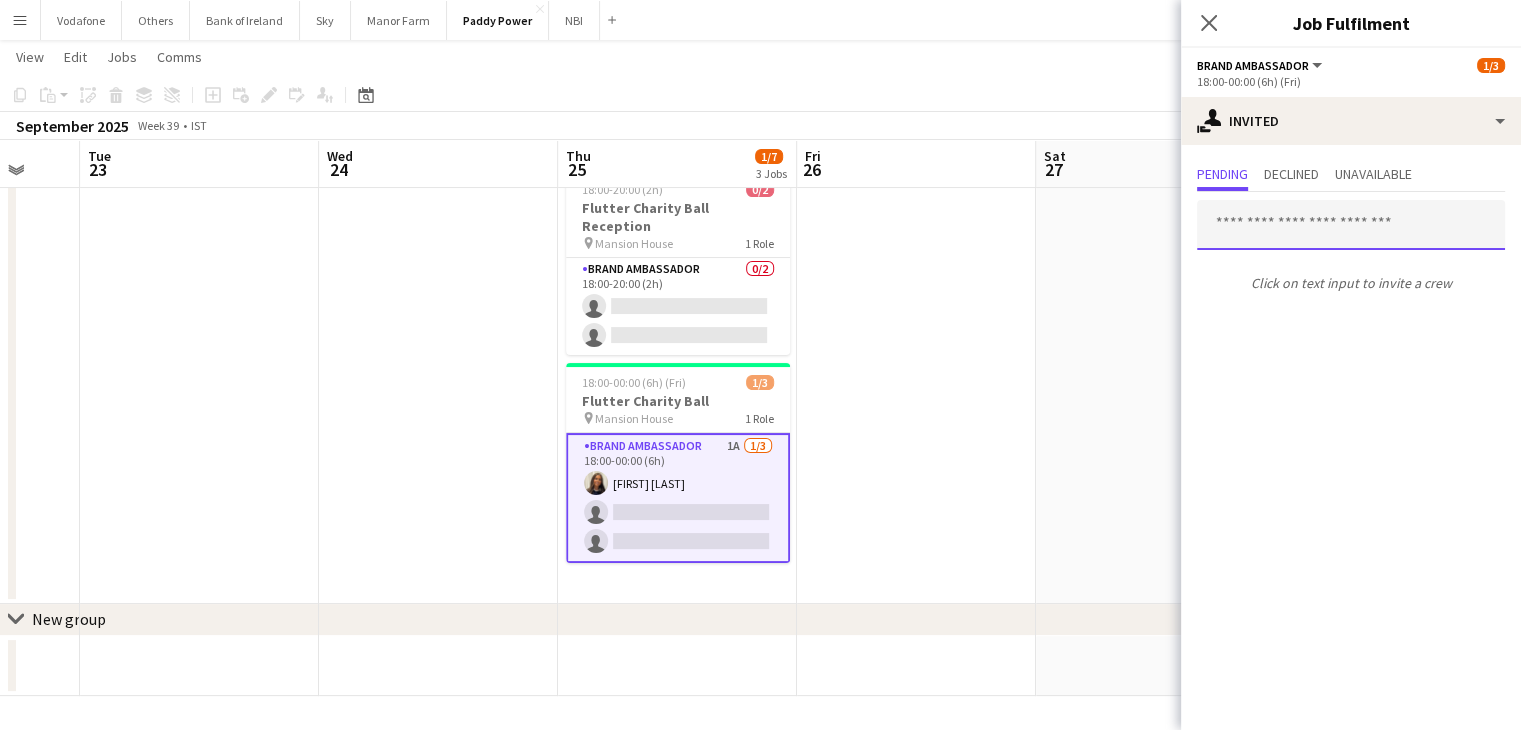click at bounding box center (1351, 225) 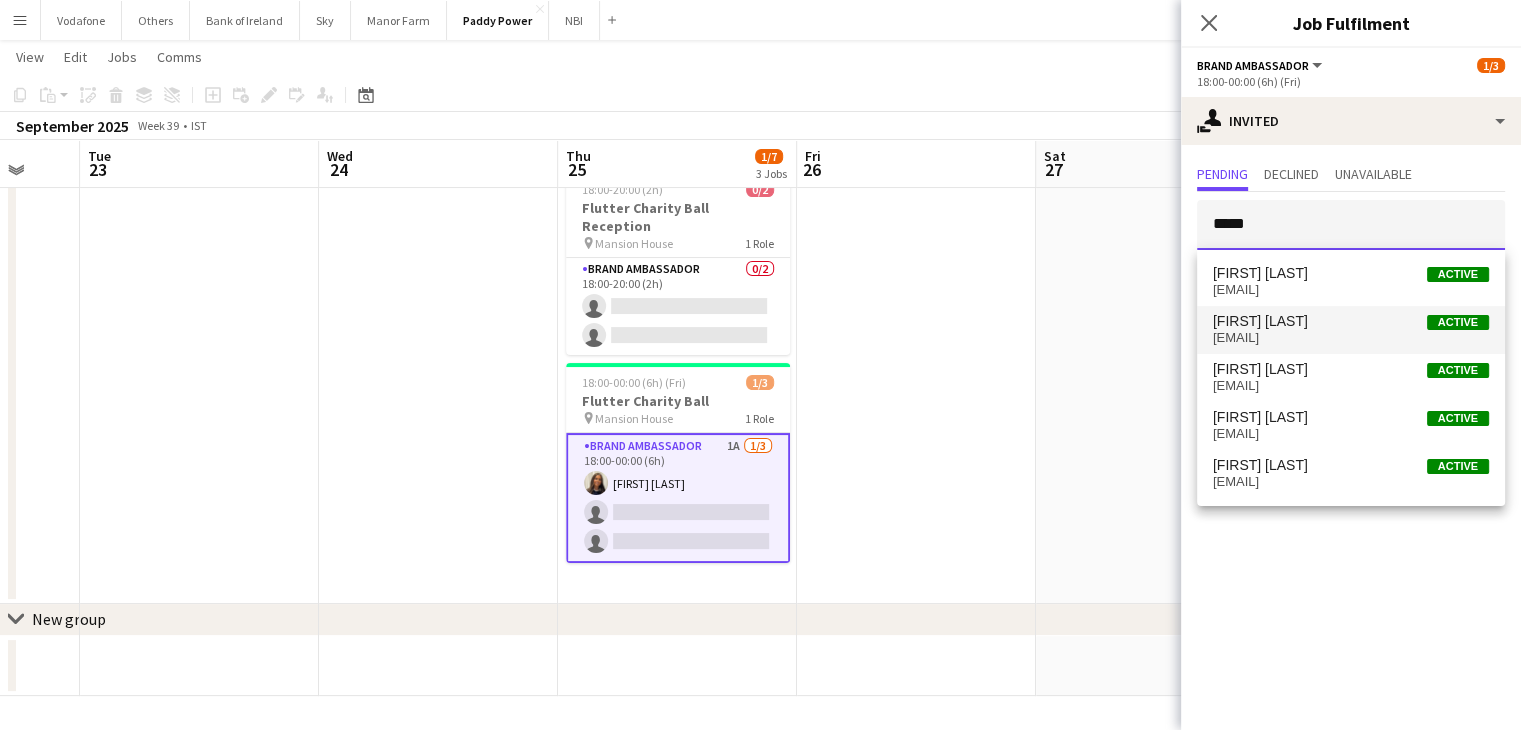 type on "*****" 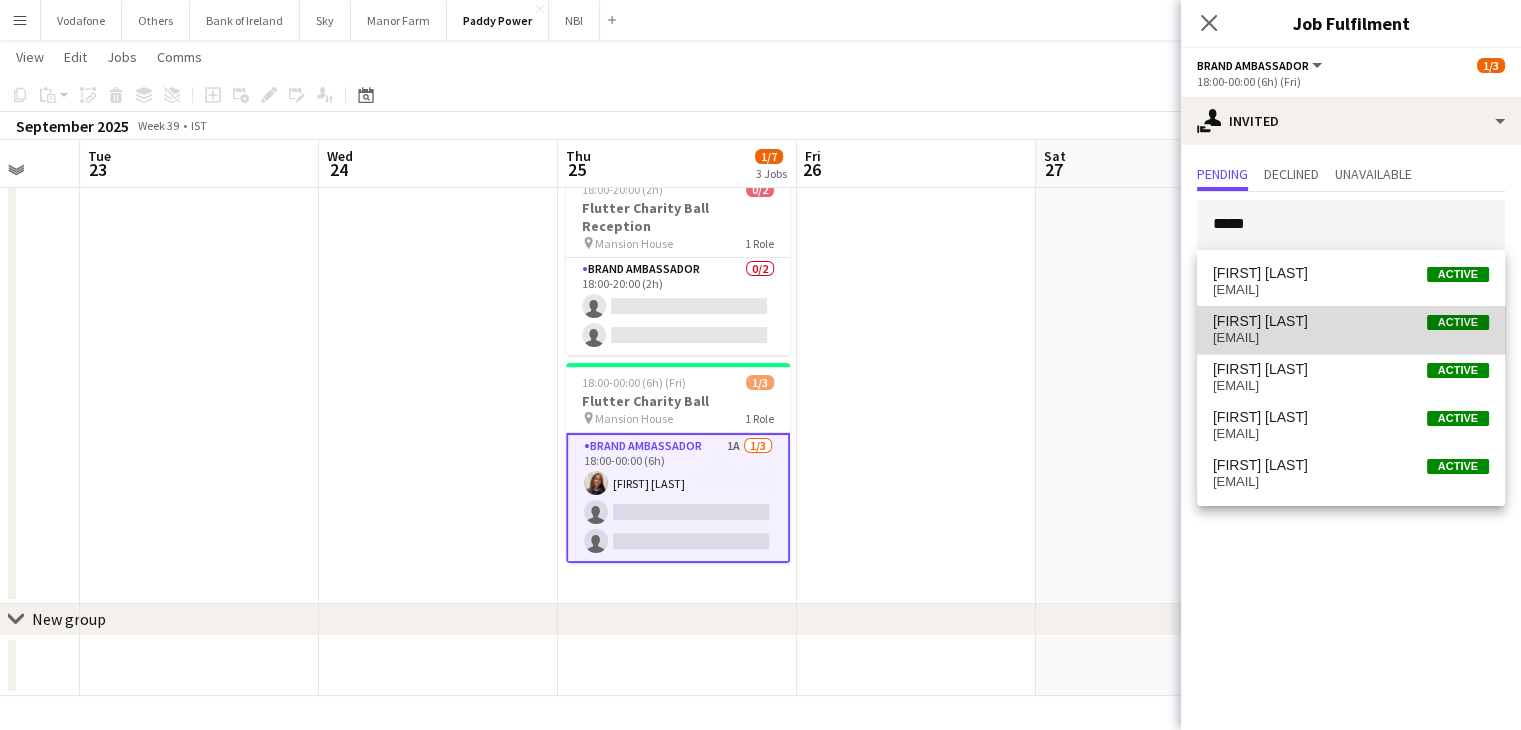 click on "[FIRST] [LAST]  Active  [EMAIL]" at bounding box center [1351, 330] 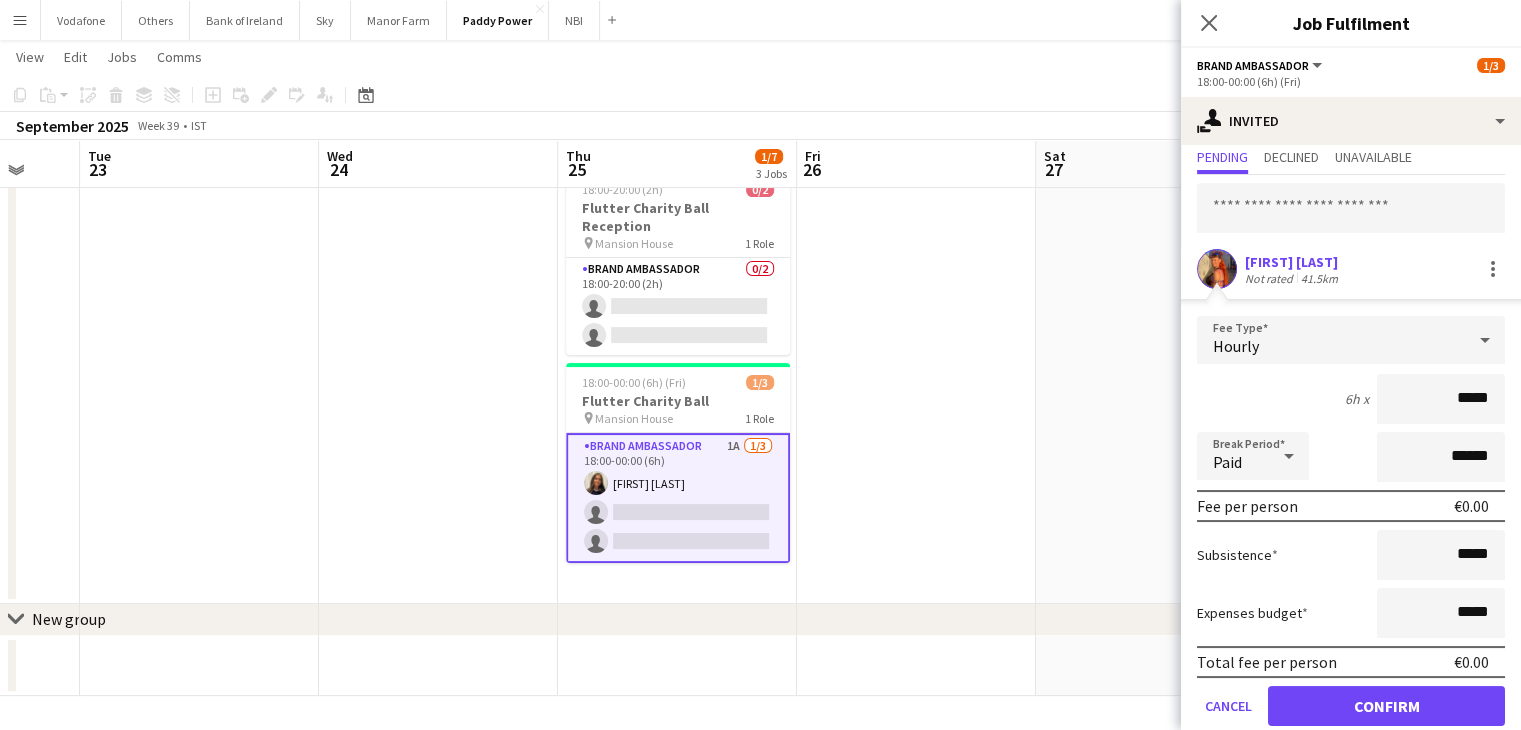 scroll, scrollTop: 88, scrollLeft: 0, axis: vertical 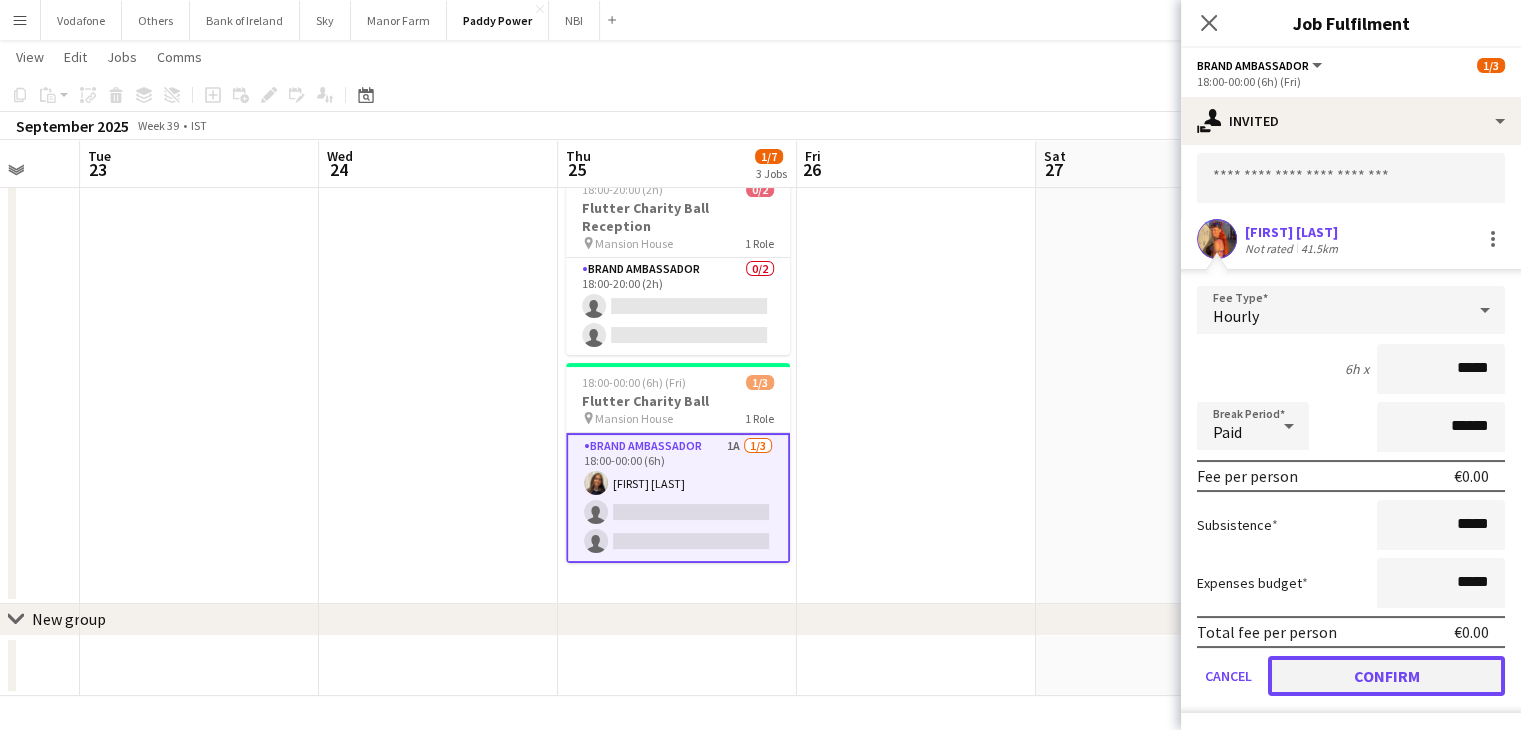 click on "Confirm" 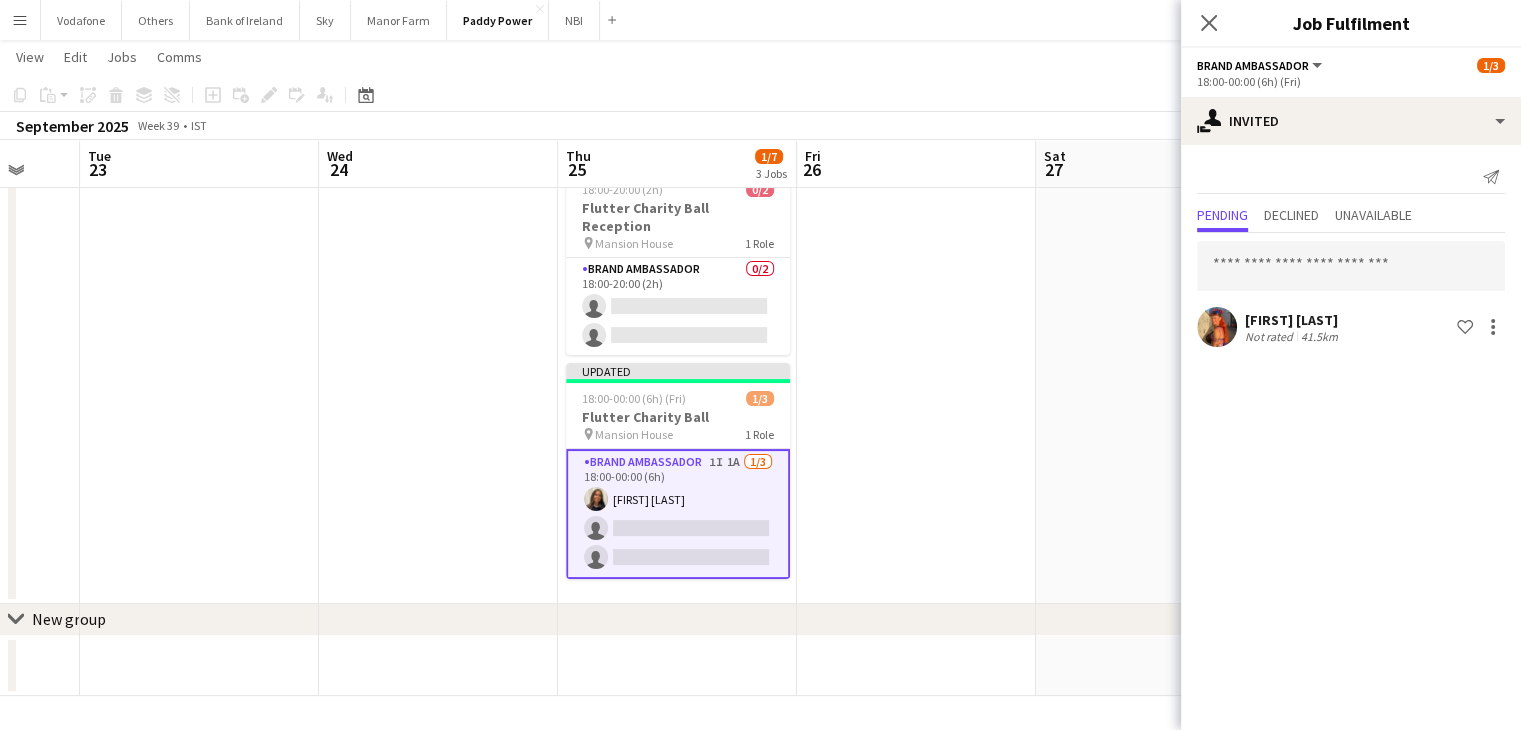 scroll, scrollTop: 0, scrollLeft: 0, axis: both 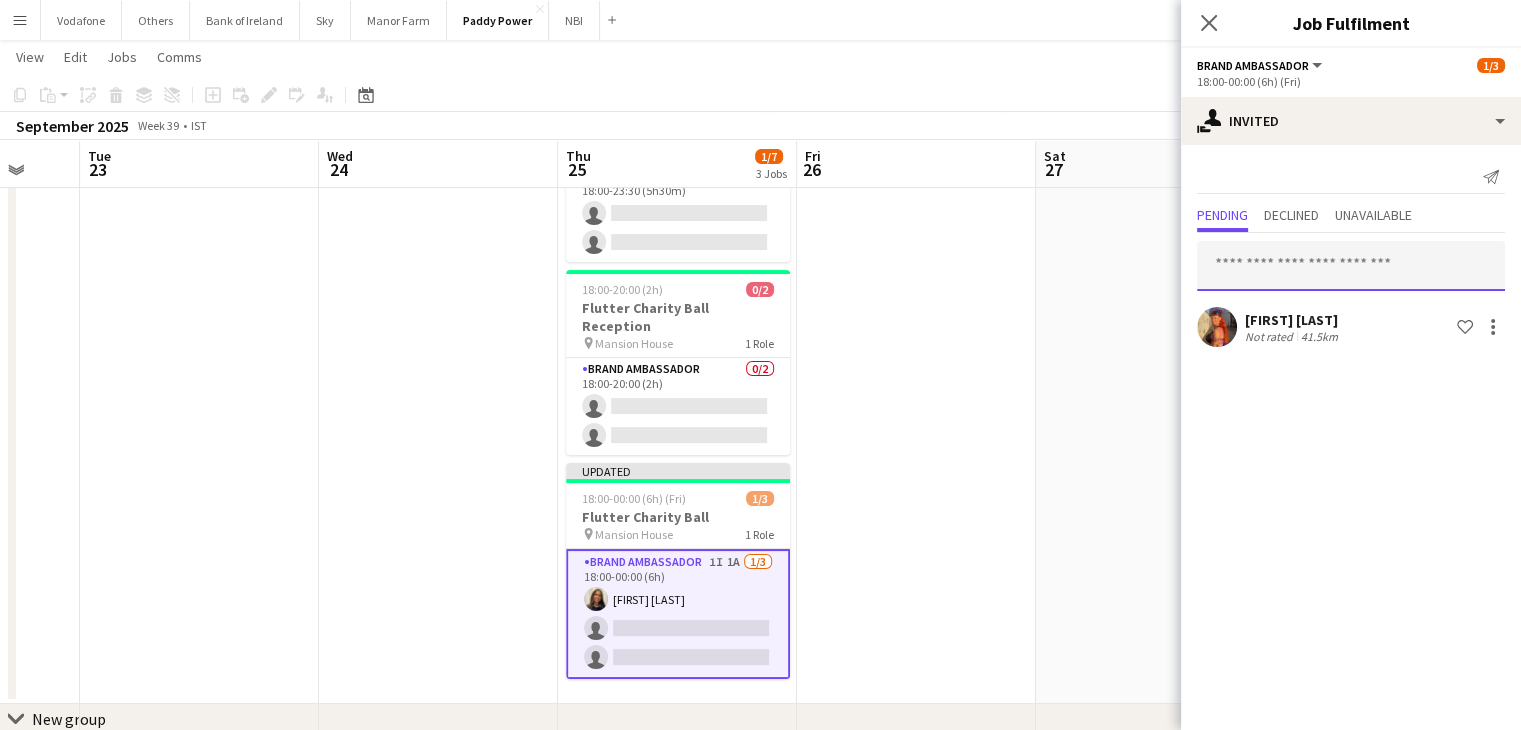 click at bounding box center [1351, 266] 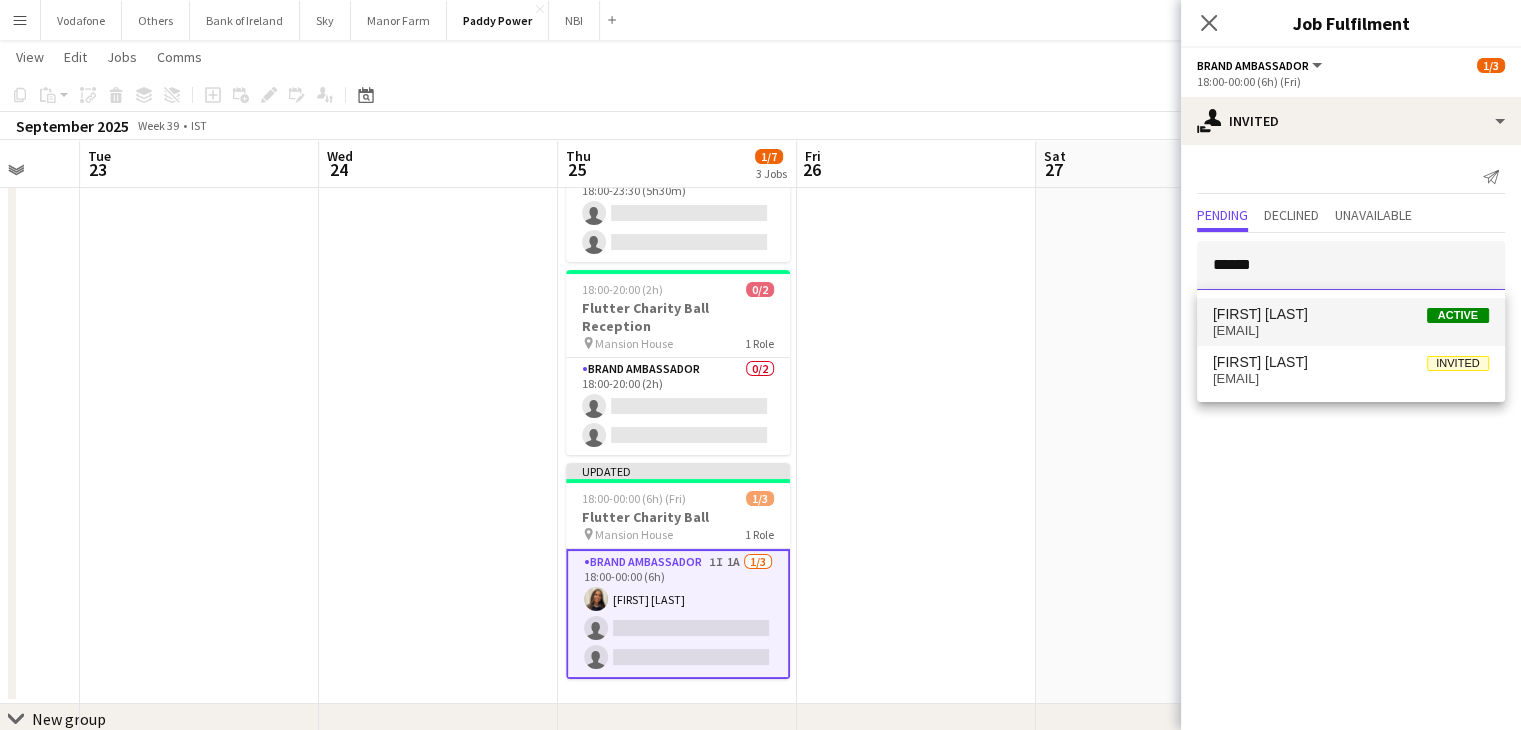 type on "******" 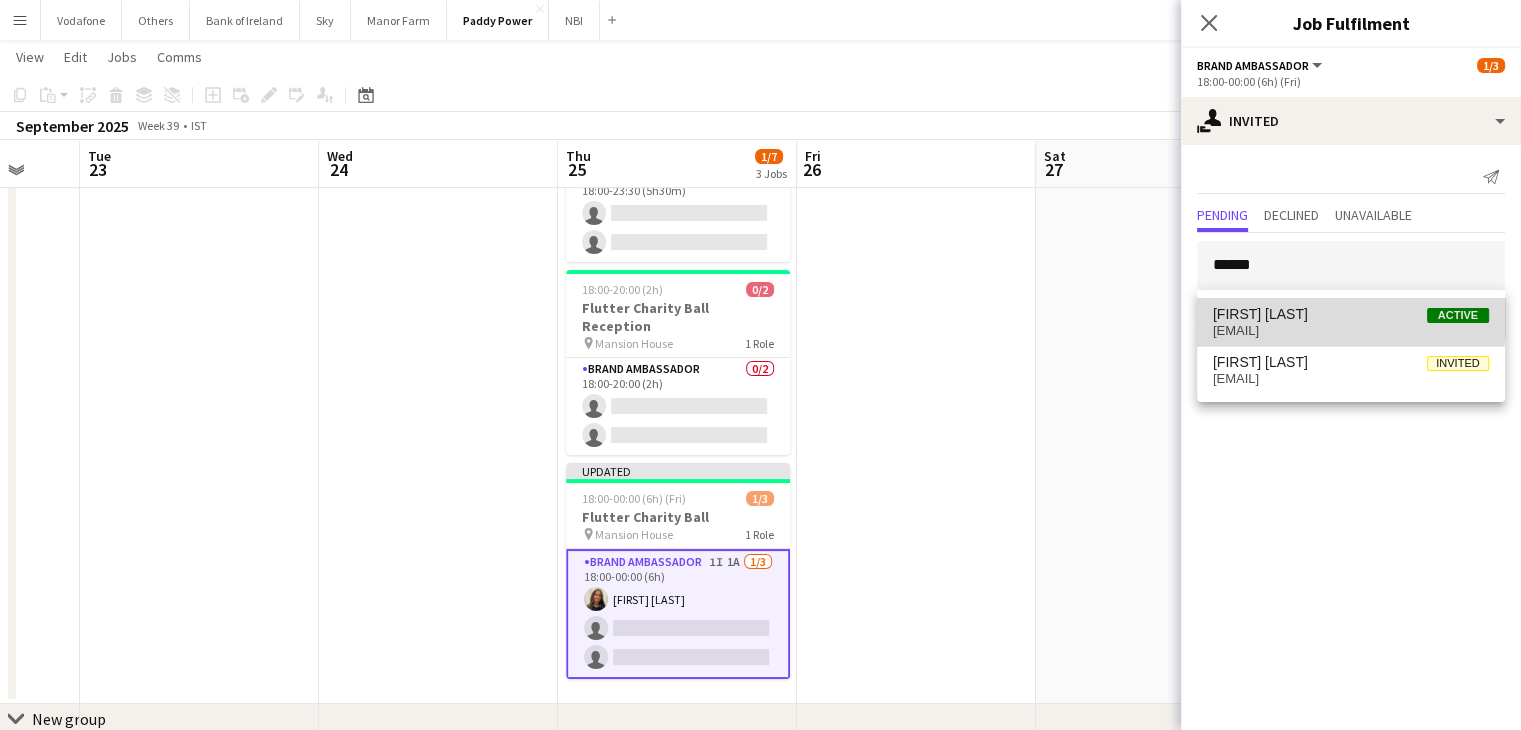 click on "[FIRST] [LAST]  Active" at bounding box center (1351, 314) 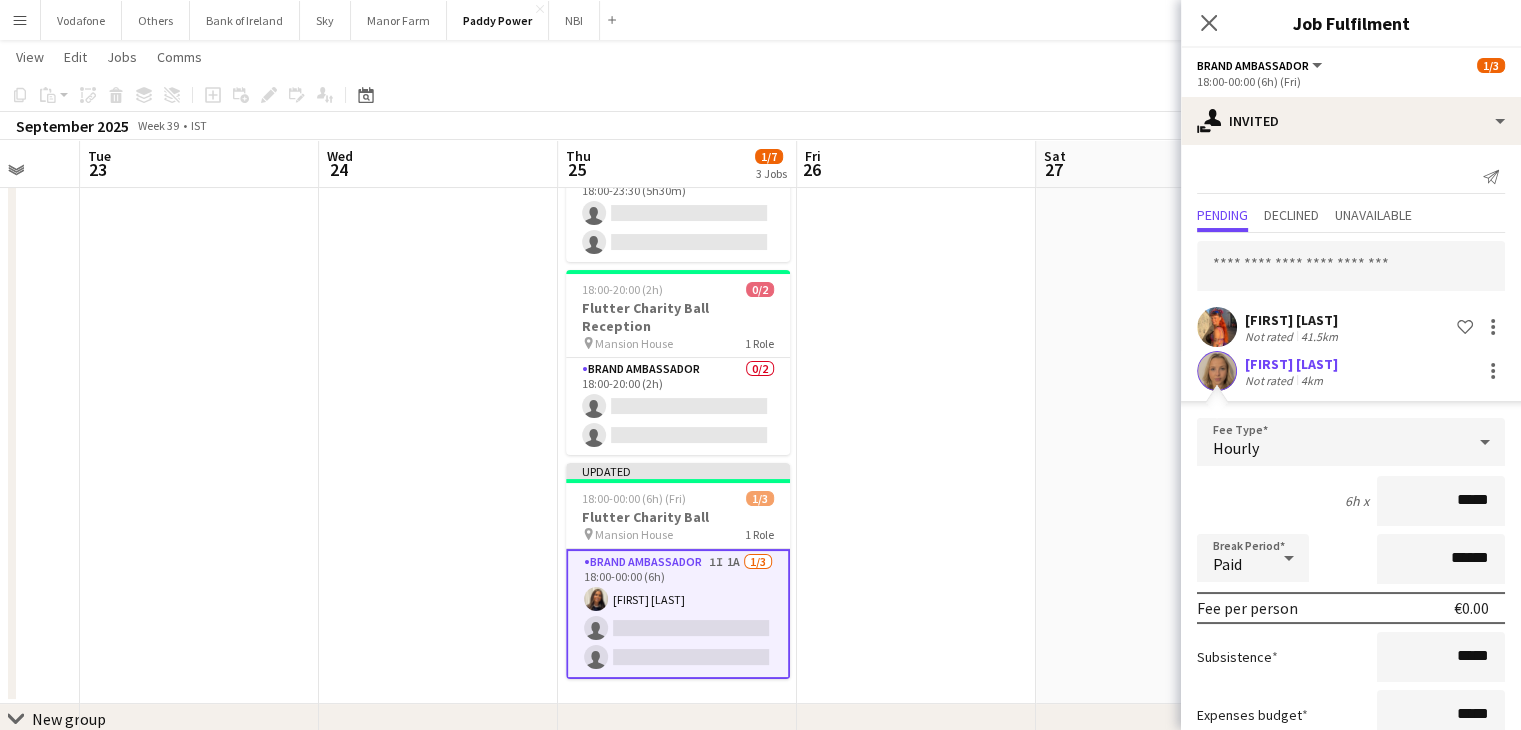 scroll, scrollTop: 132, scrollLeft: 0, axis: vertical 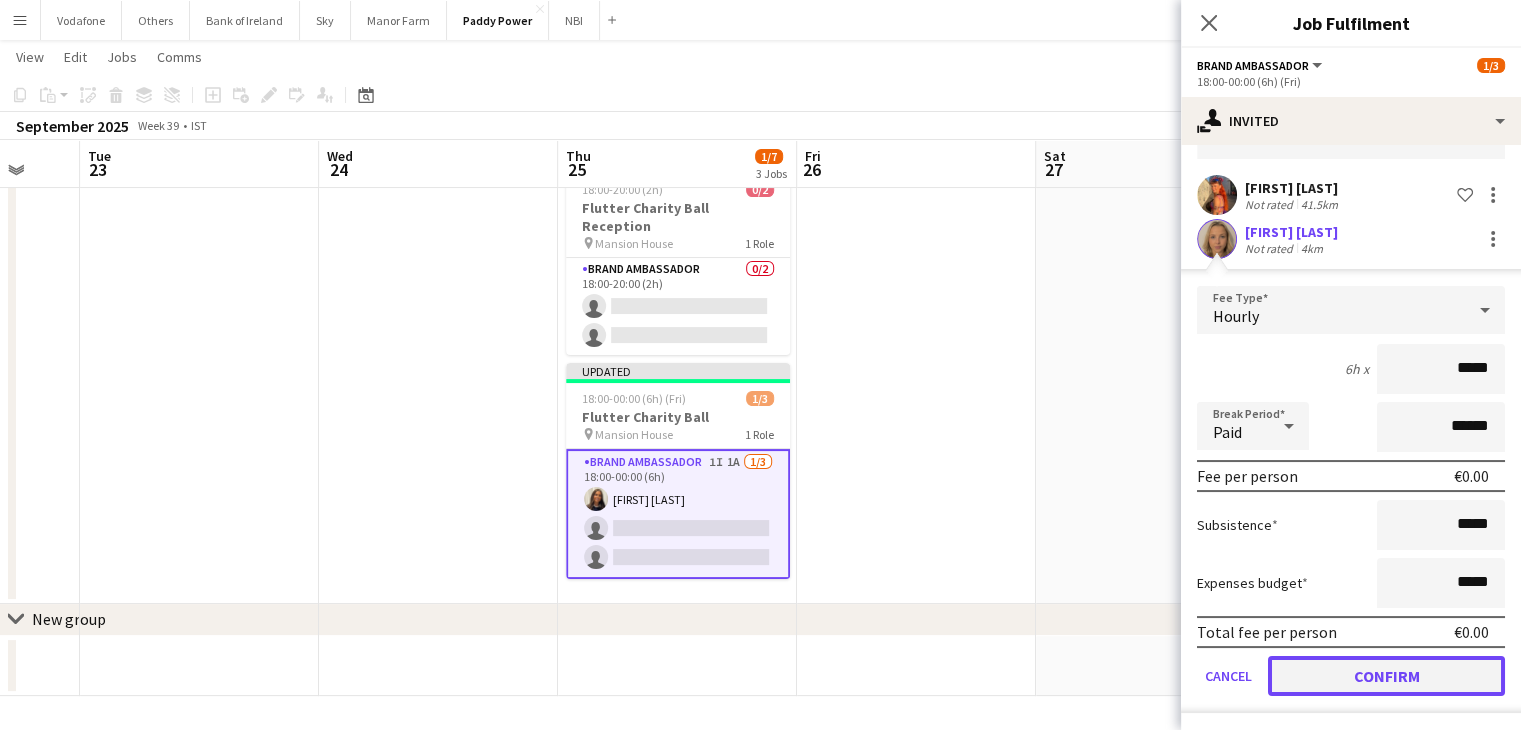 click on "Confirm" 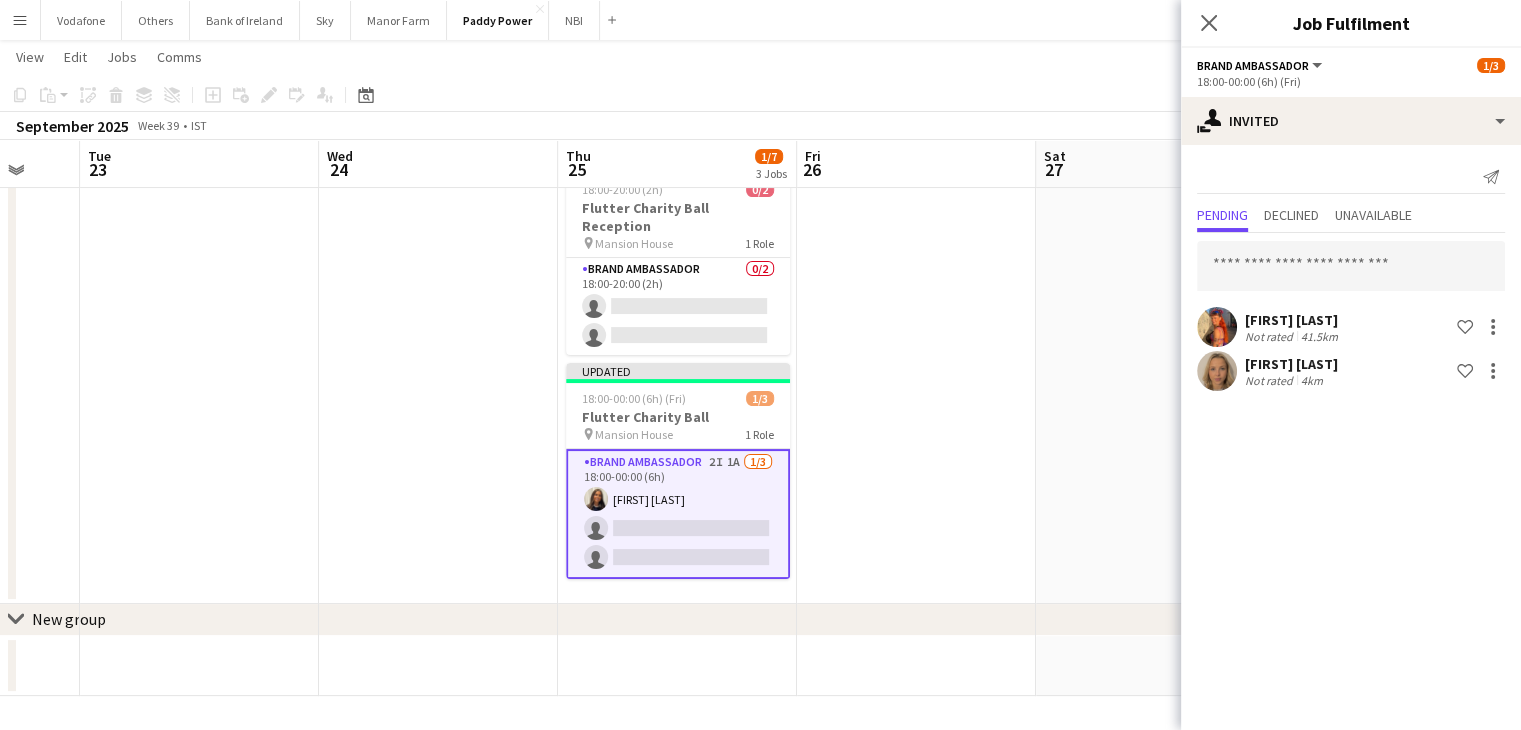 scroll, scrollTop: 0, scrollLeft: 0, axis: both 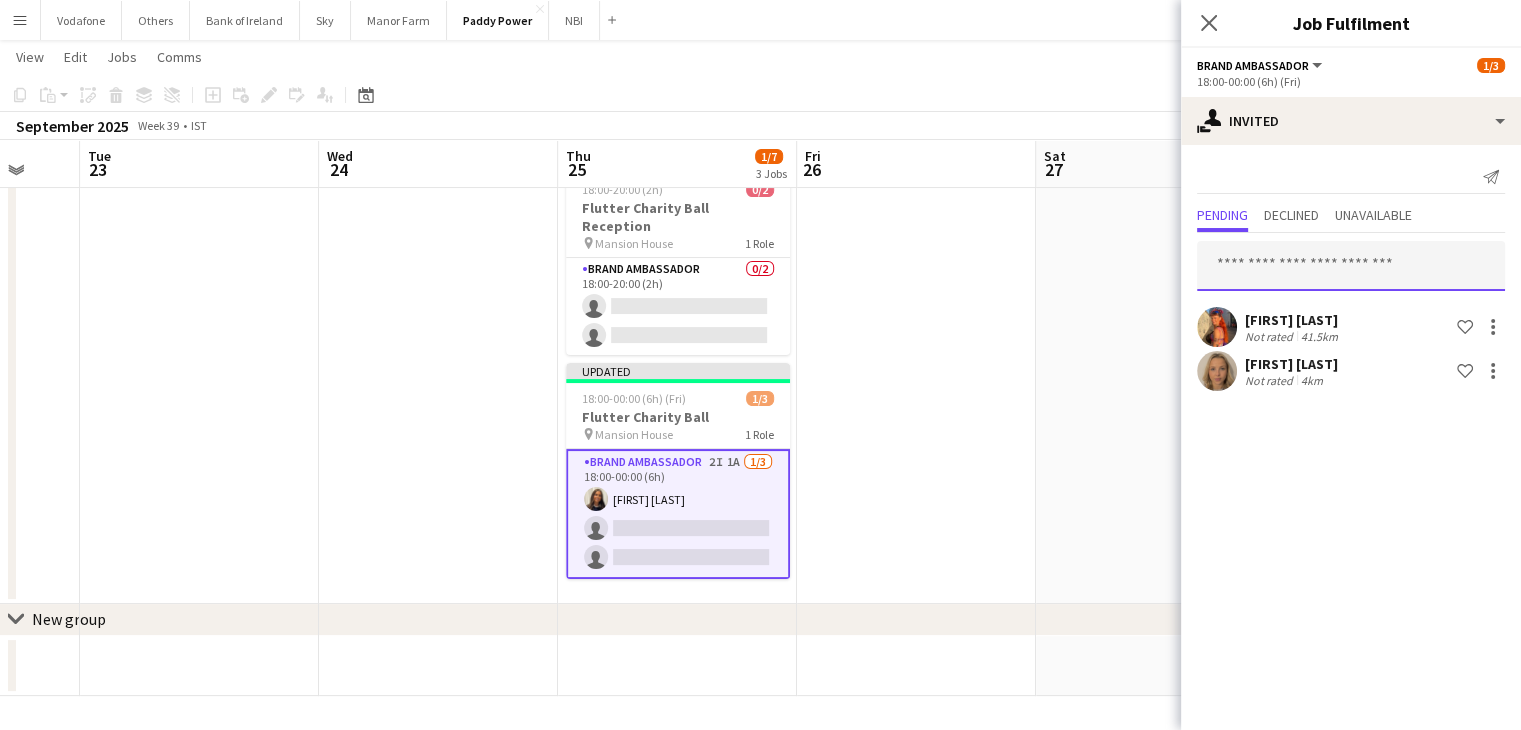 click at bounding box center [1351, 266] 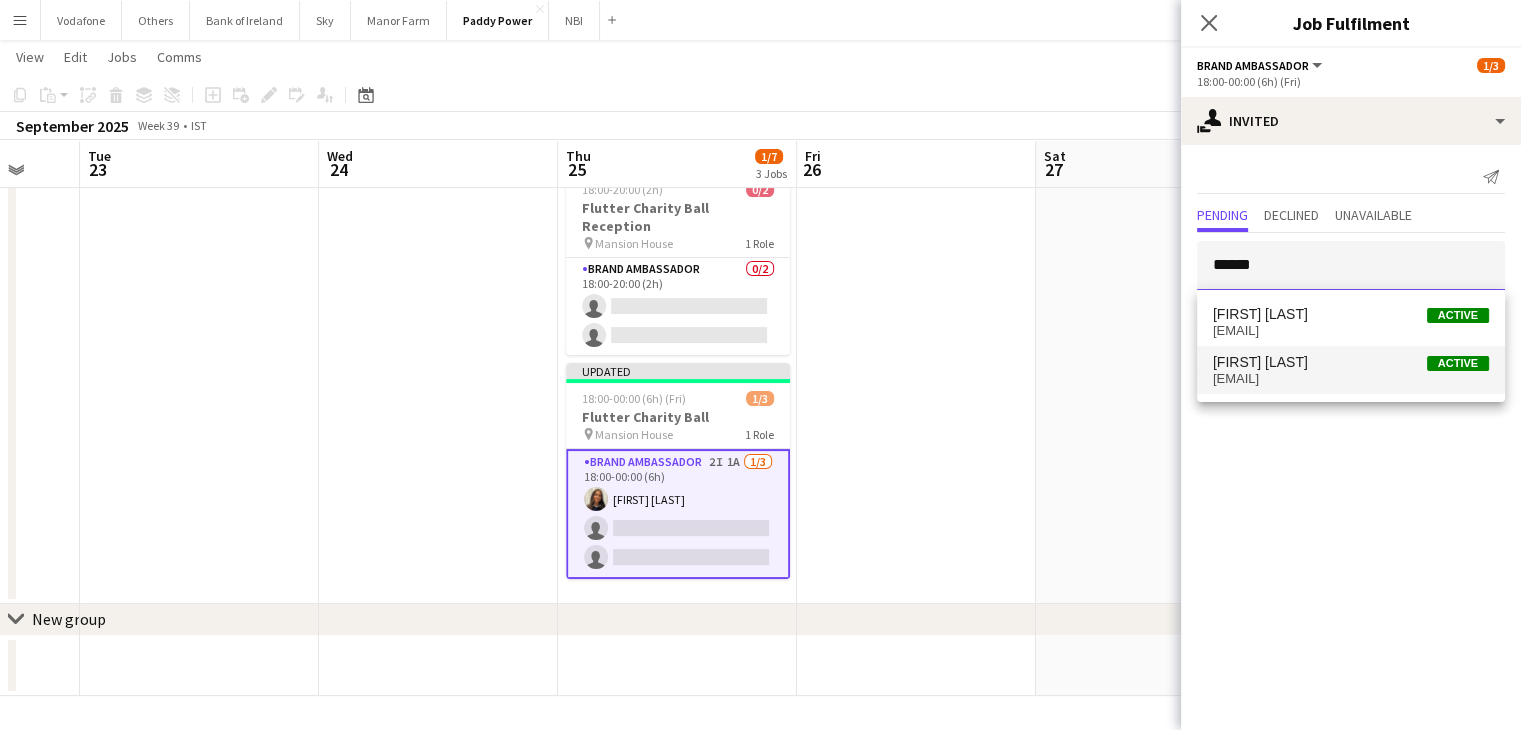 type on "******" 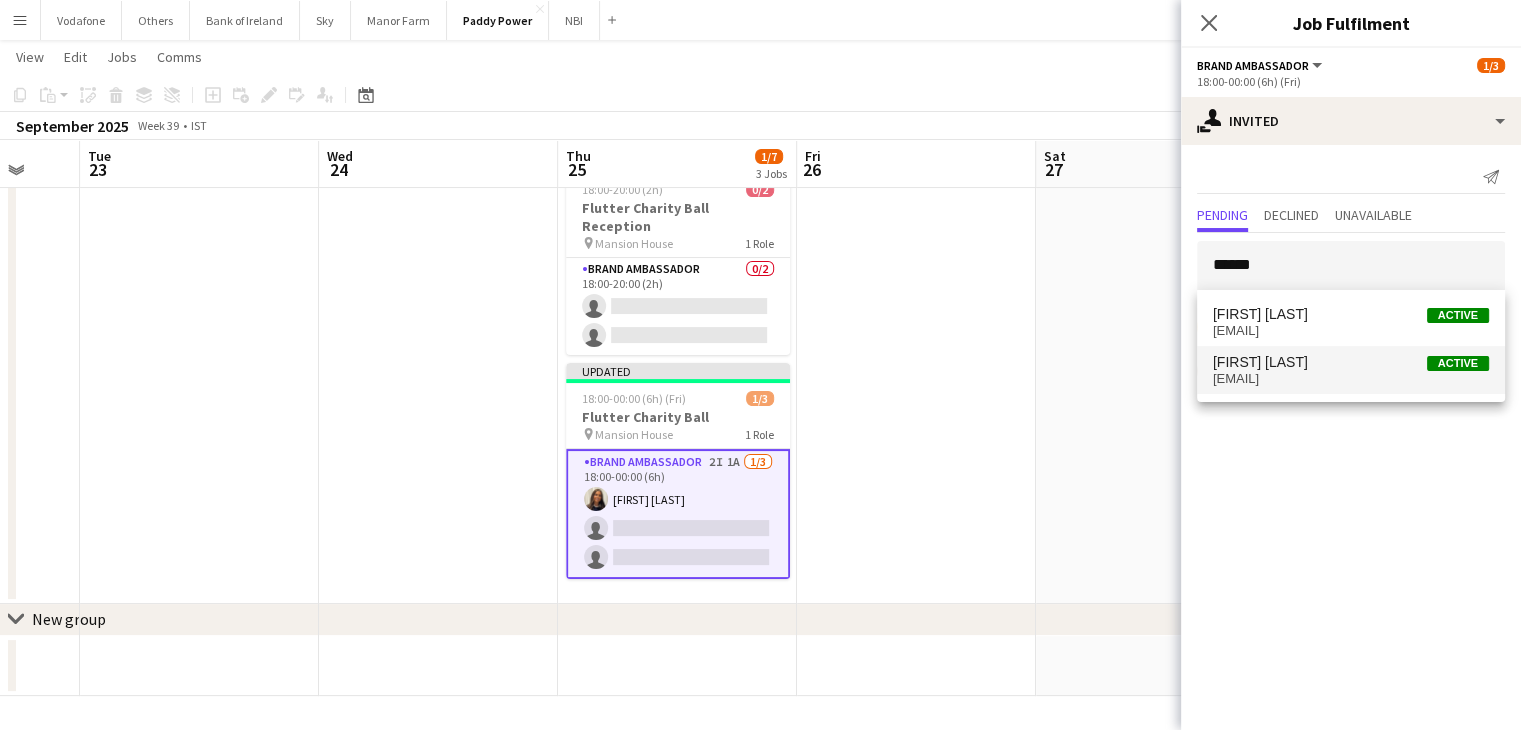 click on "[FIRST] [LAST]  Active  [EMAIL]" at bounding box center (1351, 370) 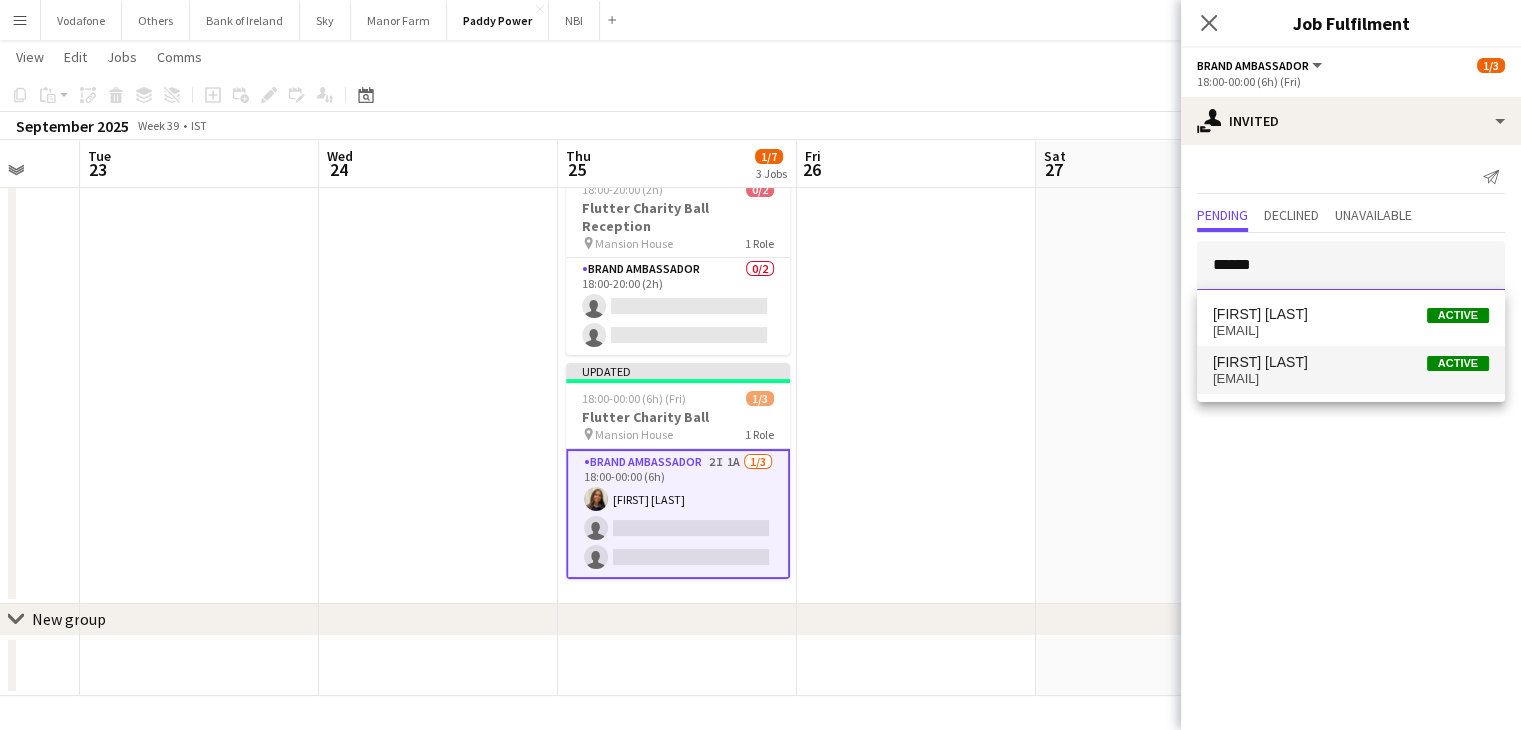 type 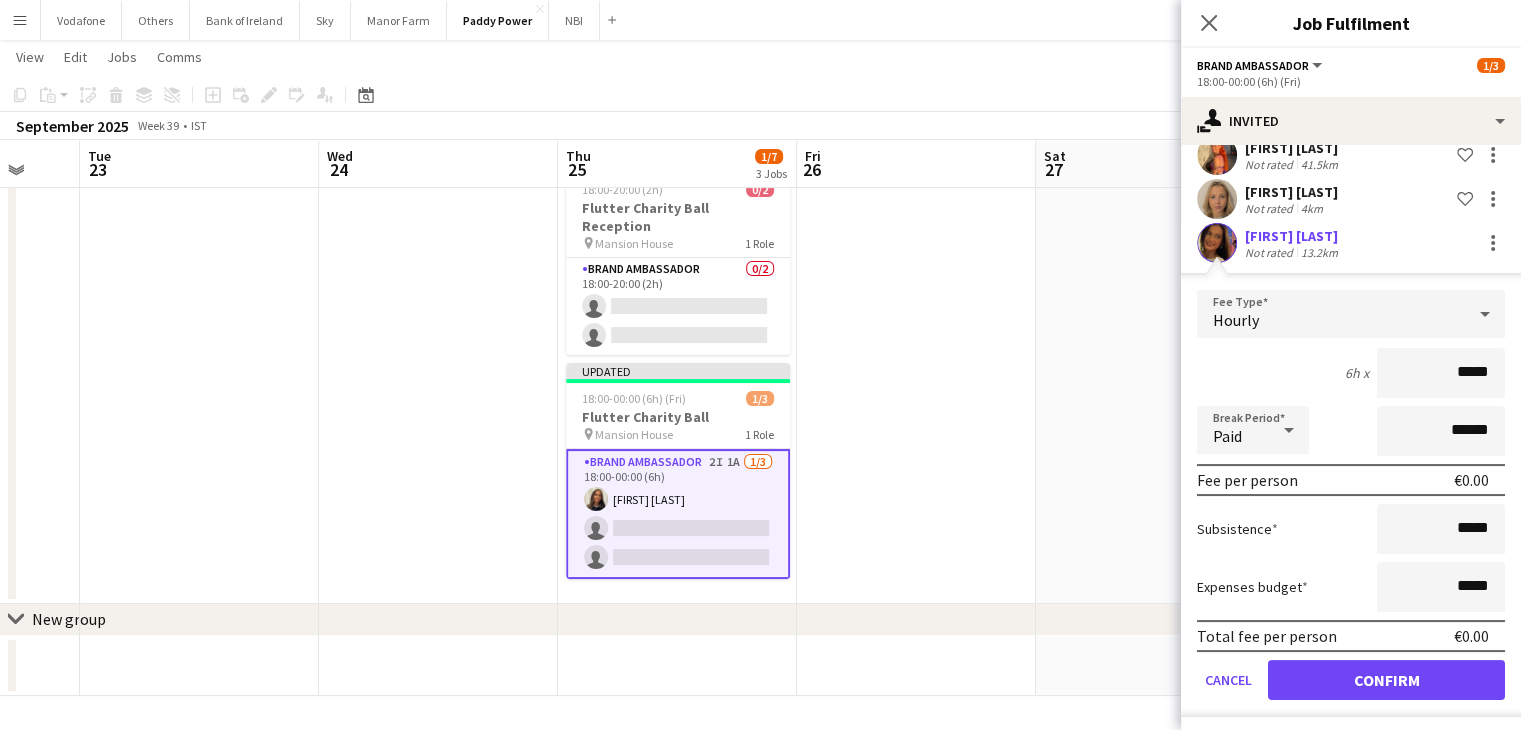 scroll, scrollTop: 176, scrollLeft: 0, axis: vertical 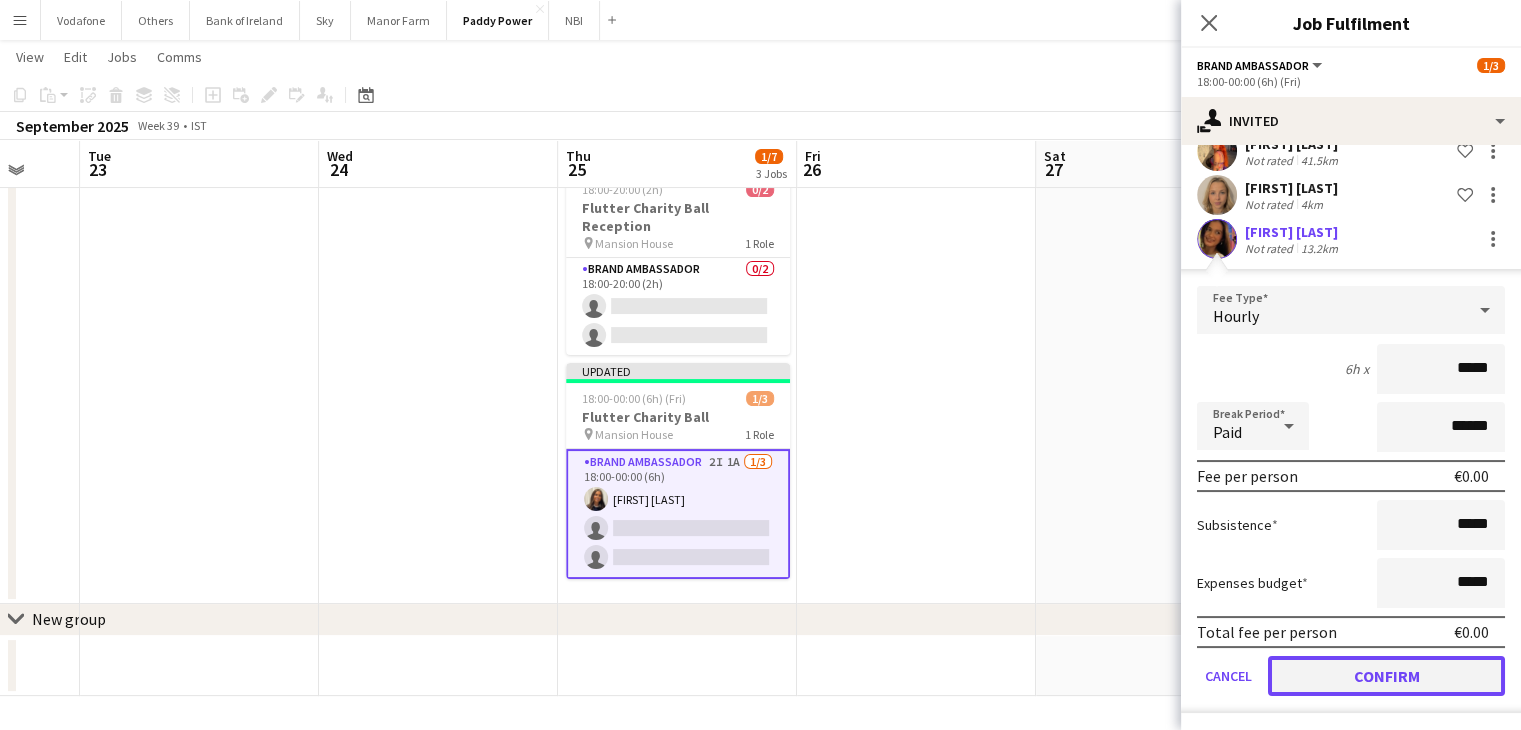 click on "Confirm" 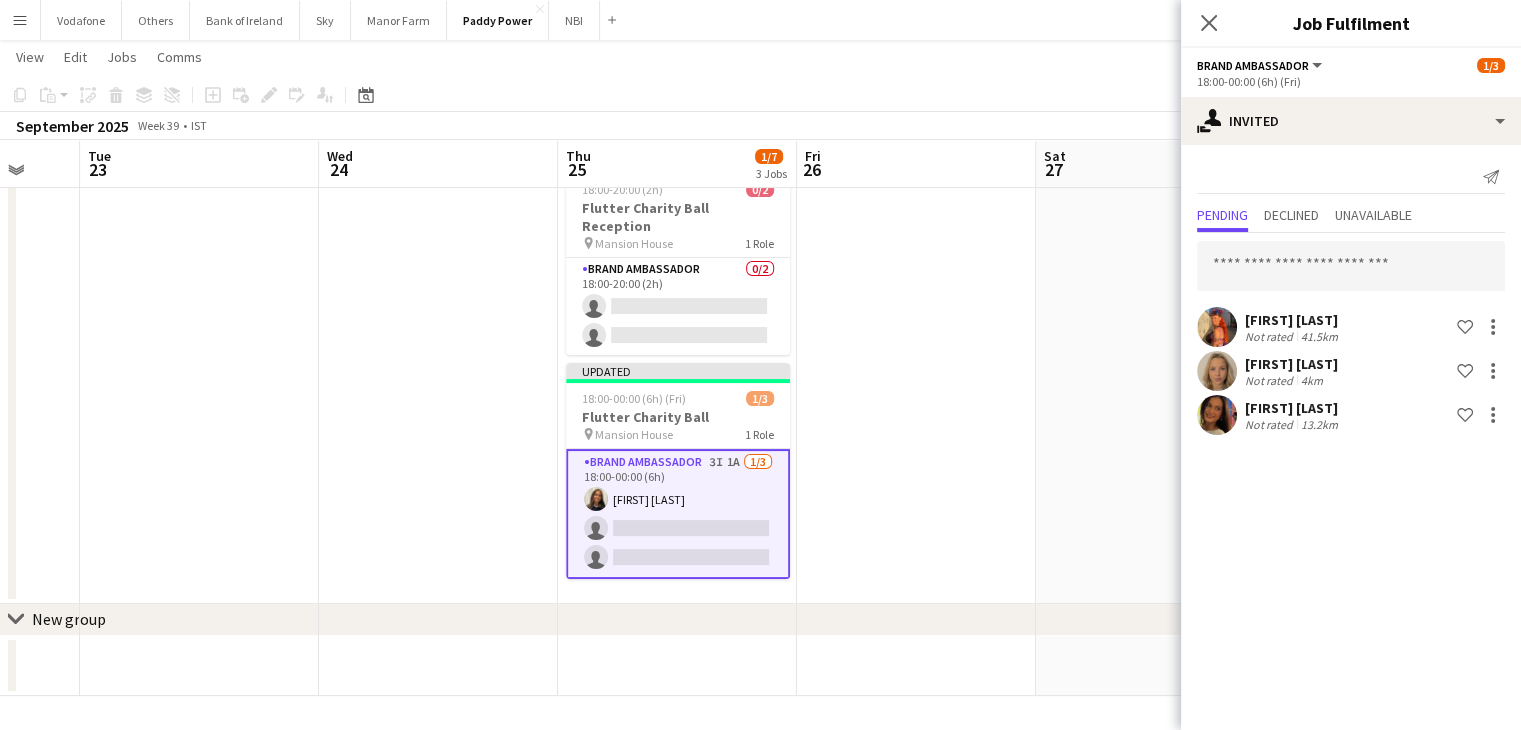 scroll, scrollTop: 0, scrollLeft: 0, axis: both 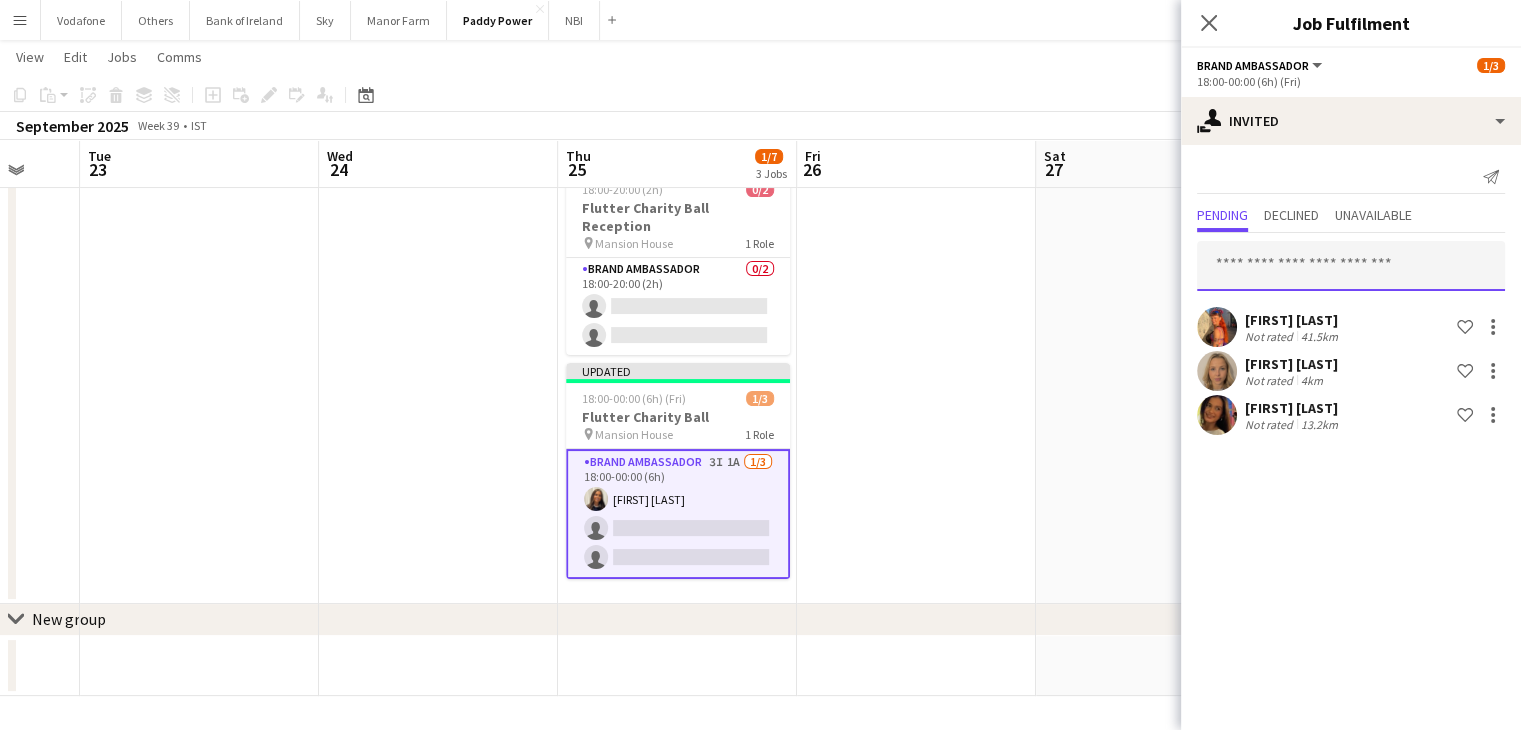 click at bounding box center [1351, 266] 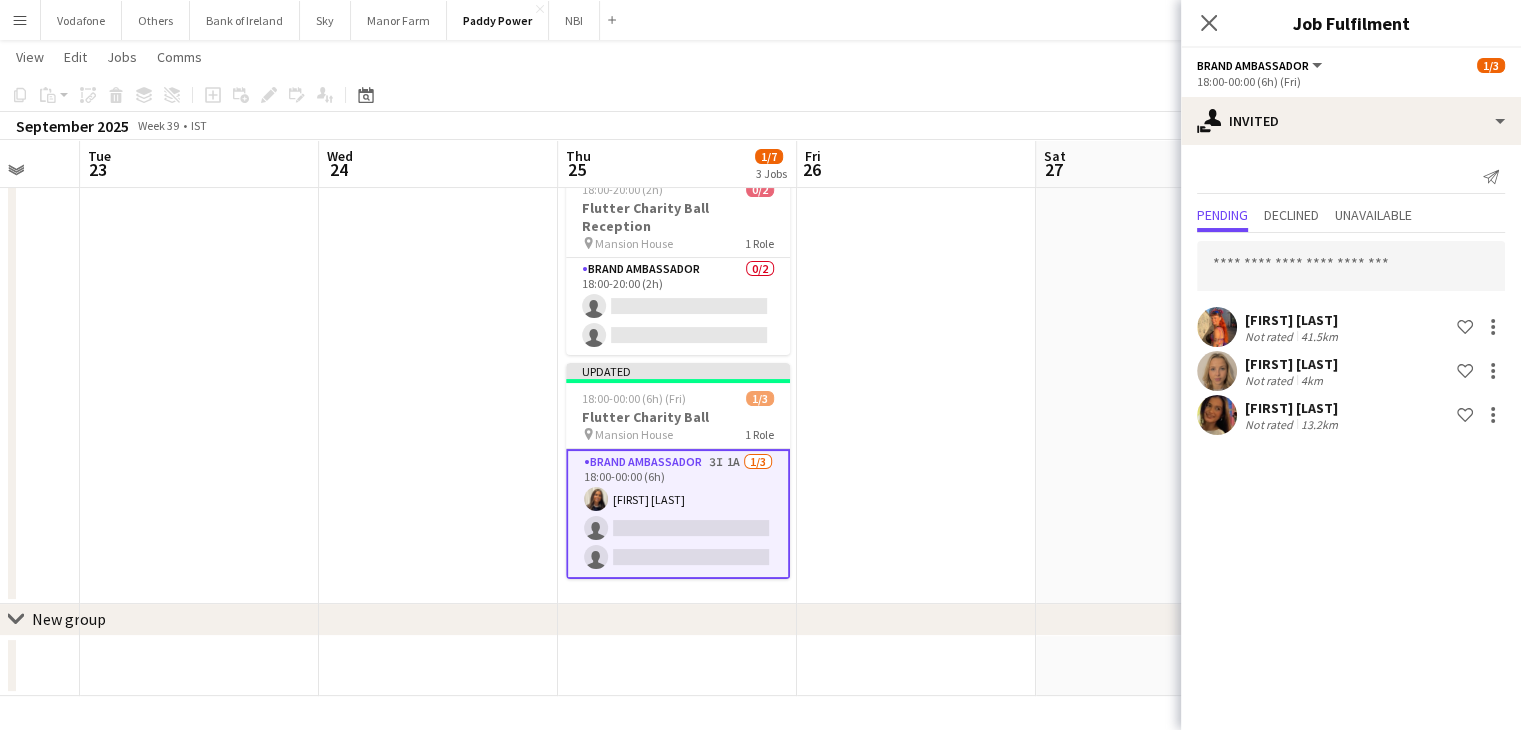 click on "Brand Ambassador   3I   1A   1/3   18:00-00:00 (6h)
[FIRST] [LAST]
single-neutral-actions
single-neutral-actions" at bounding box center (678, 514) 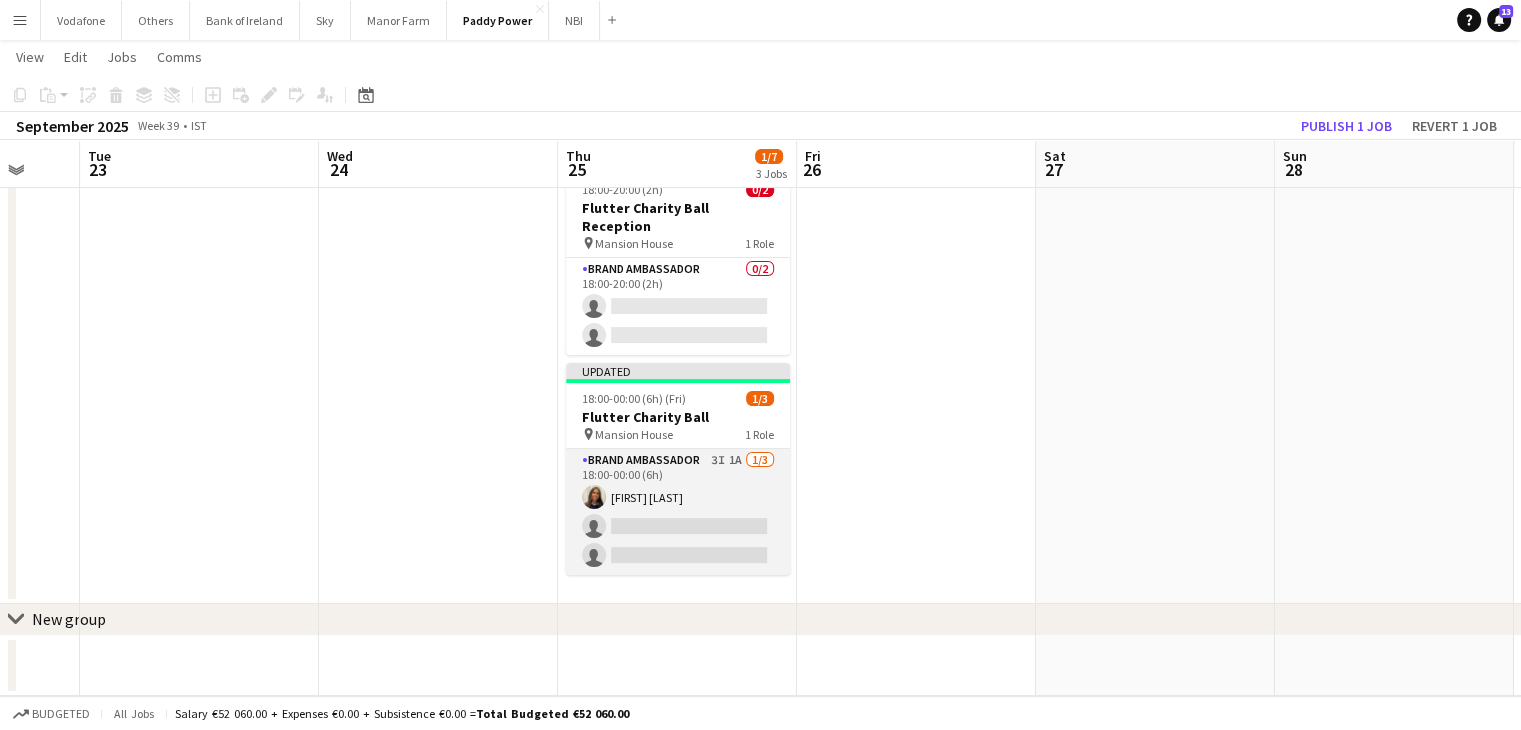 click on "Brand Ambassador   3I   1A   1/3   18:00-00:00 (6h)
[FIRST] [LAST]
single-neutral-actions
single-neutral-actions" at bounding box center [678, 512] 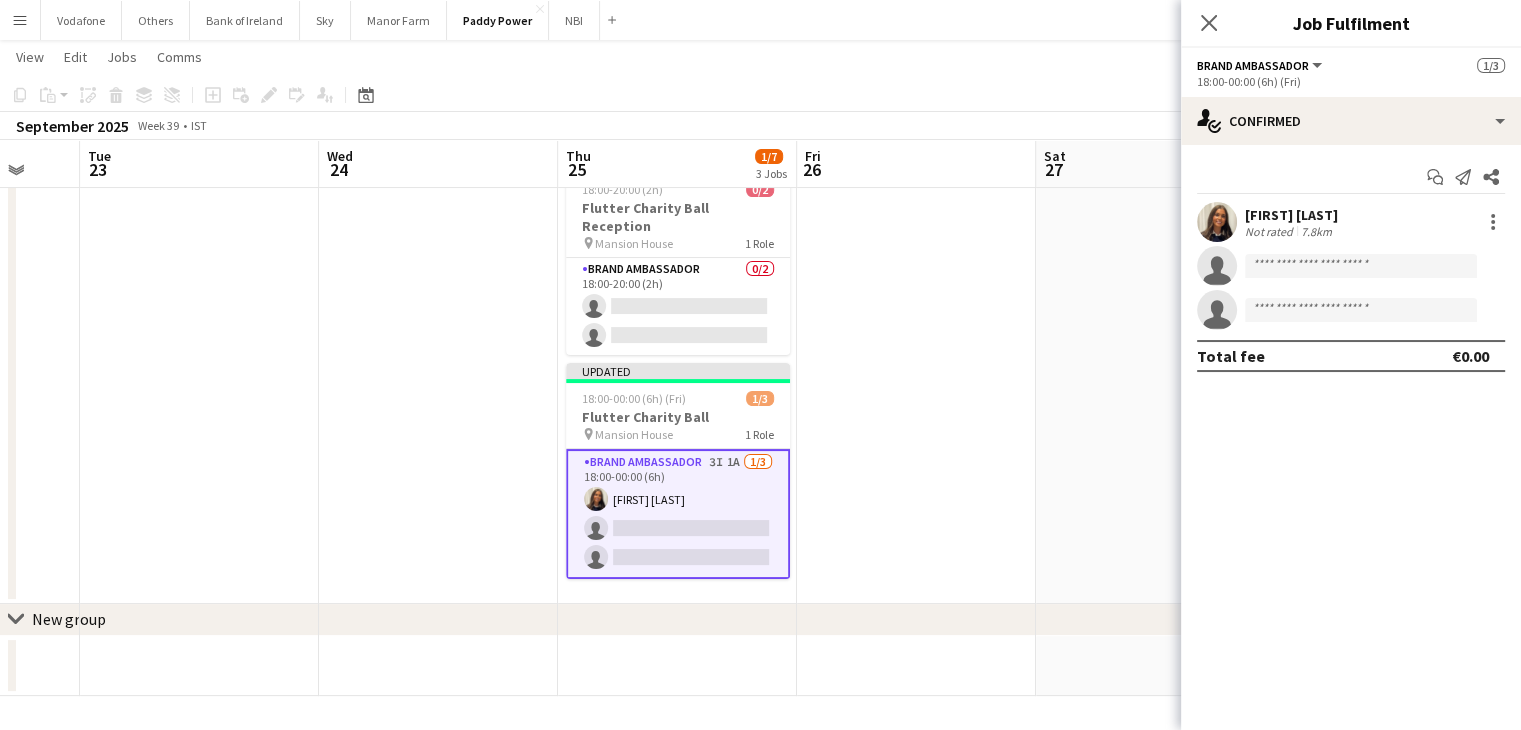 click at bounding box center [1217, 222] 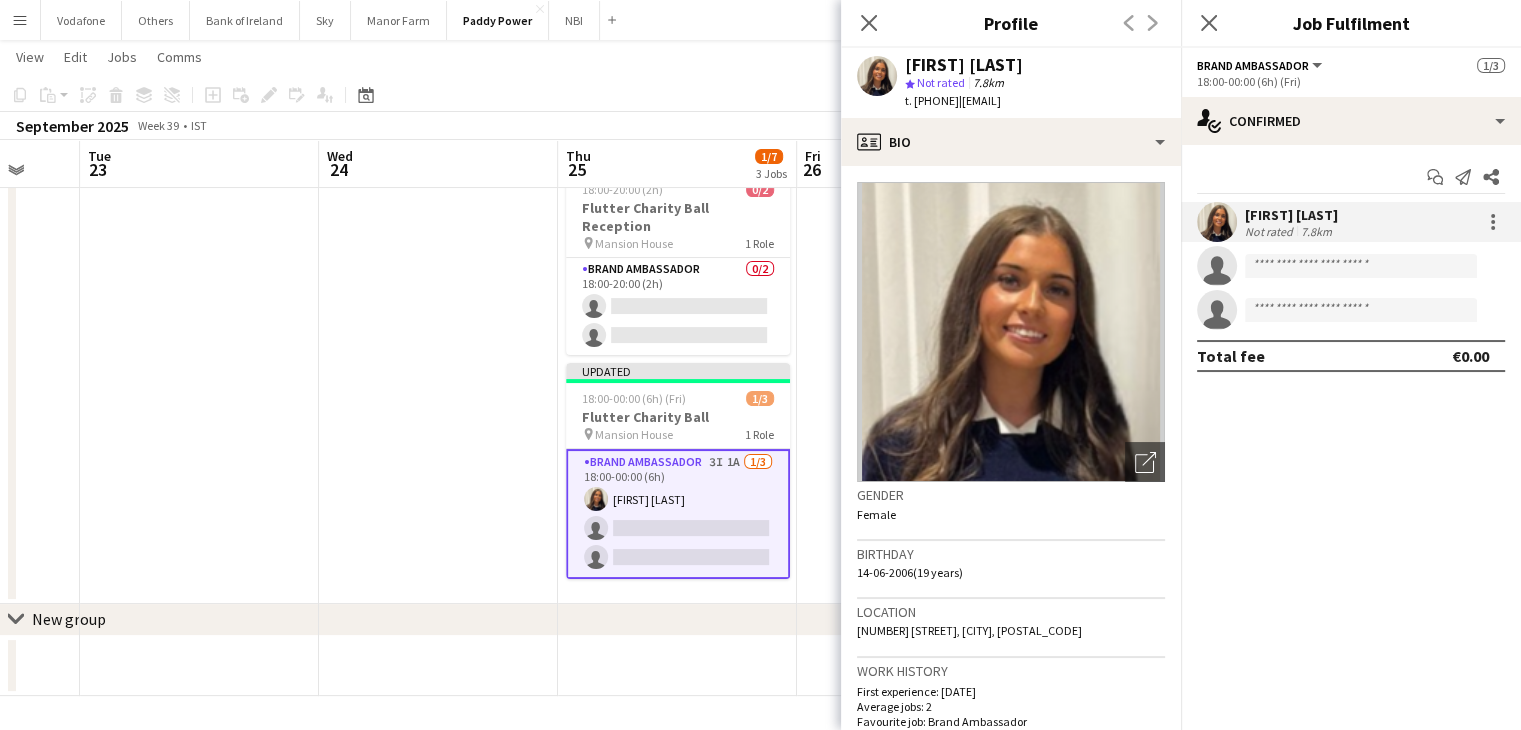 scroll, scrollTop: 300, scrollLeft: 0, axis: vertical 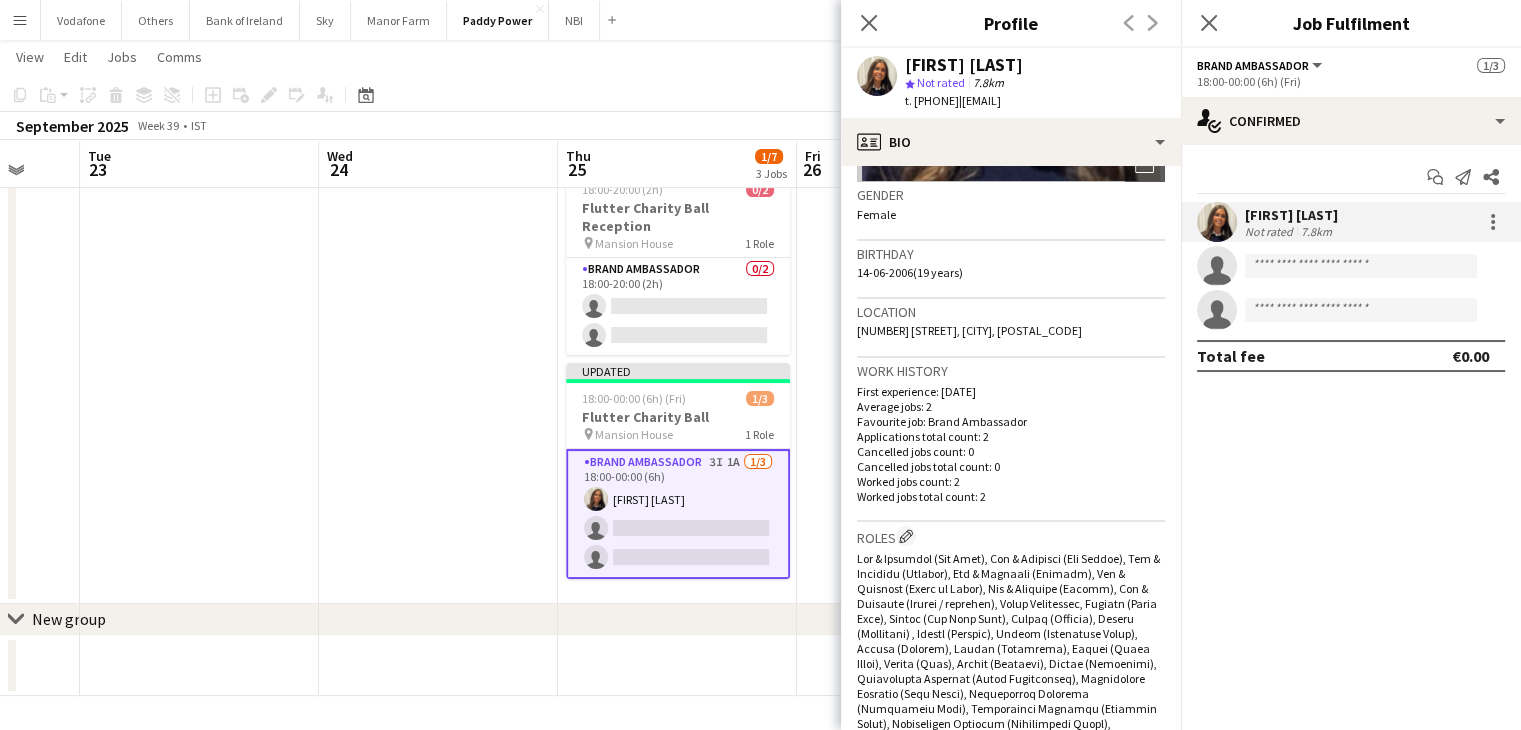 click at bounding box center (438, 286) 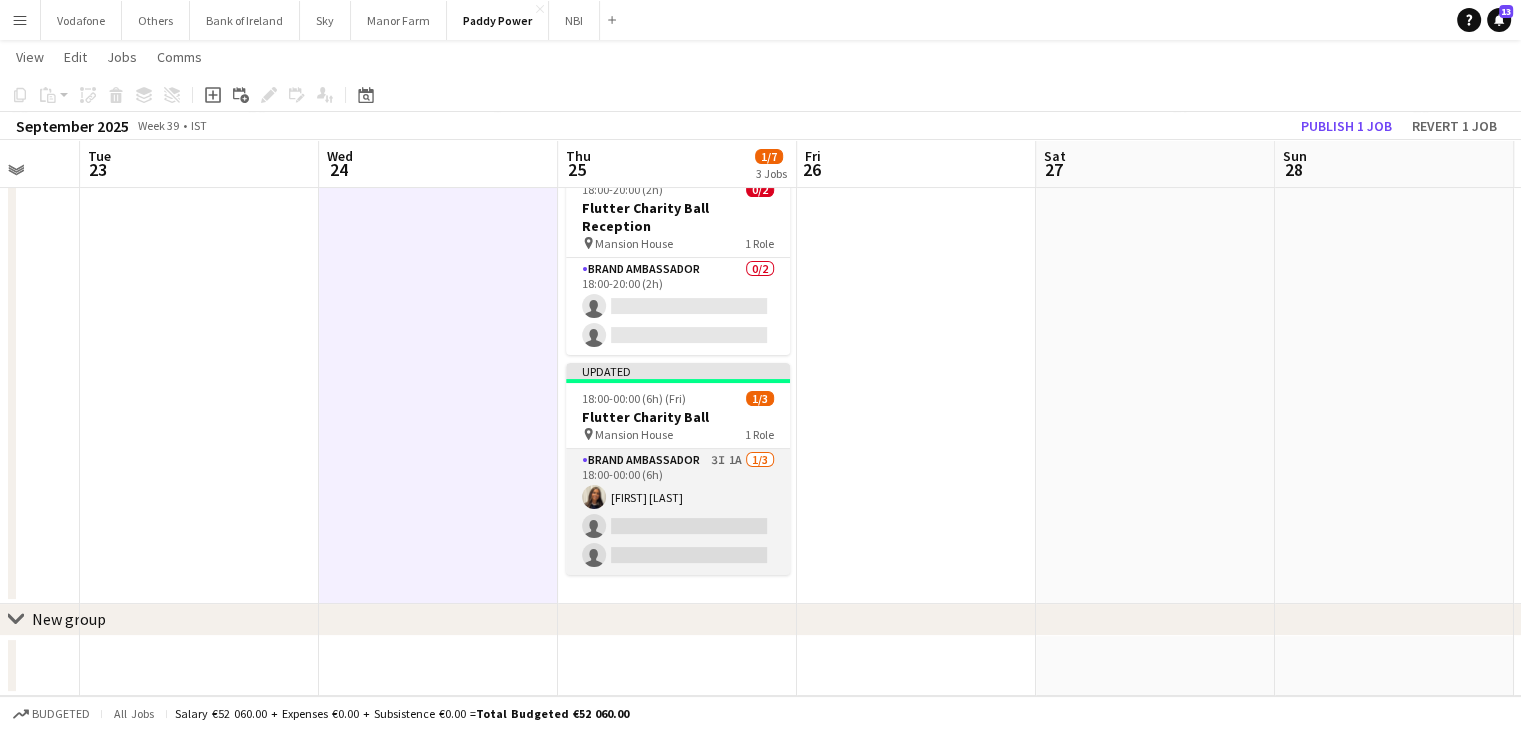 click on "Brand Ambassador   3I   1A   1/3   18:00-00:00 (6h)
[FIRST] [LAST]
single-neutral-actions
single-neutral-actions" at bounding box center [678, 512] 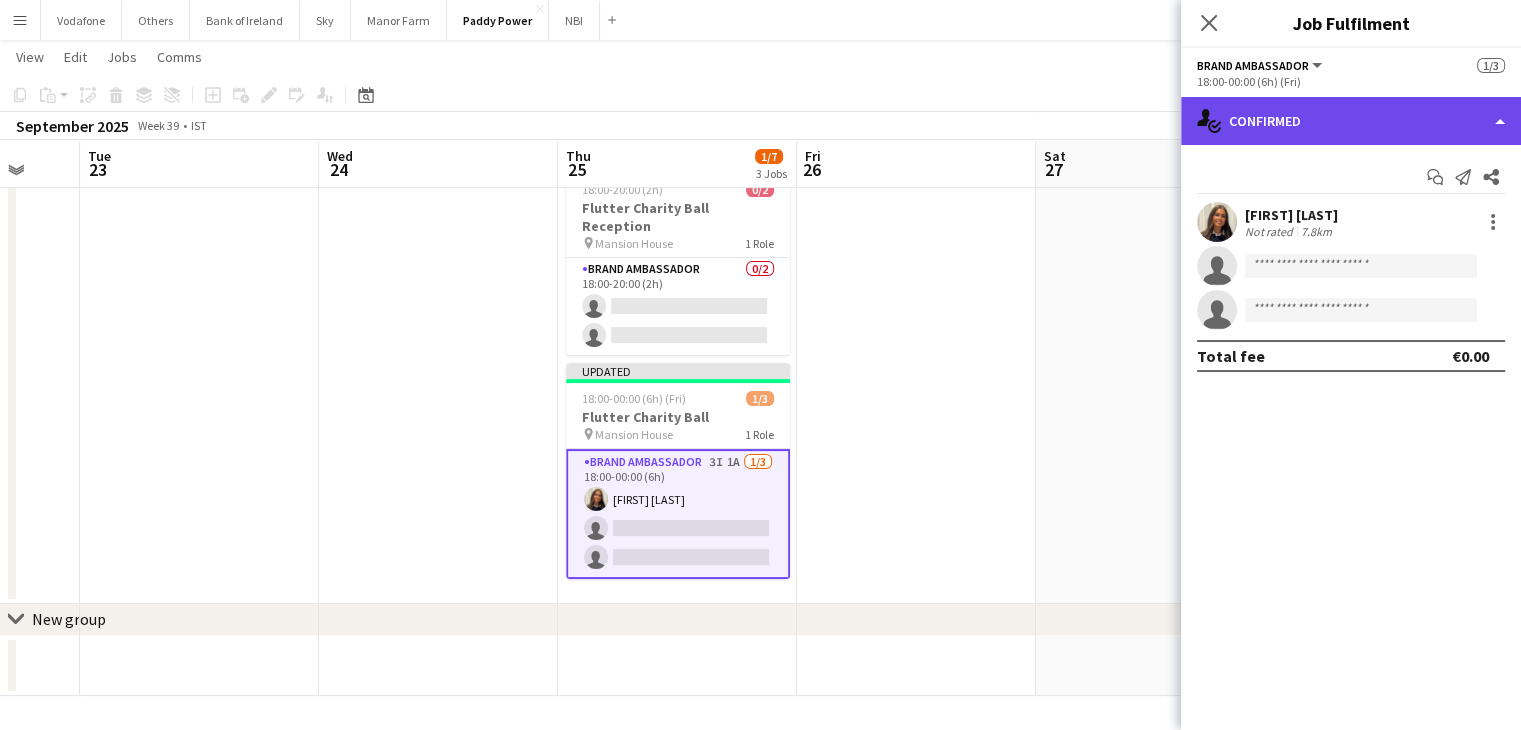 click on "single-neutral-actions-check-2
Confirmed" 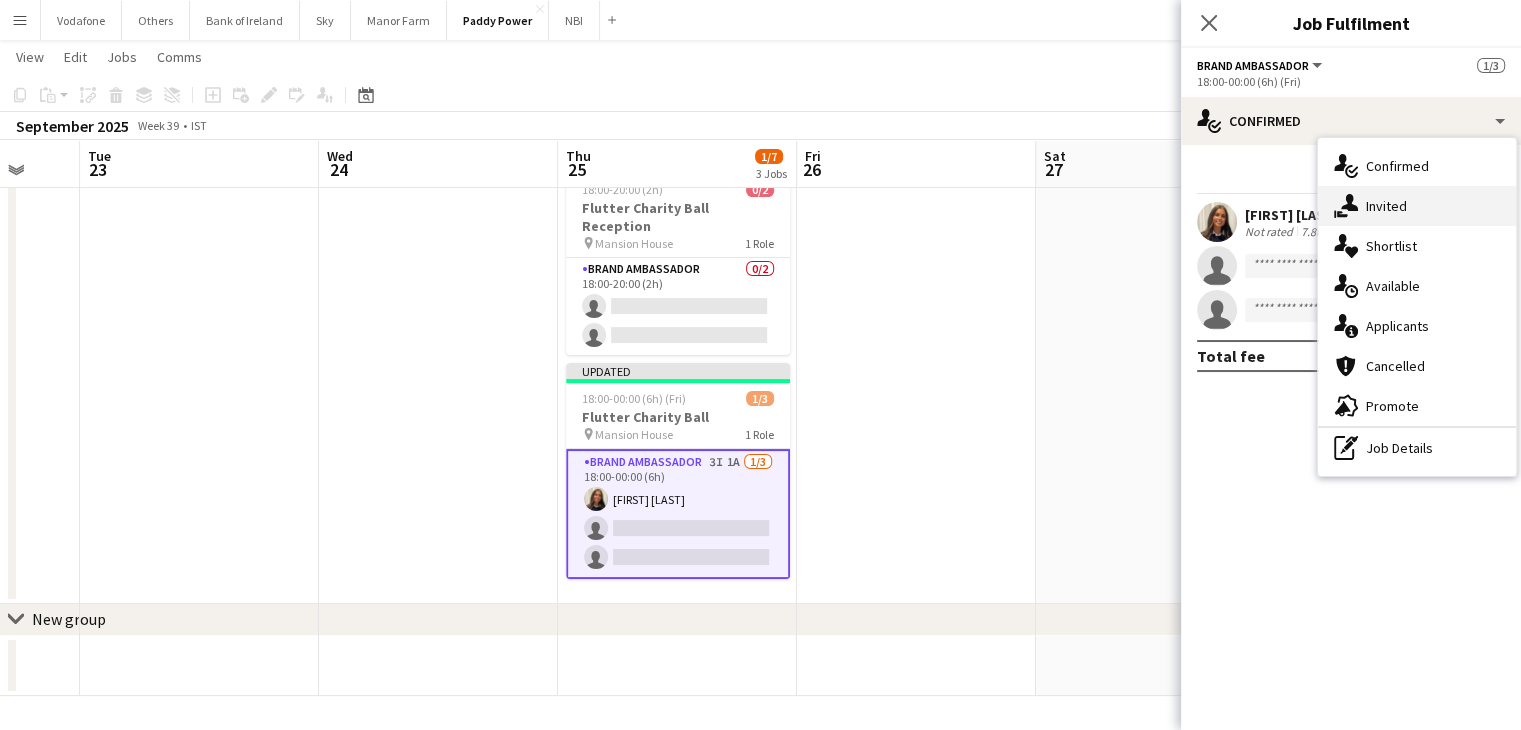 click on "single-neutral-actions-share-1
Invited" at bounding box center (1417, 206) 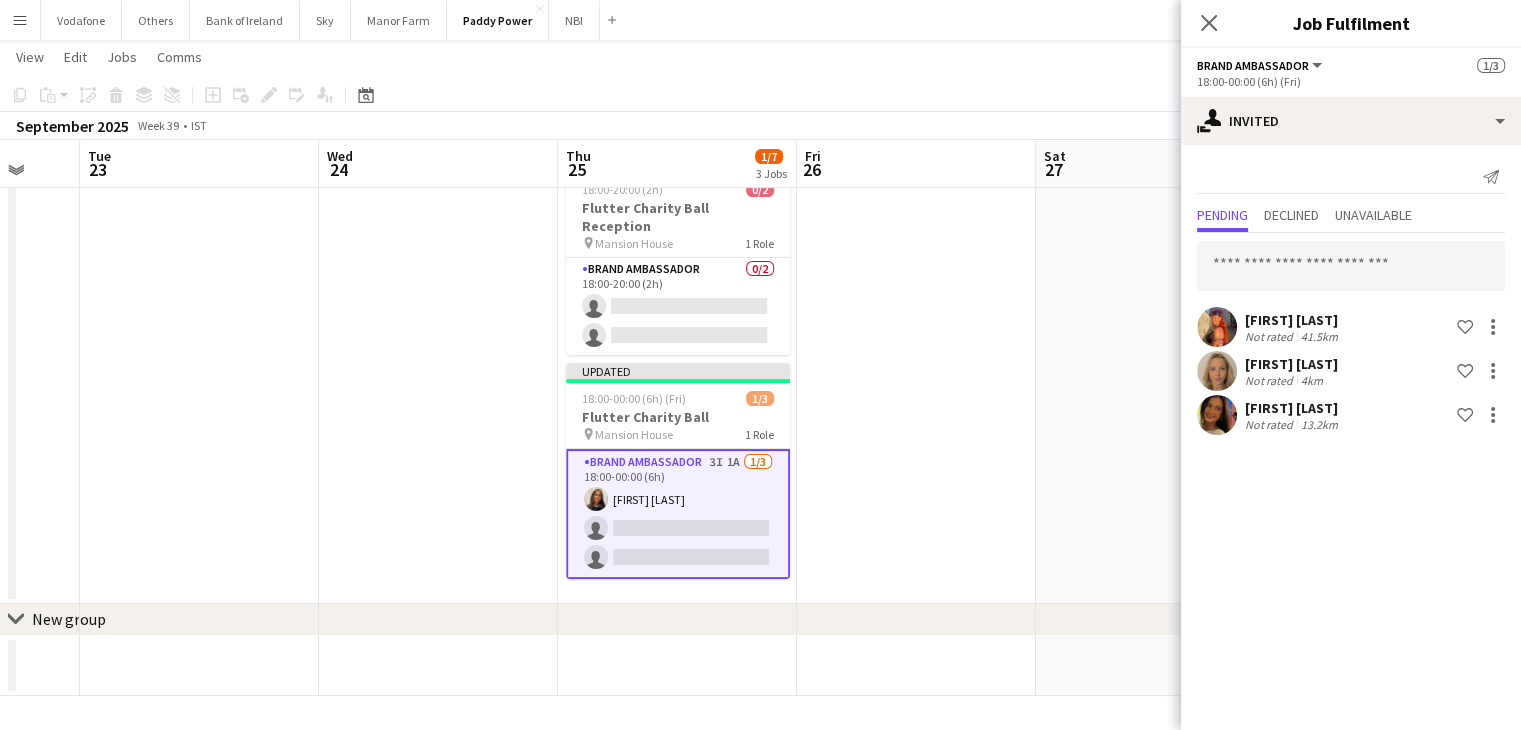 drag, startPoint x: 1112, startPoint y: 346, endPoint x: 1075, endPoint y: 349, distance: 37.12142 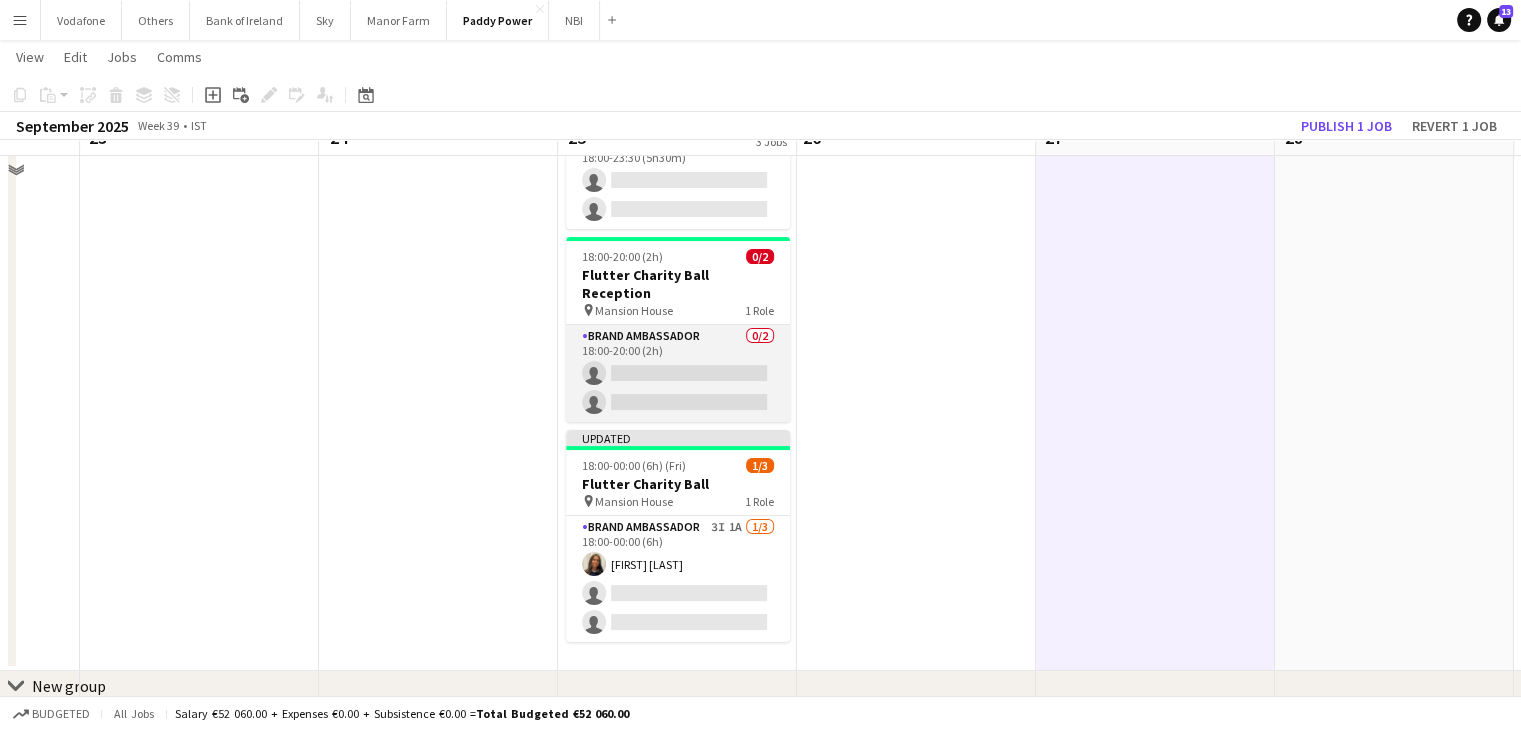 scroll, scrollTop: 155, scrollLeft: 0, axis: vertical 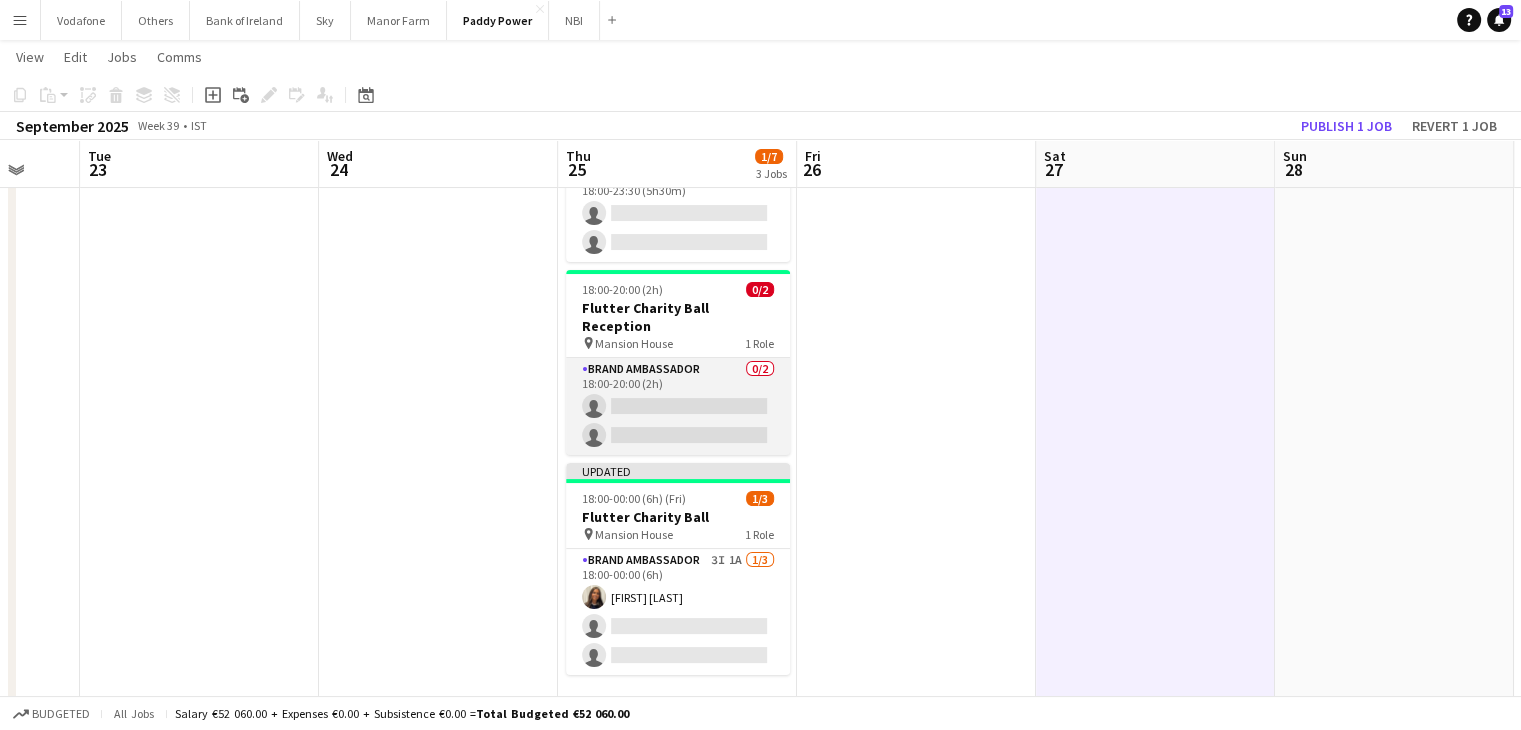 click on "Brand Ambassador   0/2   18:00-20:00 (2h)
single-neutral-actions
single-neutral-actions" at bounding box center [678, 406] 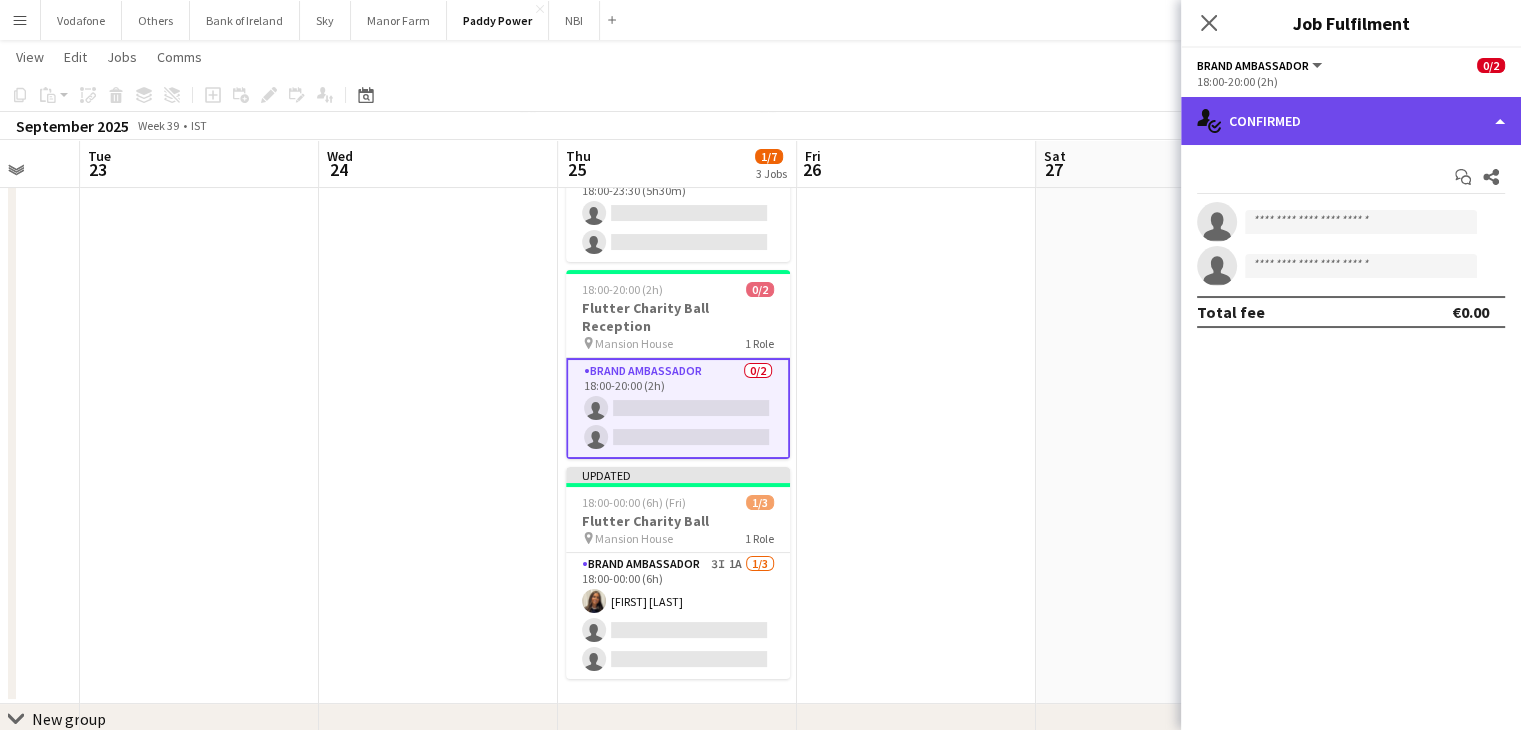 click on "single-neutral-actions-check-2
Confirmed" 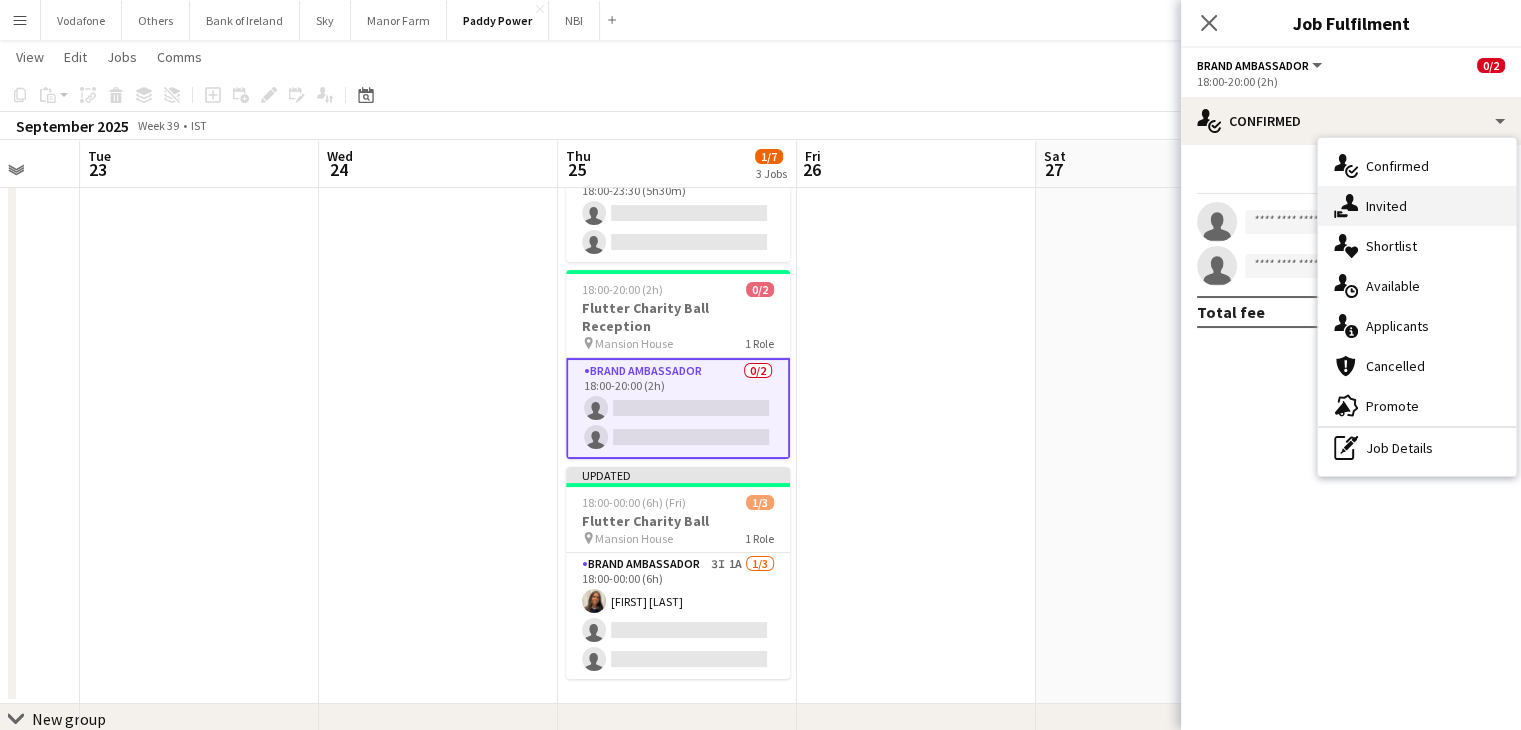 click on "single-neutral-actions-share-1
Invited" at bounding box center [1417, 206] 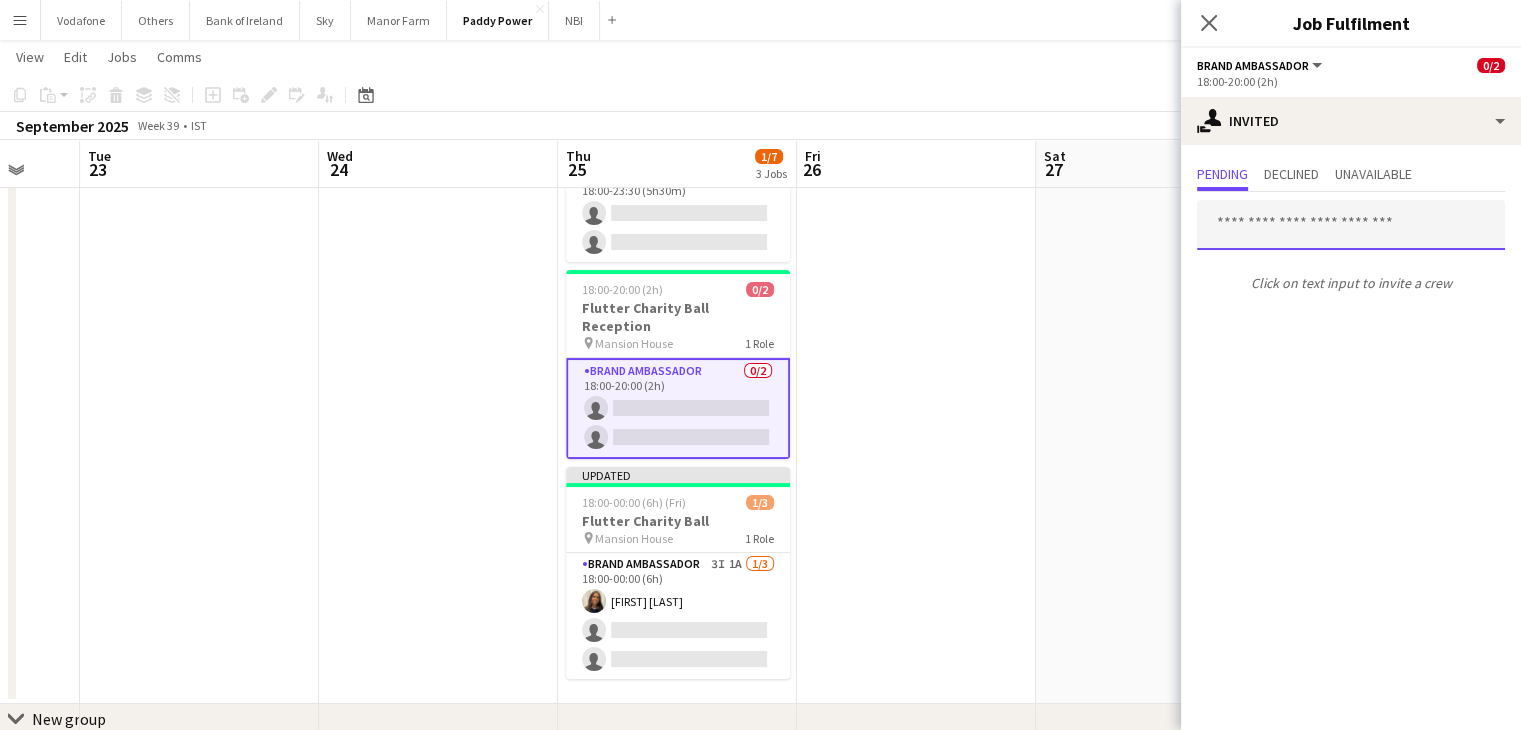 click at bounding box center [1351, 225] 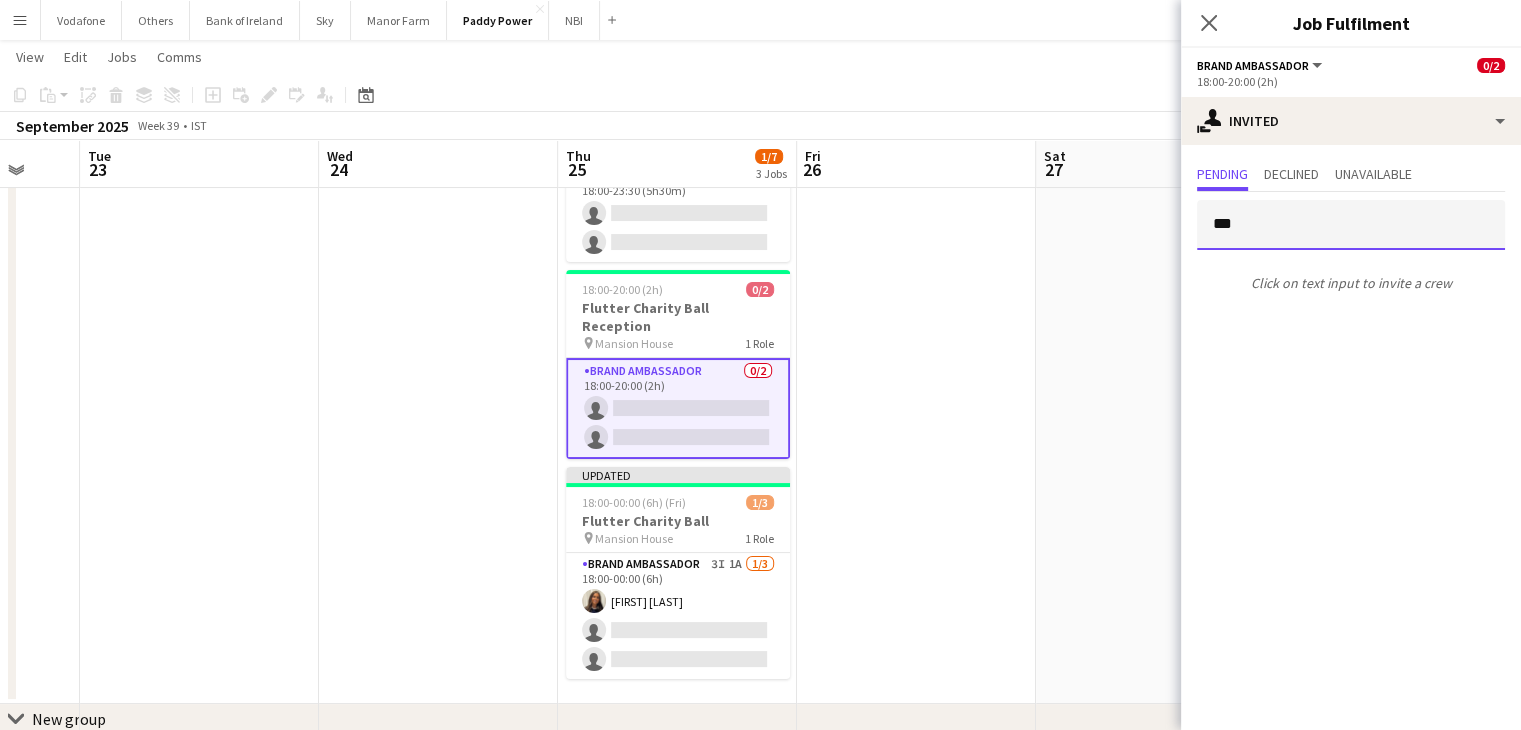 type on "****" 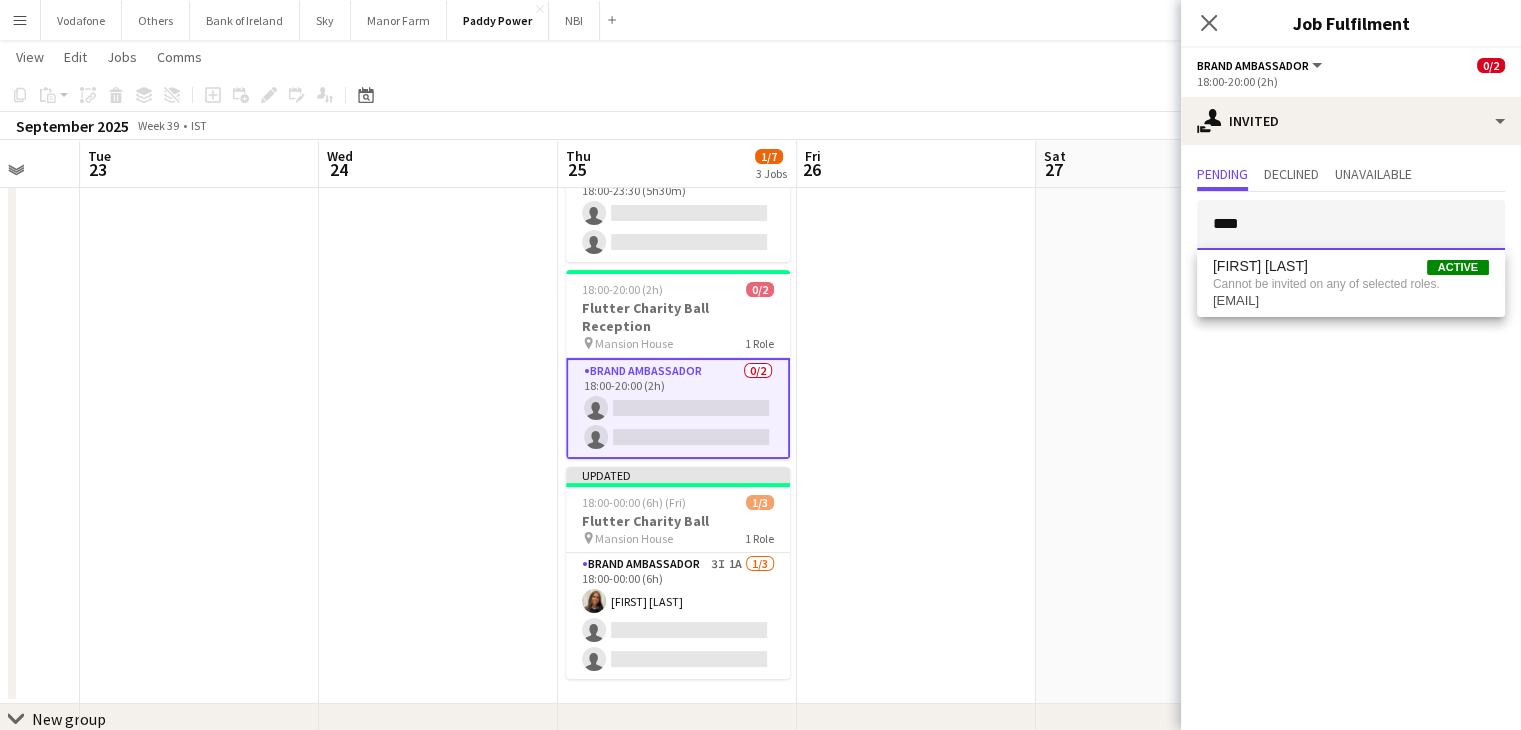 drag, startPoint x: 1354, startPoint y: 212, endPoint x: 1201, endPoint y: 232, distance: 154.30165 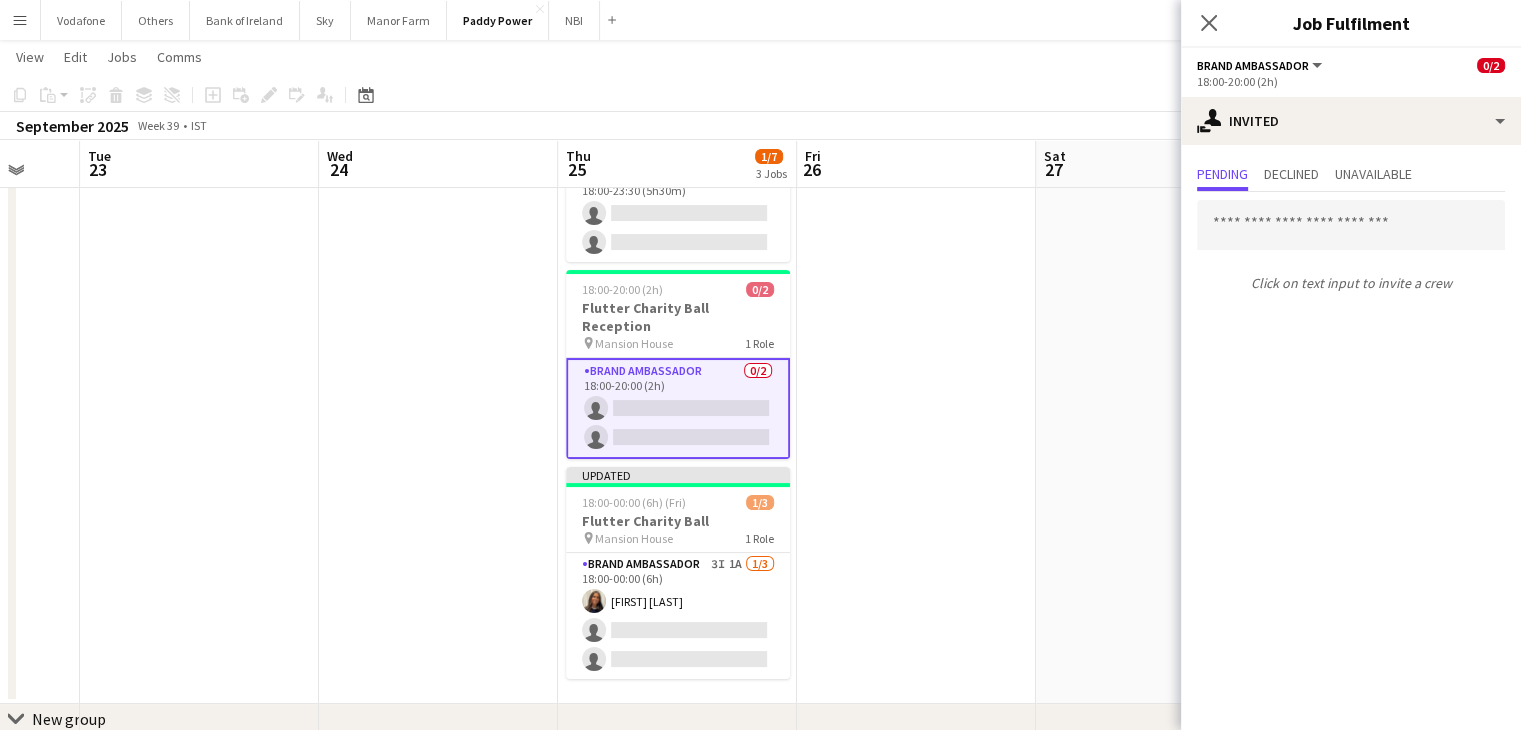 drag, startPoint x: 1016, startPoint y: 313, endPoint x: 1019, endPoint y: 329, distance: 16.27882 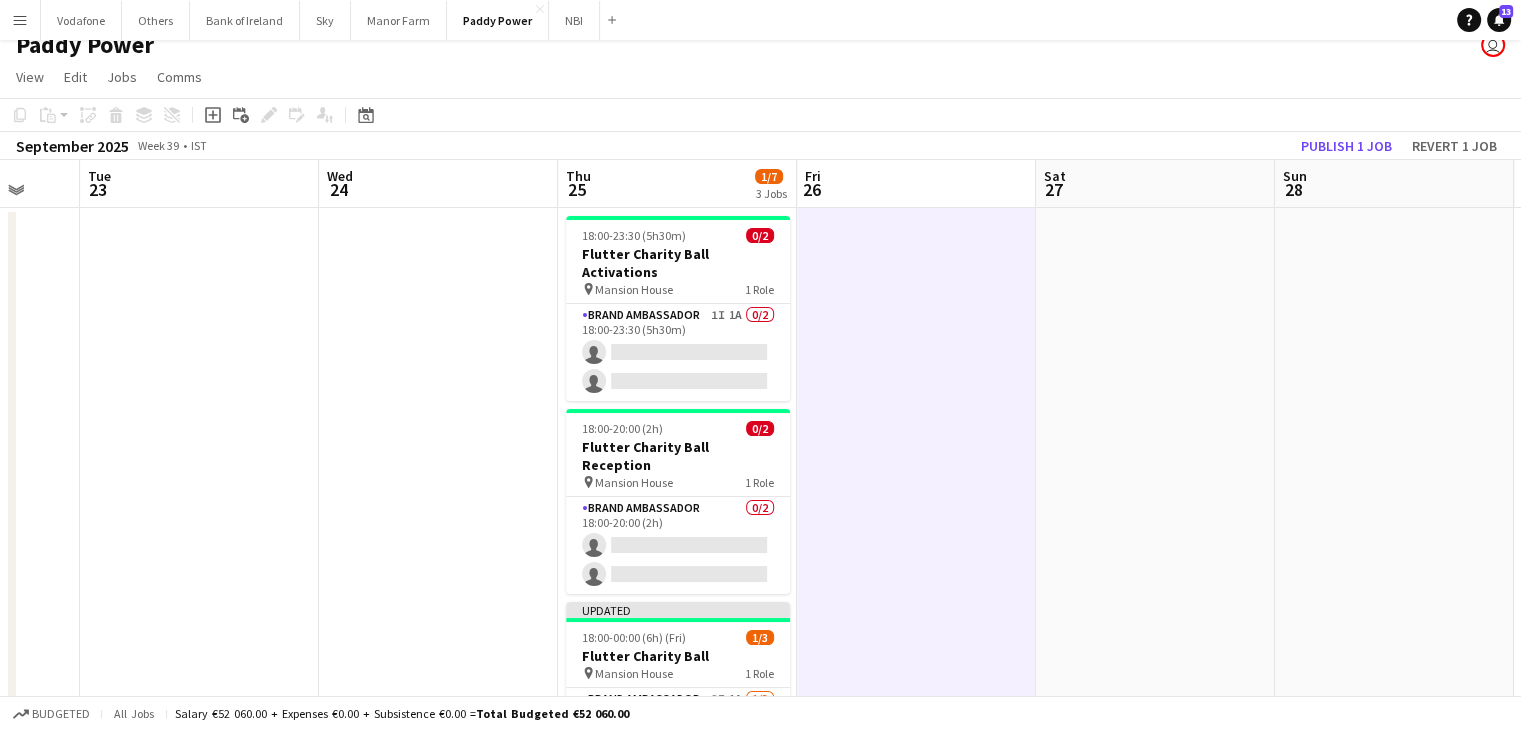scroll, scrollTop: 0, scrollLeft: 0, axis: both 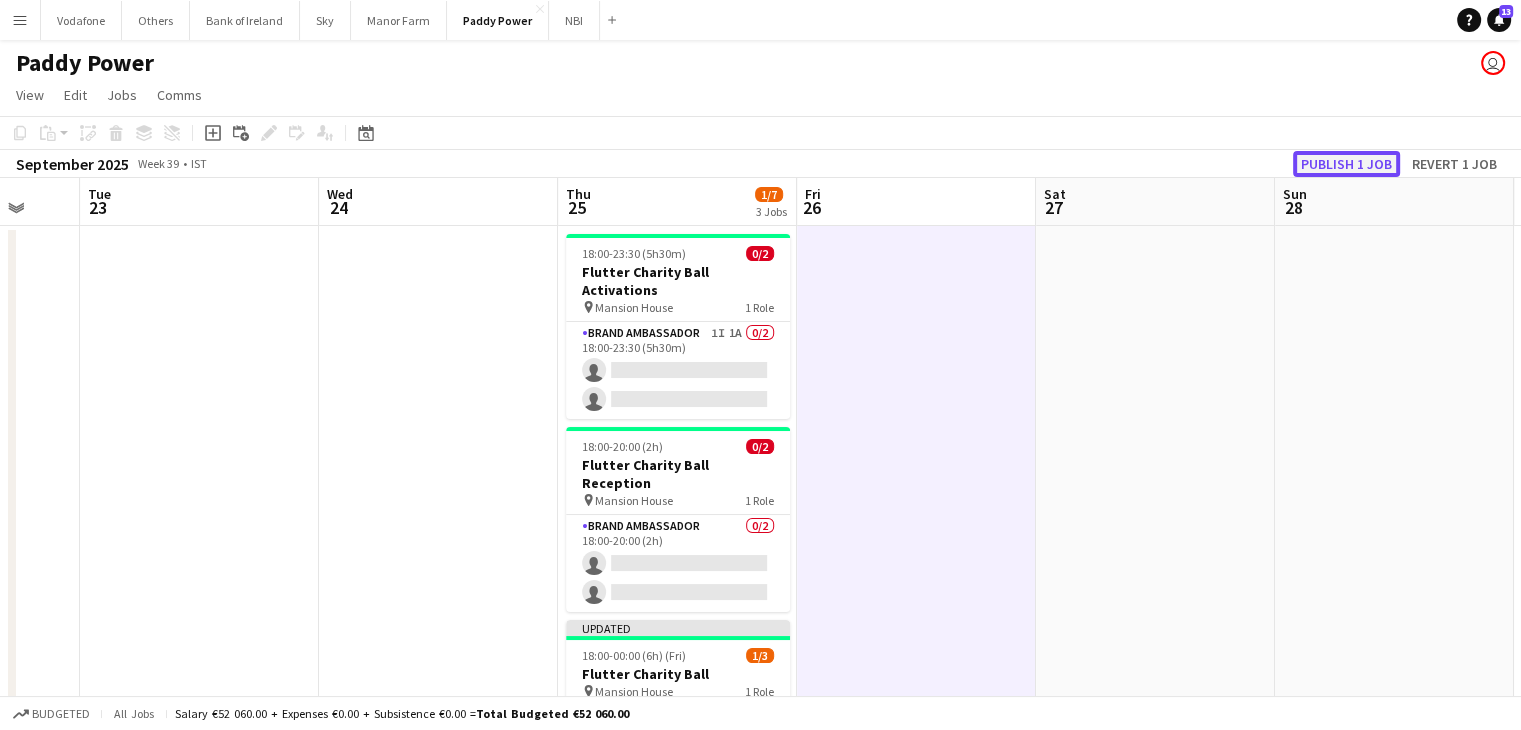 click on "Publish 1 job" 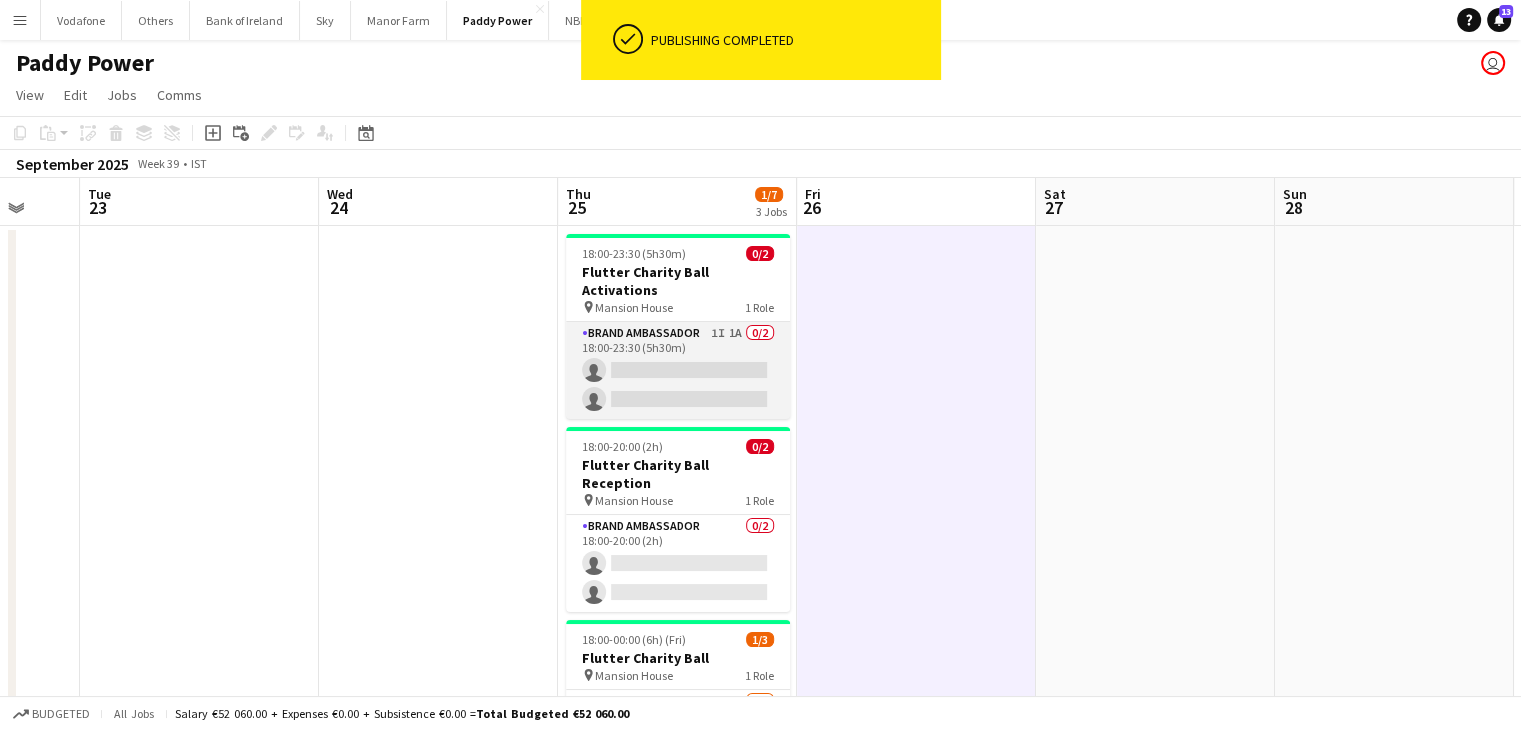 click on "Brand Ambassador   1I   1A   0/2   18:00-23:30 (5h30m)
single-neutral-actions
single-neutral-actions" at bounding box center (678, 370) 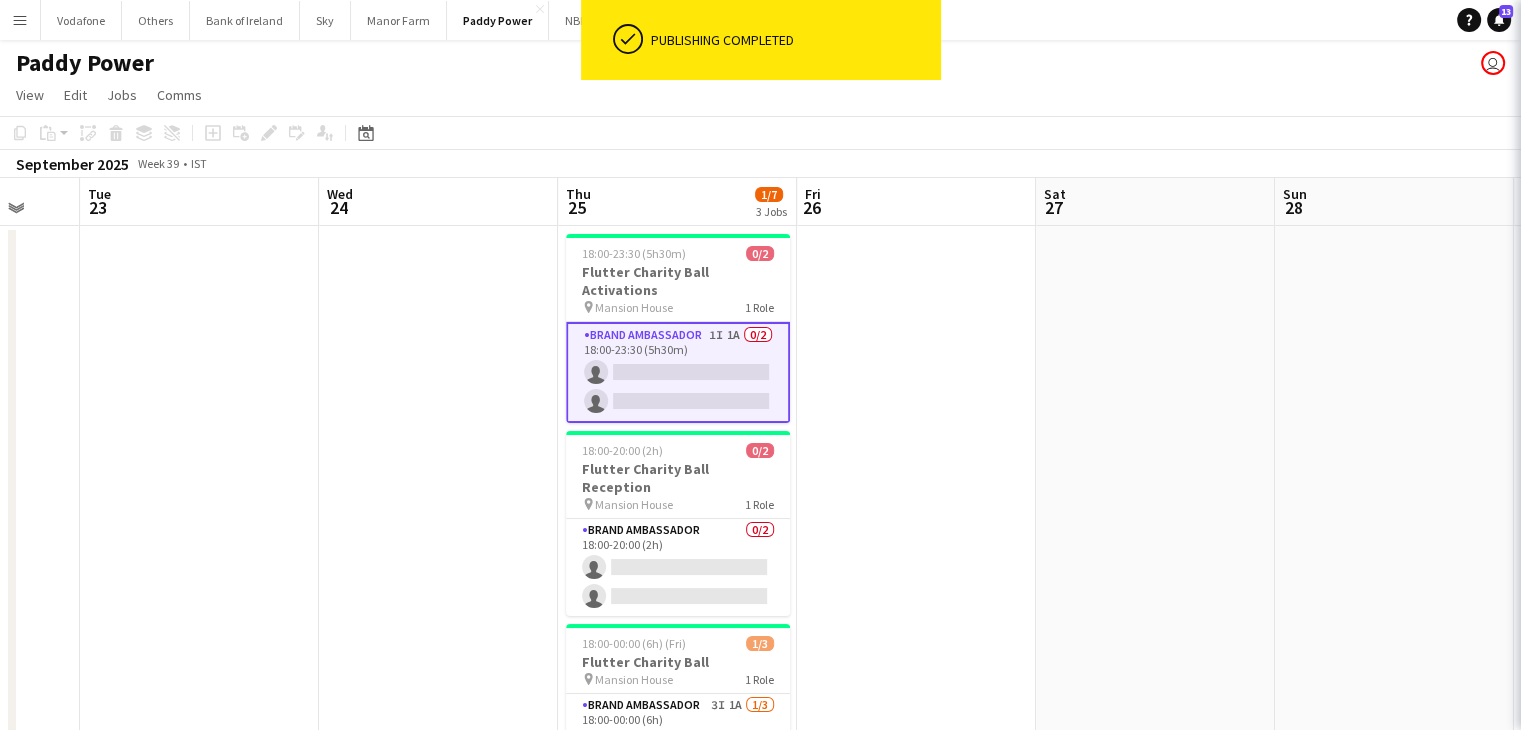 scroll, scrollTop: 0, scrollLeft: 638, axis: horizontal 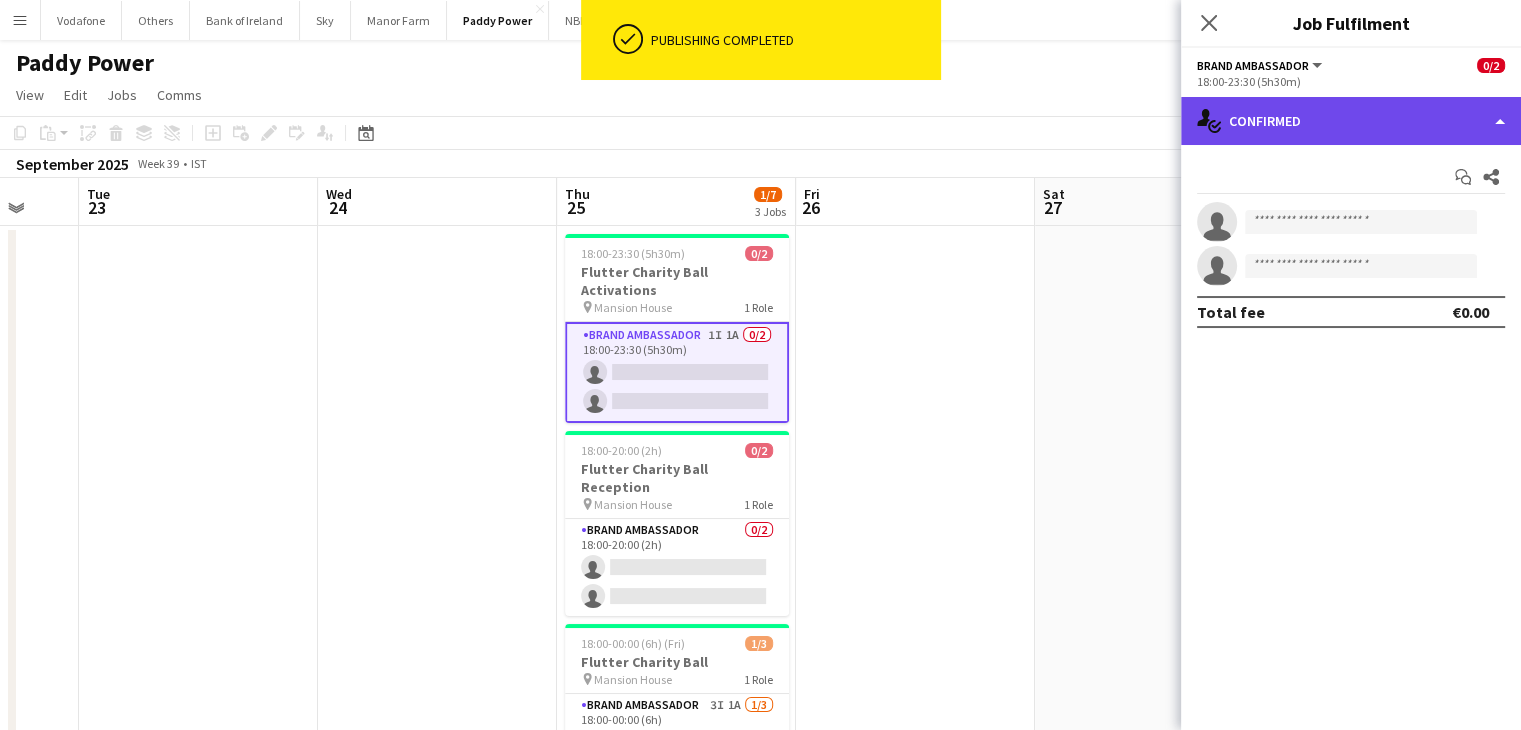 click on "single-neutral-actions-check-2
Confirmed" 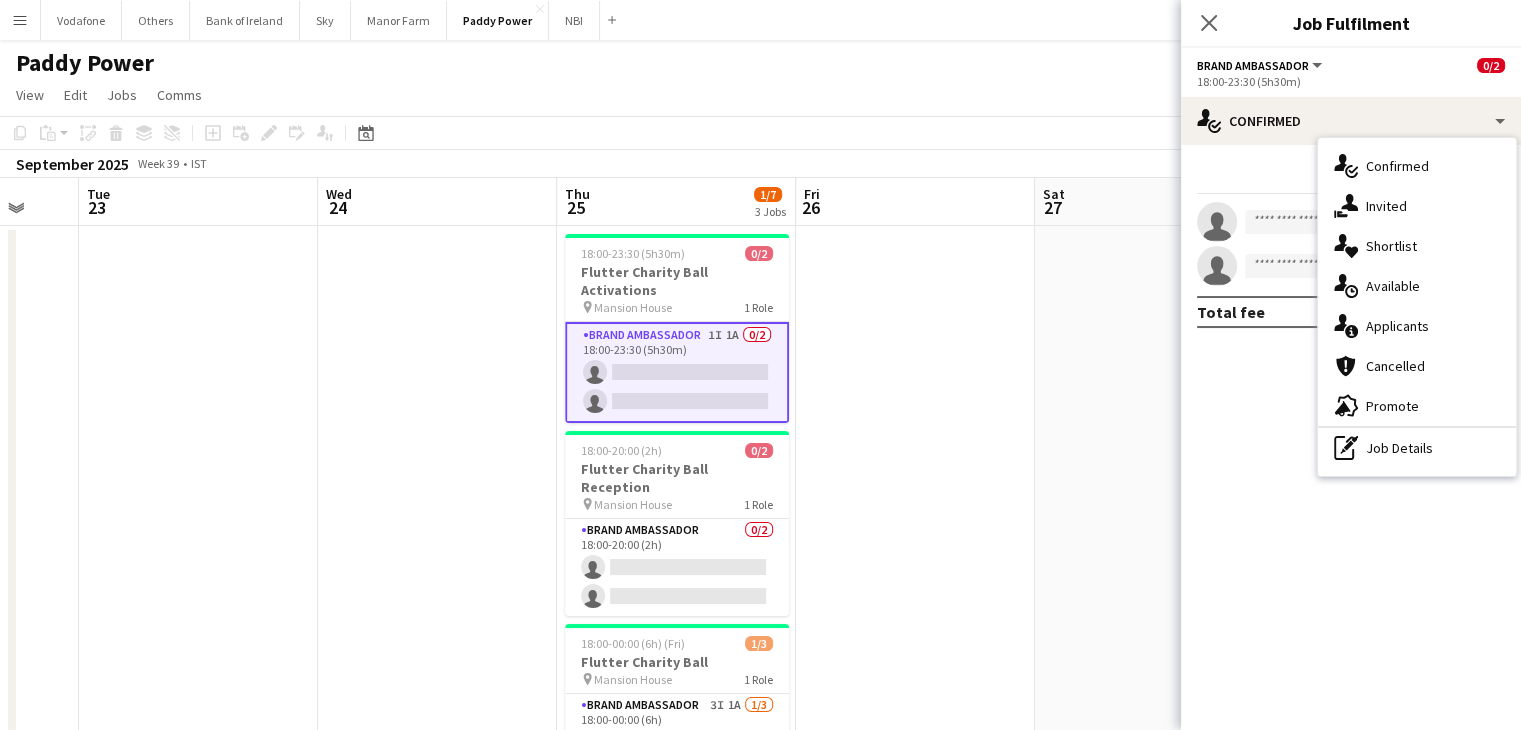 click at bounding box center (915, 543) 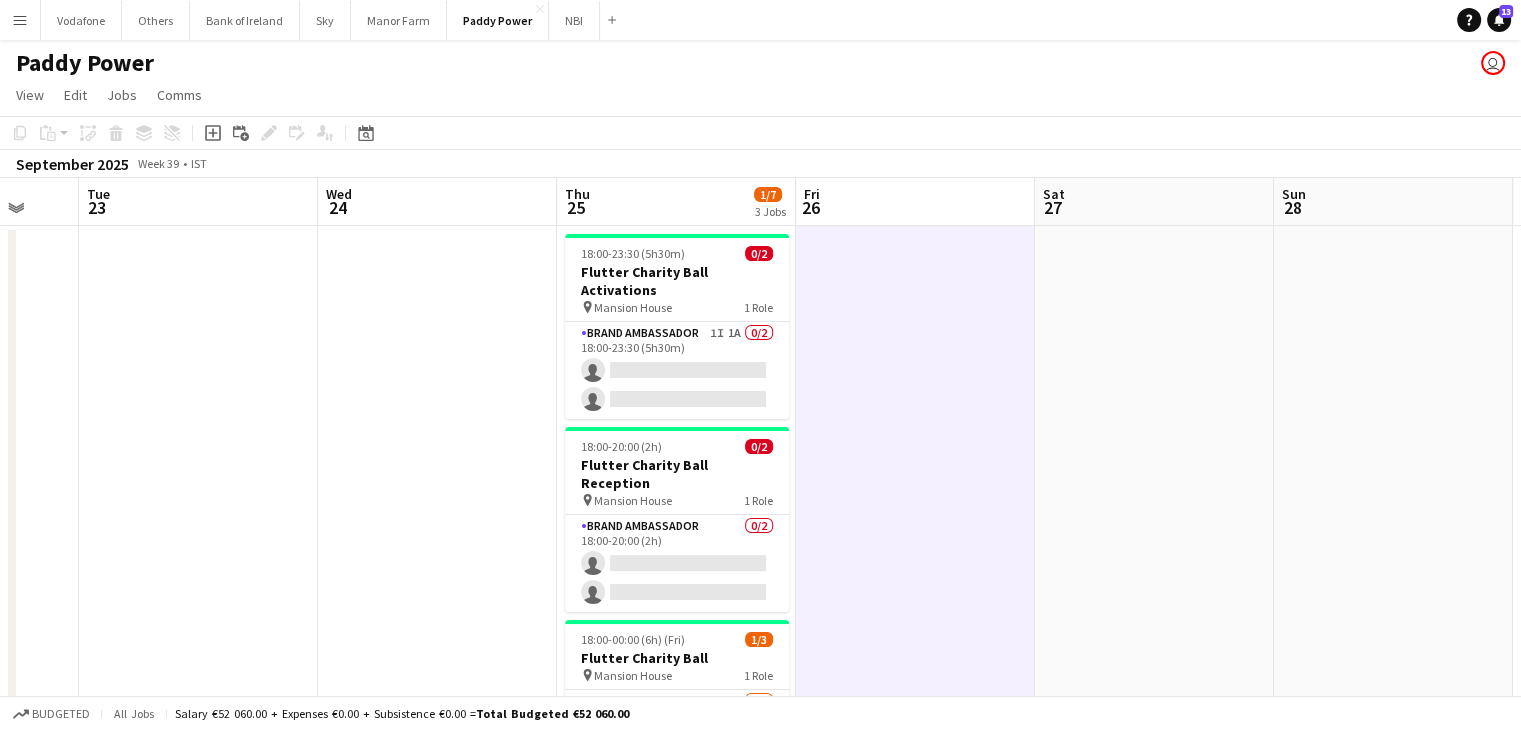 scroll, scrollTop: 0, scrollLeft: 641, axis: horizontal 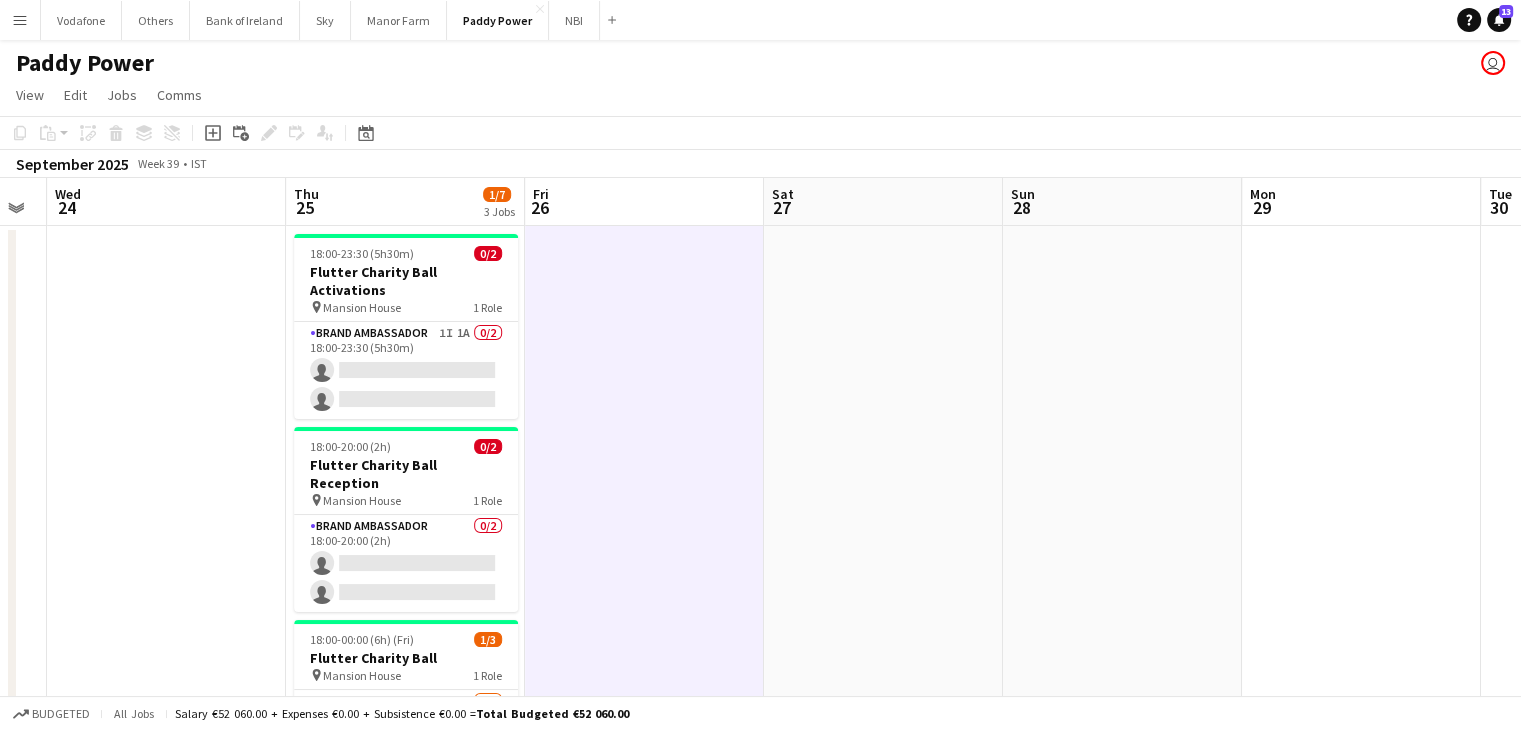 drag, startPoint x: 1113, startPoint y: 353, endPoint x: 847, endPoint y: 346, distance: 266.0921 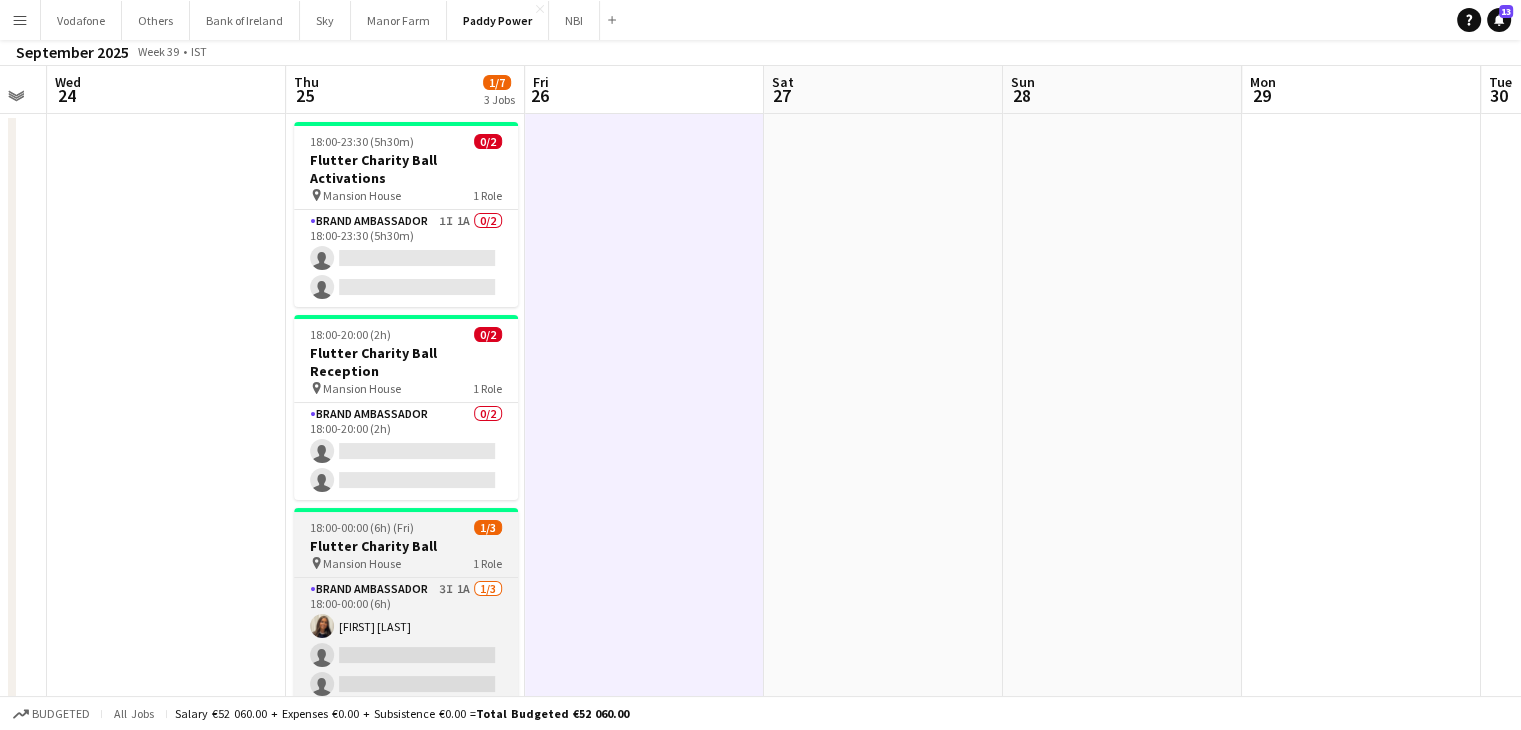 scroll, scrollTop: 0, scrollLeft: 0, axis: both 